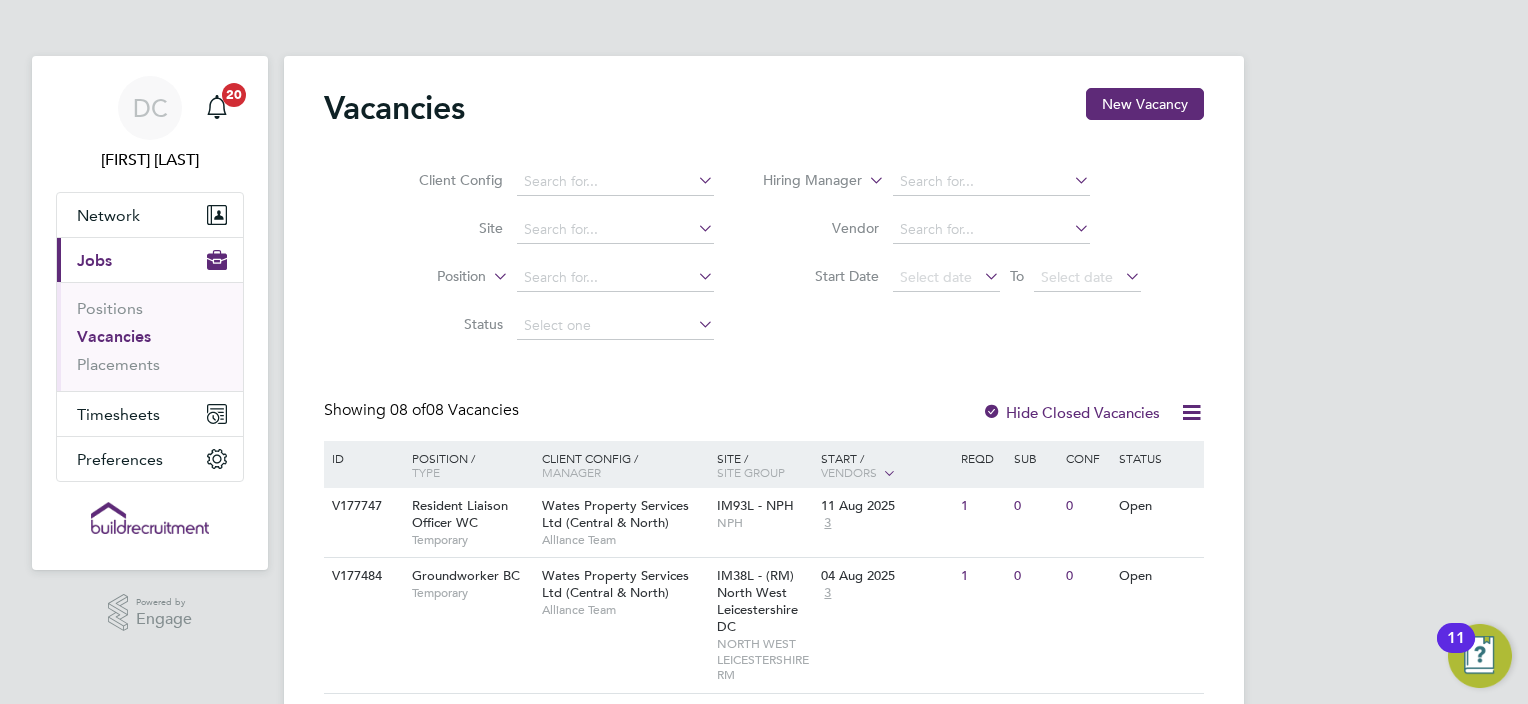 scroll, scrollTop: 0, scrollLeft: 0, axis: both 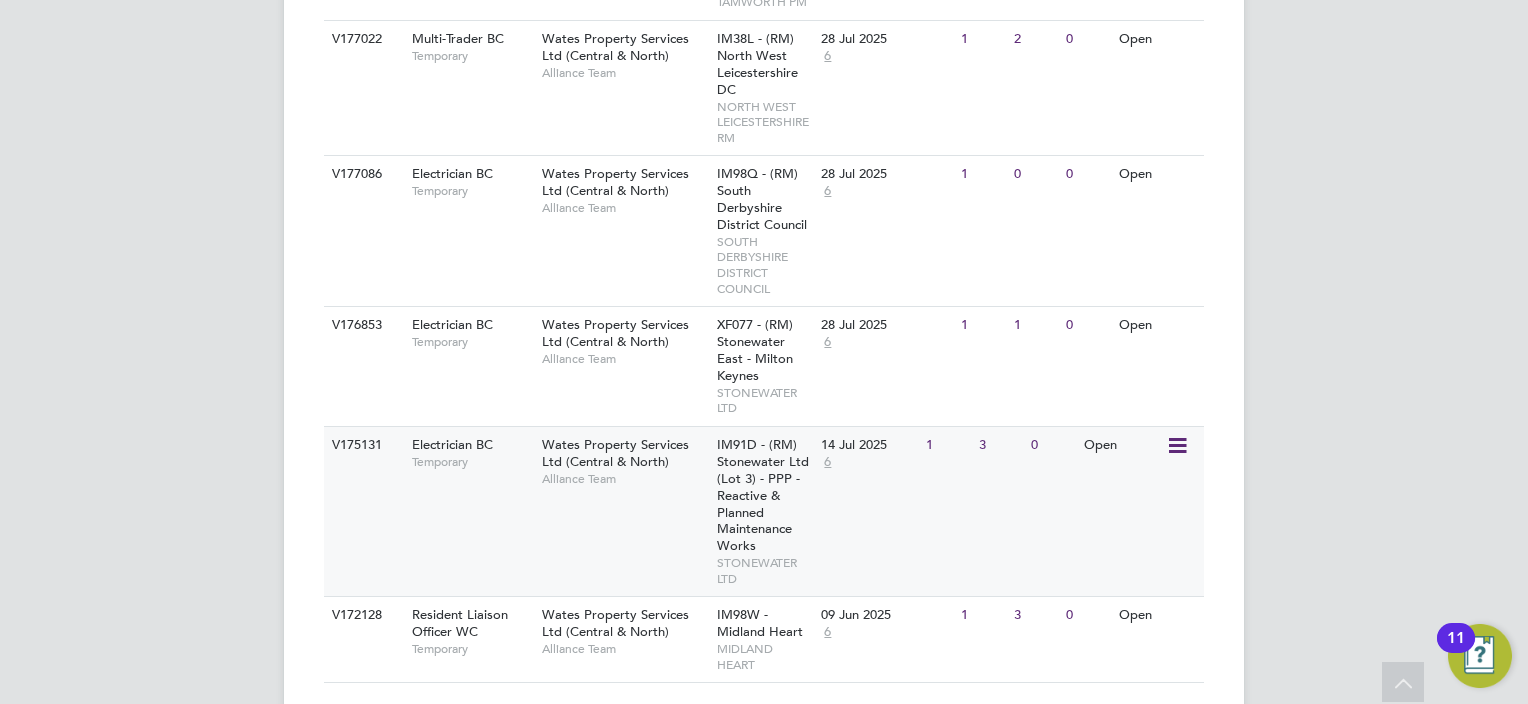 click on "Electrician BC   Temporary" 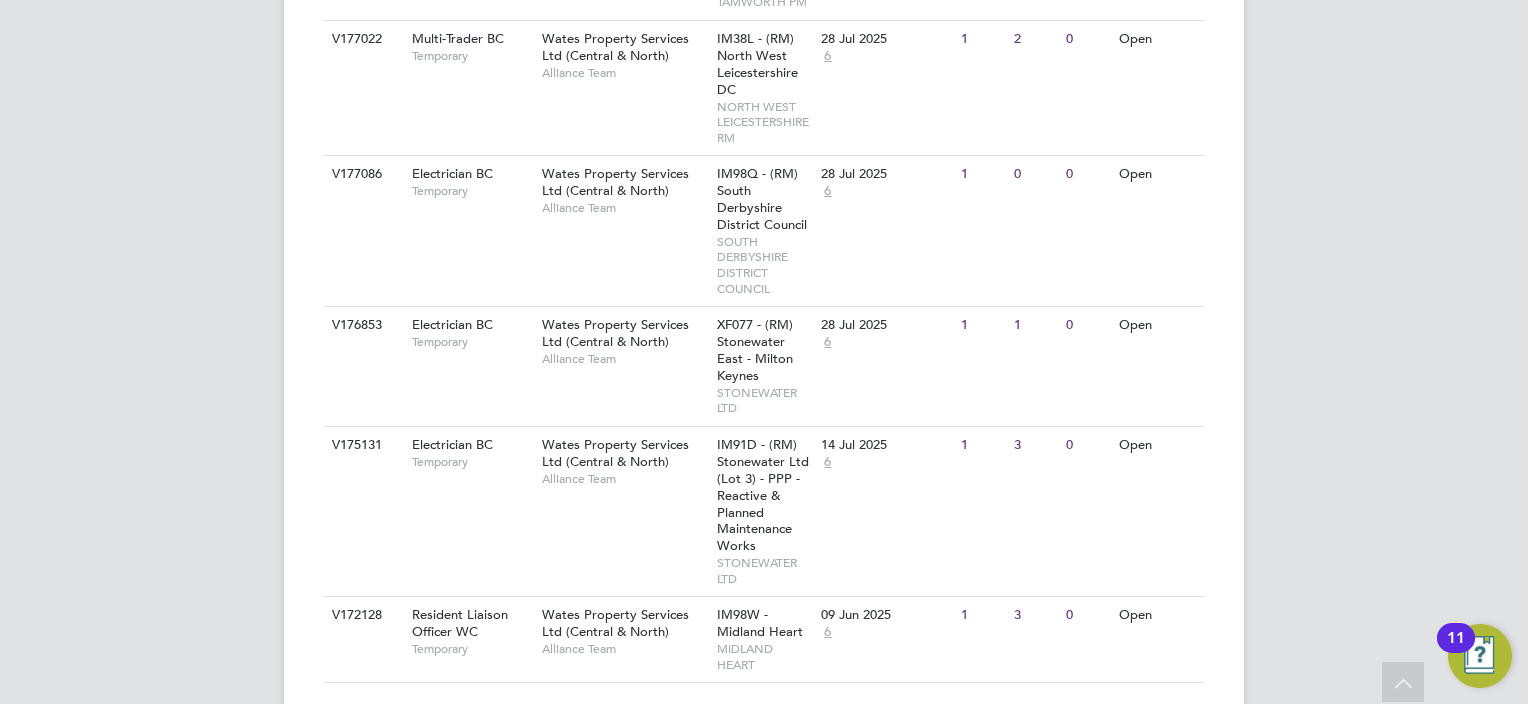 click on "[FIRST] [LAST]   Notifications
20   Applications:   Network
Businesses   Sites   Workers   Contacts   Current page:   Jobs
Positions   Vacancies   Placements   Timesheets
Timesheets   Expenses   Preferences
VMS Configurations
.st0{fill:#C0C1C2;}
Powered by Engage Vacancies New Vacancy Client Config     Site     Position     Status   Hiring Manager     Vendor   Start Date
Select date
To
Select date
Showing   08 of  08 Vacancies Hide Closed Vacancies ID  Position / Type   Client Config / Manager Site / Site Group Start / Vendors   Reqd Sub Conf Status V177747 Resident Liaison Officer WC   Temporary [COMPANY] ([REGION] & [REGION])   Alliance Team IM93L - NPH   NPH 11 Aug 2025 3 1 0 0 Open V177484 Groundworker BC   Temporary [COMPANY] ([REGION] & [REGION])   Alliance Team   3 1 0 0" at bounding box center (764, -3) 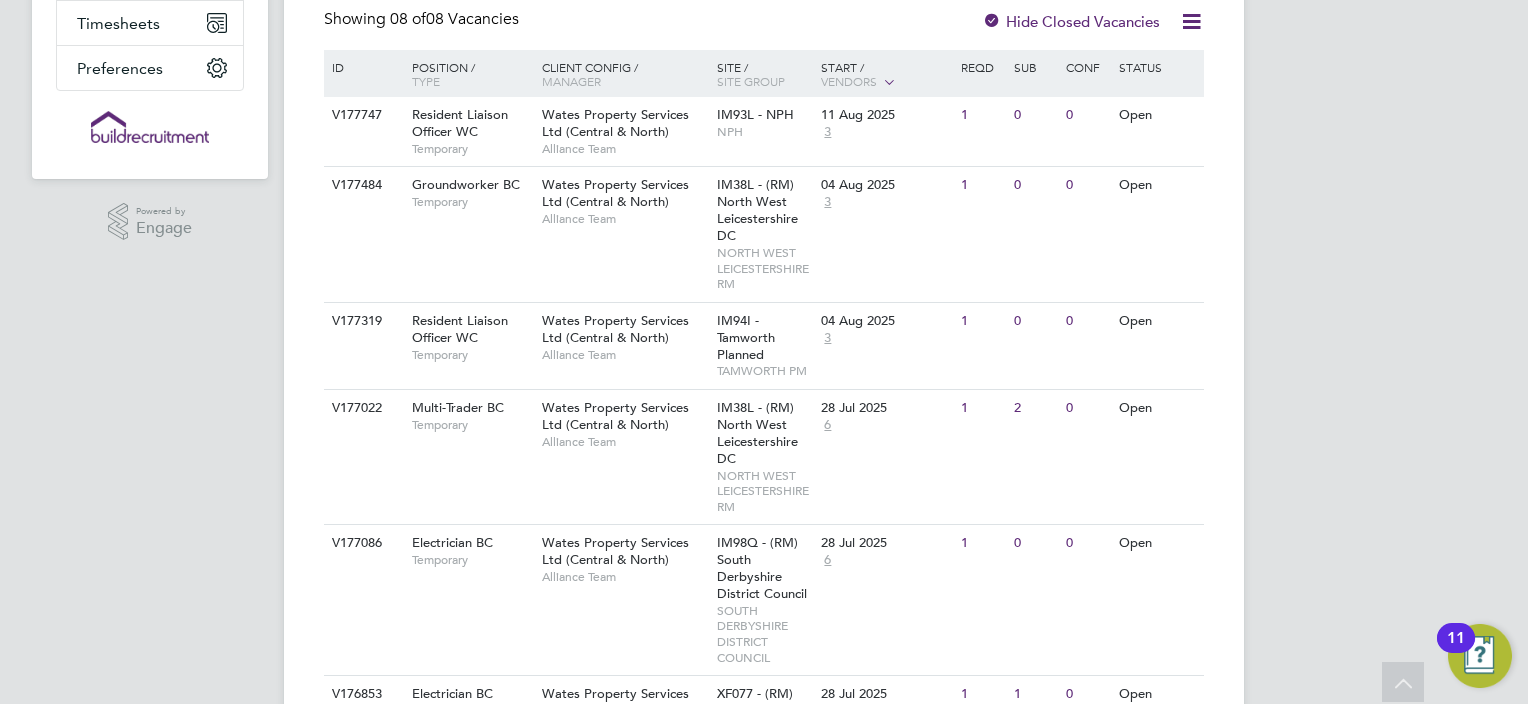 scroll, scrollTop: 370, scrollLeft: 0, axis: vertical 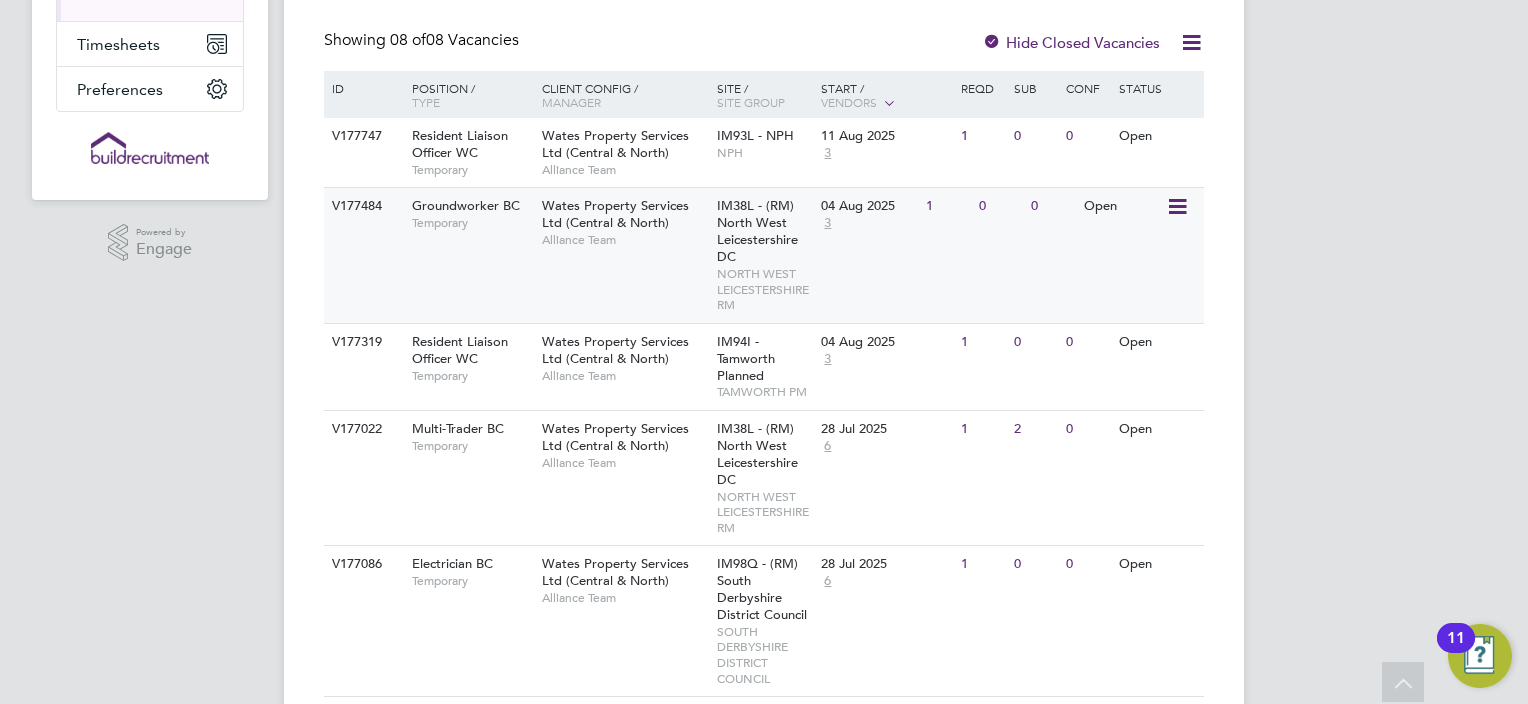 click on "V177484 Groundworker BC   Temporary Wates Property Services Ltd (Central & North)   Alliance Team IM38L - (RM) North West Leicestershire DC   NORTH WEST LEICESTERSHIRE RM 04 Aug 2025 3 1 0 0 Open" 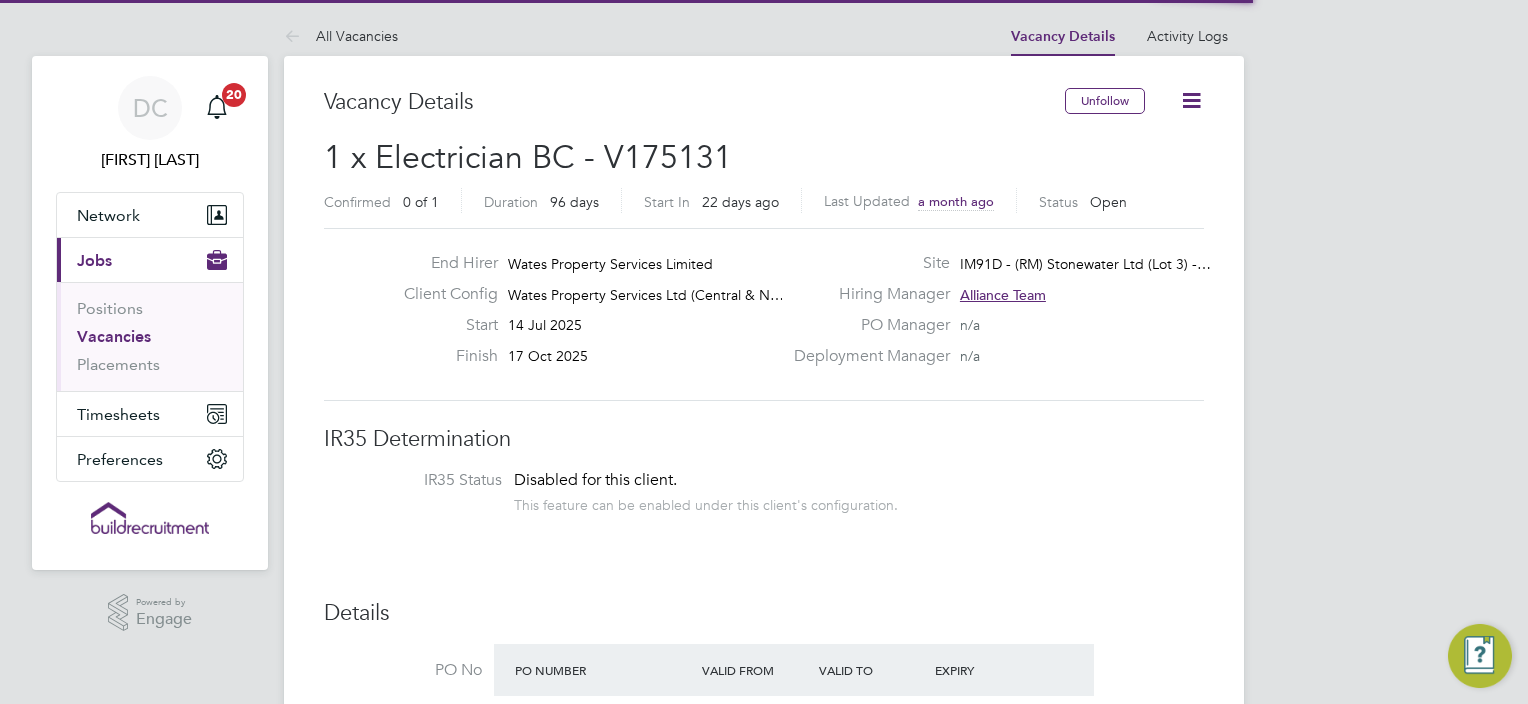click on "IR35 Determination" 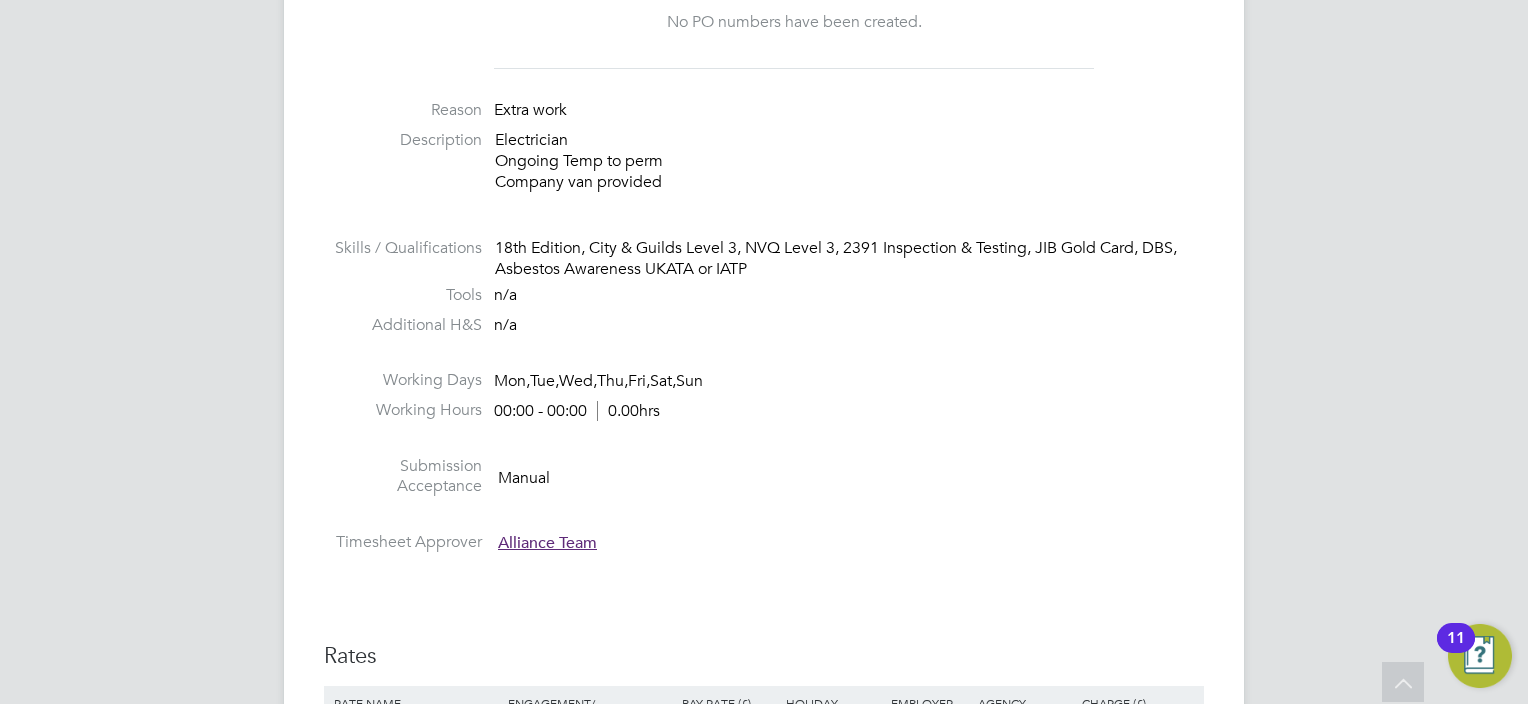 scroll, scrollTop: 760, scrollLeft: 0, axis: vertical 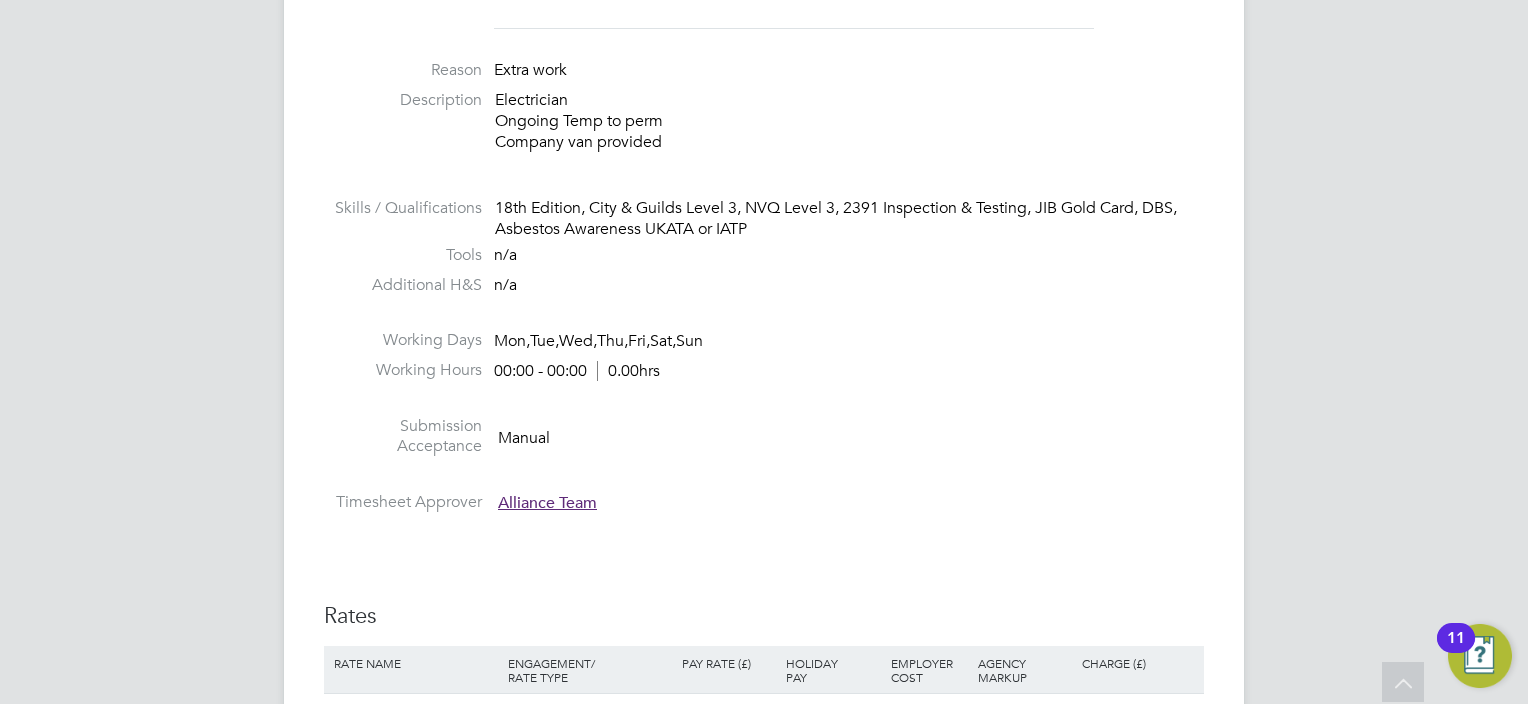click on "IR35 Determination IR35 Status Disabled for this client. This feature can be enabled under this client's configuration. Details PO No PO Number Valid From Valid To Expiry No PO numbers have been created. Reason   Extra work Description Electrician
Ongoing Temp to perm
Company van provided Skills / Qualifications 18th Edition, City & Guilds Level 3, NVQ Level 3, 2391 Inspection & Testing, JIB Gold Card, DBS, Asbestos Awareness UKATA or IATP Tools n/a Additional H&S n/a Working Days   Mon,  Tue,  Wed,  Thu,  Fri,  Sat,  Sun Working Hours 00:00 - 00:00  0.00hrs Submission Acceptance   Manual Timesheet Approver   Alliance Team   Rates Rate Name Engagement/ Rate Type Pay Rate (£) Holiday Pay Employer Cost Agency Markup Charge (£) Tier 1 Contract - Hourly 24.00   n/a   n/a 15.30 27.67 Tier 2 Contract - Hourly 24.00   n/a   n/a 16.30 27.91 Tier 2 PAYE - Hourly 18.07 12.07   18.50   16.30 27.91 Tier 1 PAYE - Hourly 18.07 12.07   18.50   15.30 27.67 Workers This vacancy has a limit of  6 worker submissions Worker" 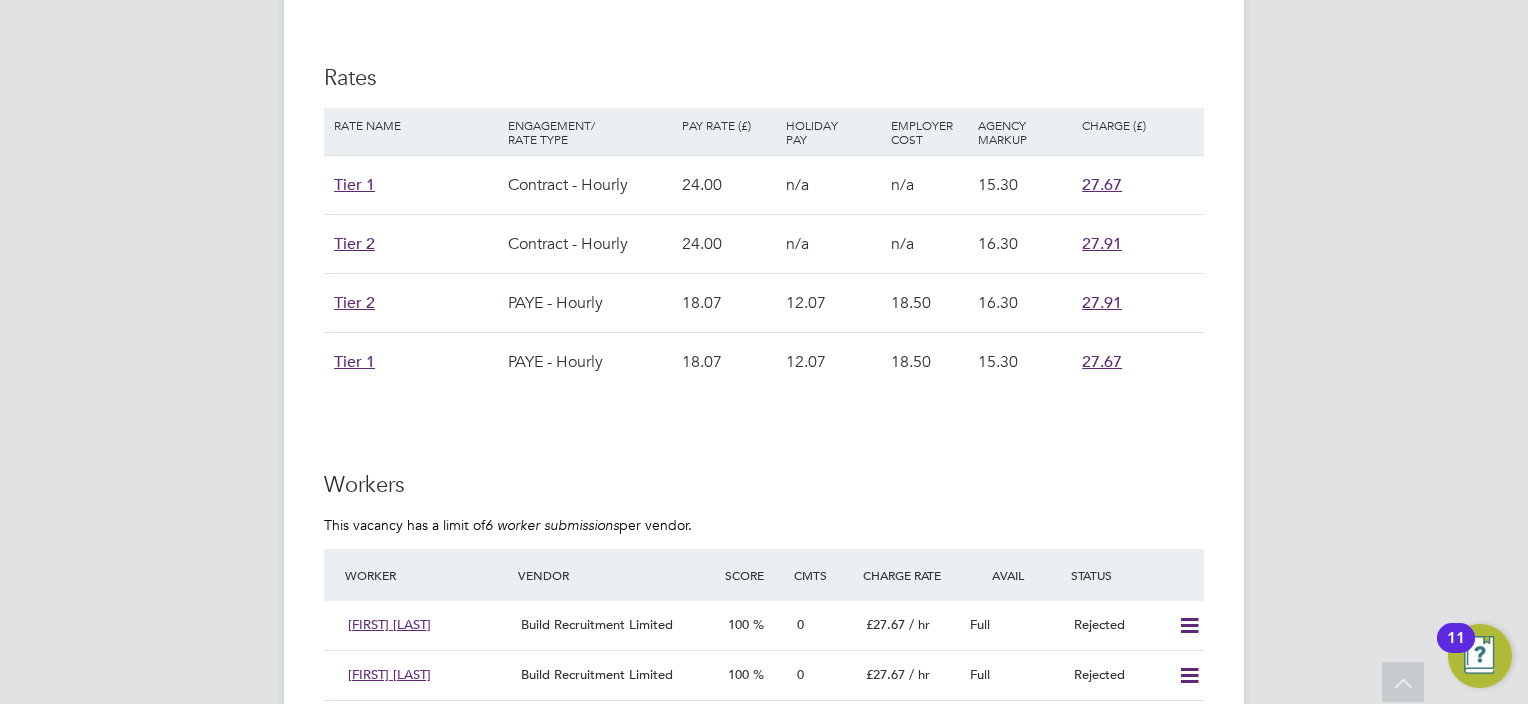 scroll, scrollTop: 1320, scrollLeft: 0, axis: vertical 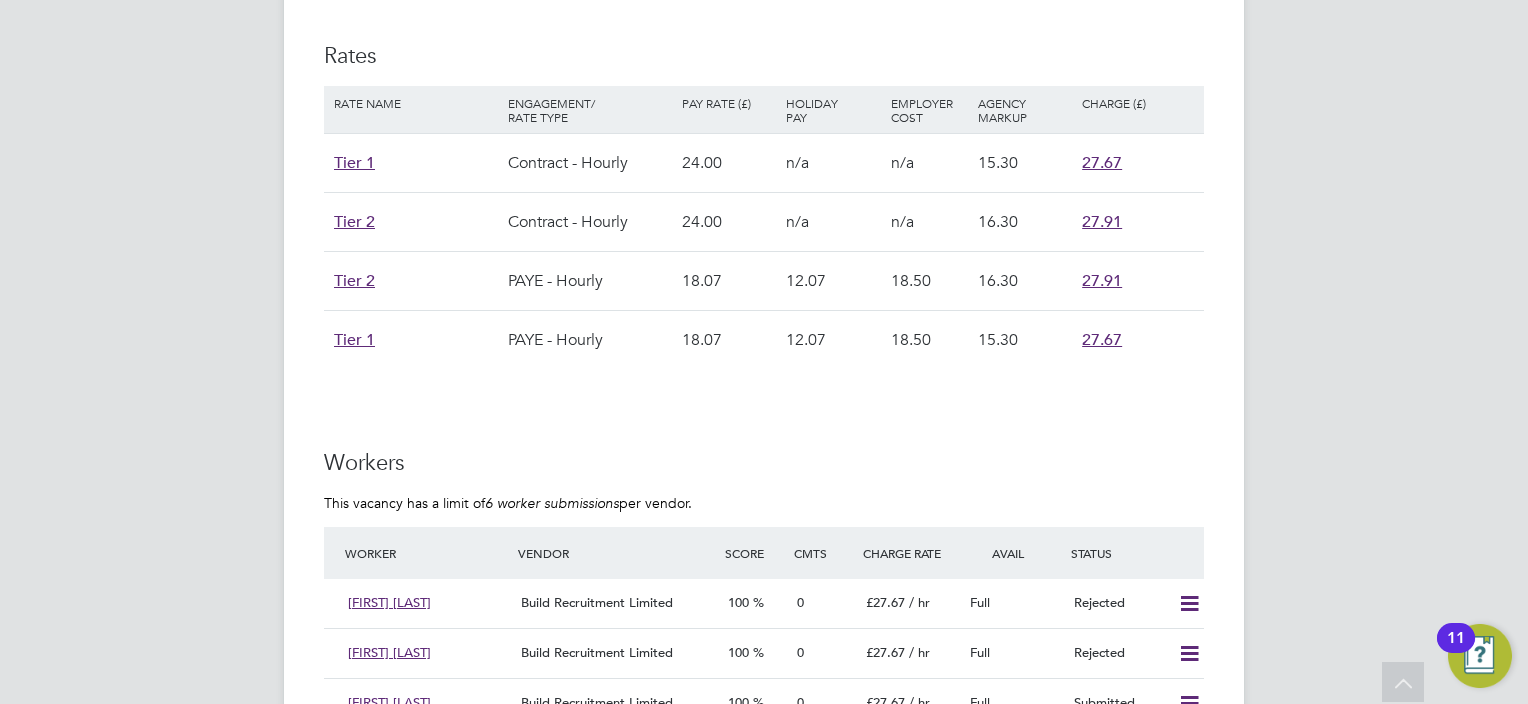 click on "IR35 Determination IR35 Status Disabled for this client. This feature can be enabled under this client's configuration. Details PO No PO Number Valid From Valid To Expiry No PO numbers have been created. Reason   Extra work Description Electrician
Ongoing Temp to perm
Company van provided Skills / Qualifications 18th Edition, City & Guilds Level 3, NVQ Level 3, 2391 Inspection & Testing, JIB Gold Card, DBS, Asbestos Awareness UKATA or IATP Tools n/a Additional H&S n/a Working Days   Mon,  Tue,  Wed,  Thu,  Fri,  Sat,  Sun Working Hours 00:00 - 00:00  0.00hrs Submission Acceptance   Manual Timesheet Approver   Alliance Team   Rates Rate Name Engagement/ Rate Type Pay Rate (£) Holiday Pay Employer Cost Agency Markup Charge (£) Tier 1 Contract - Hourly 24.00   n/a   n/a 15.30 27.67 Tier 2 Contract - Hourly 24.00   n/a   n/a 16.30 27.91 Tier 2 PAYE - Hourly 18.07 12.07   18.50   16.30 27.91 Tier 1 PAYE - Hourly 18.07 12.07   18.50   15.30 27.67 Workers This vacancy has a limit of  6 worker submissions Worker" 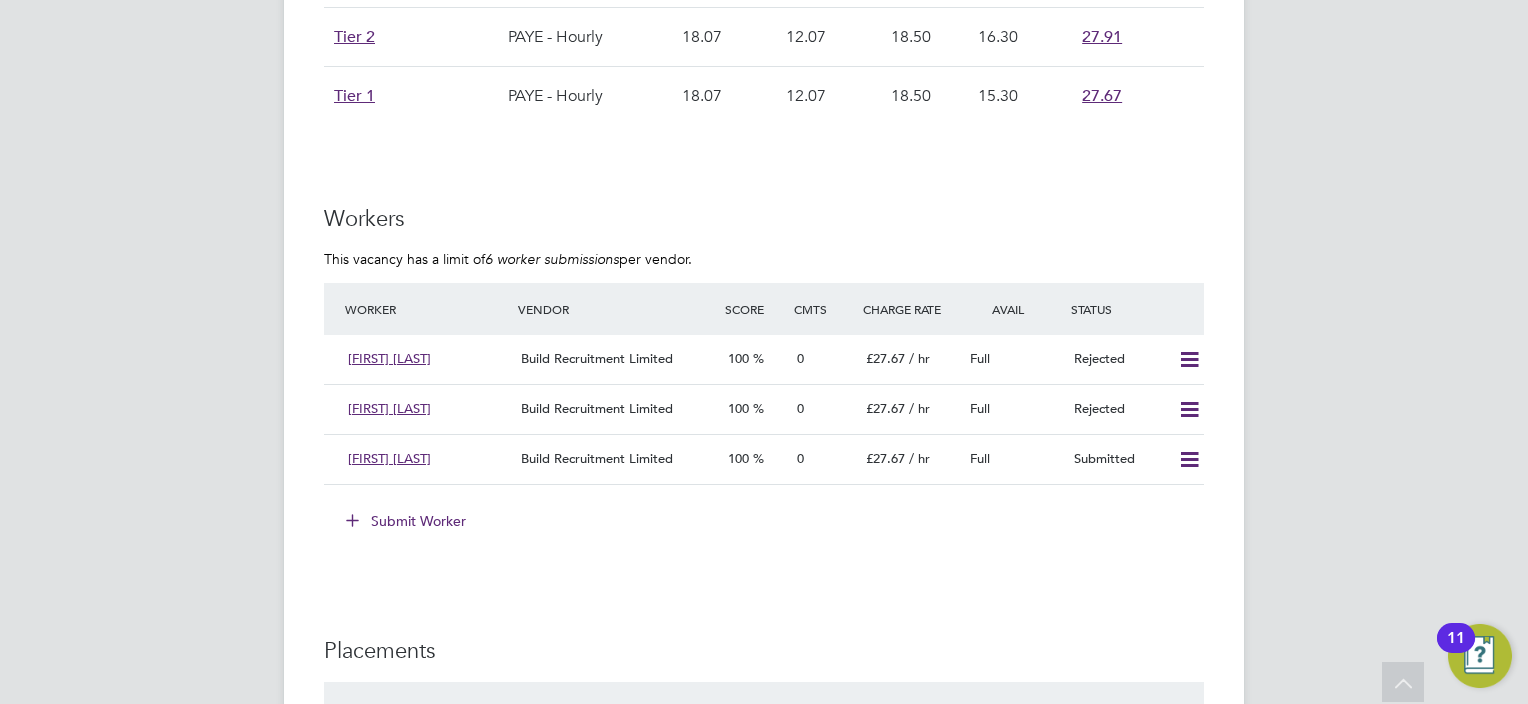 scroll, scrollTop: 1640, scrollLeft: 0, axis: vertical 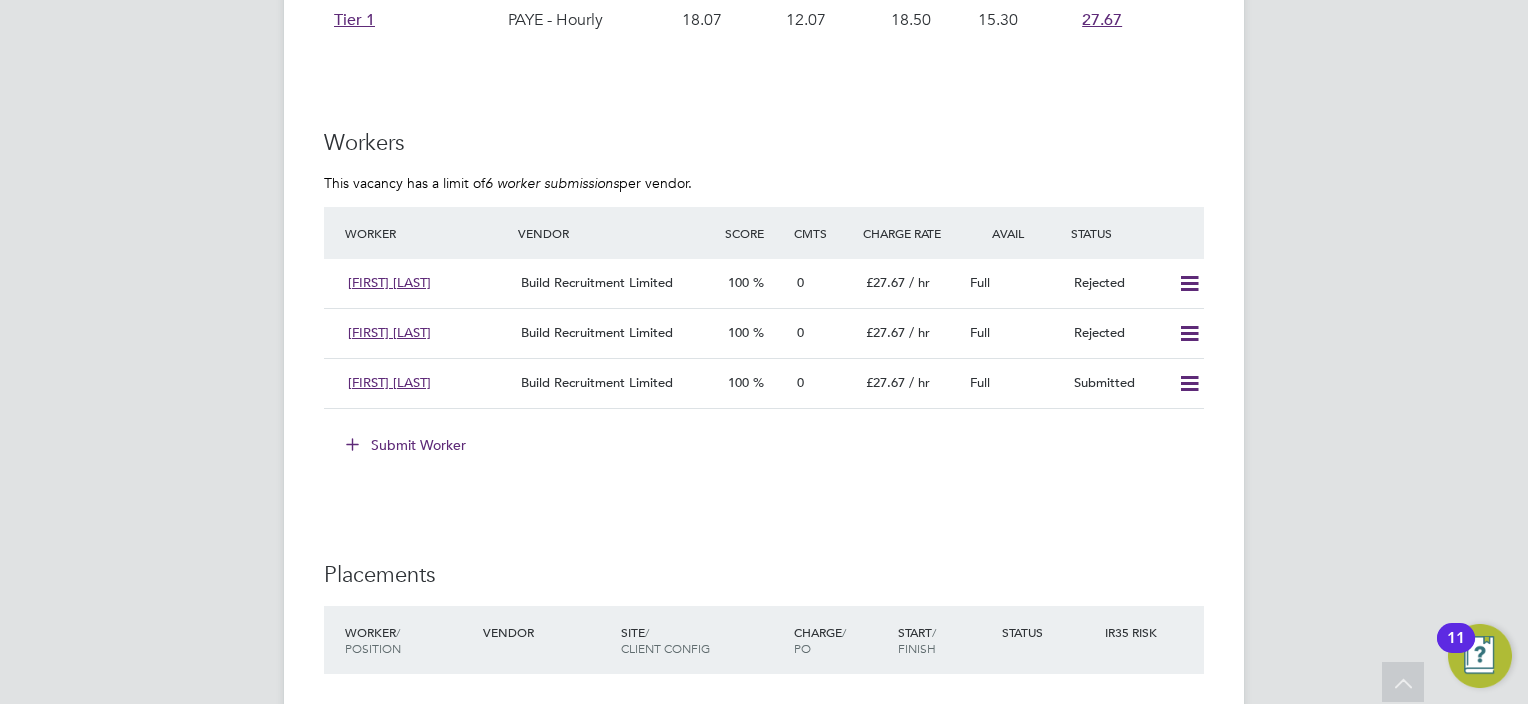 click on "Submit Worker" 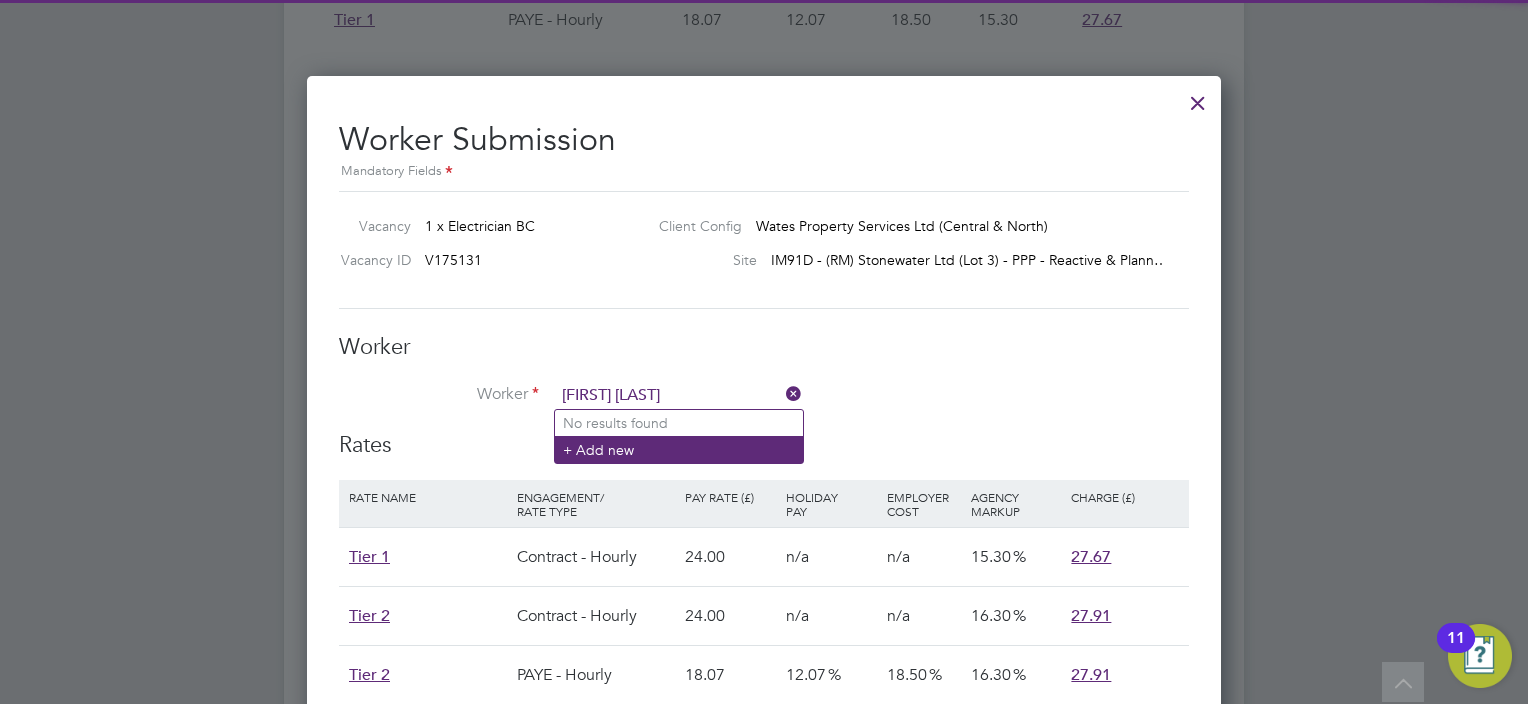 type on "david bag" 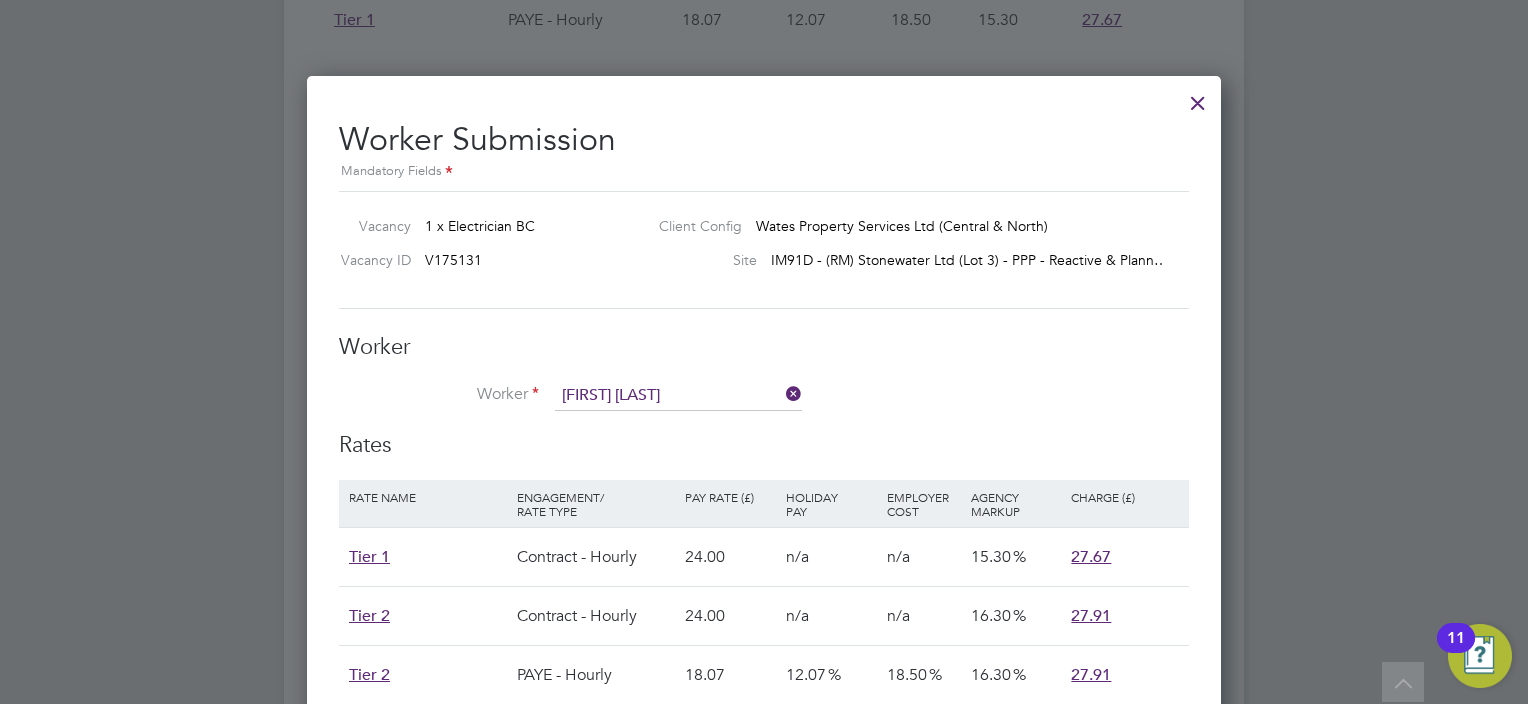 type 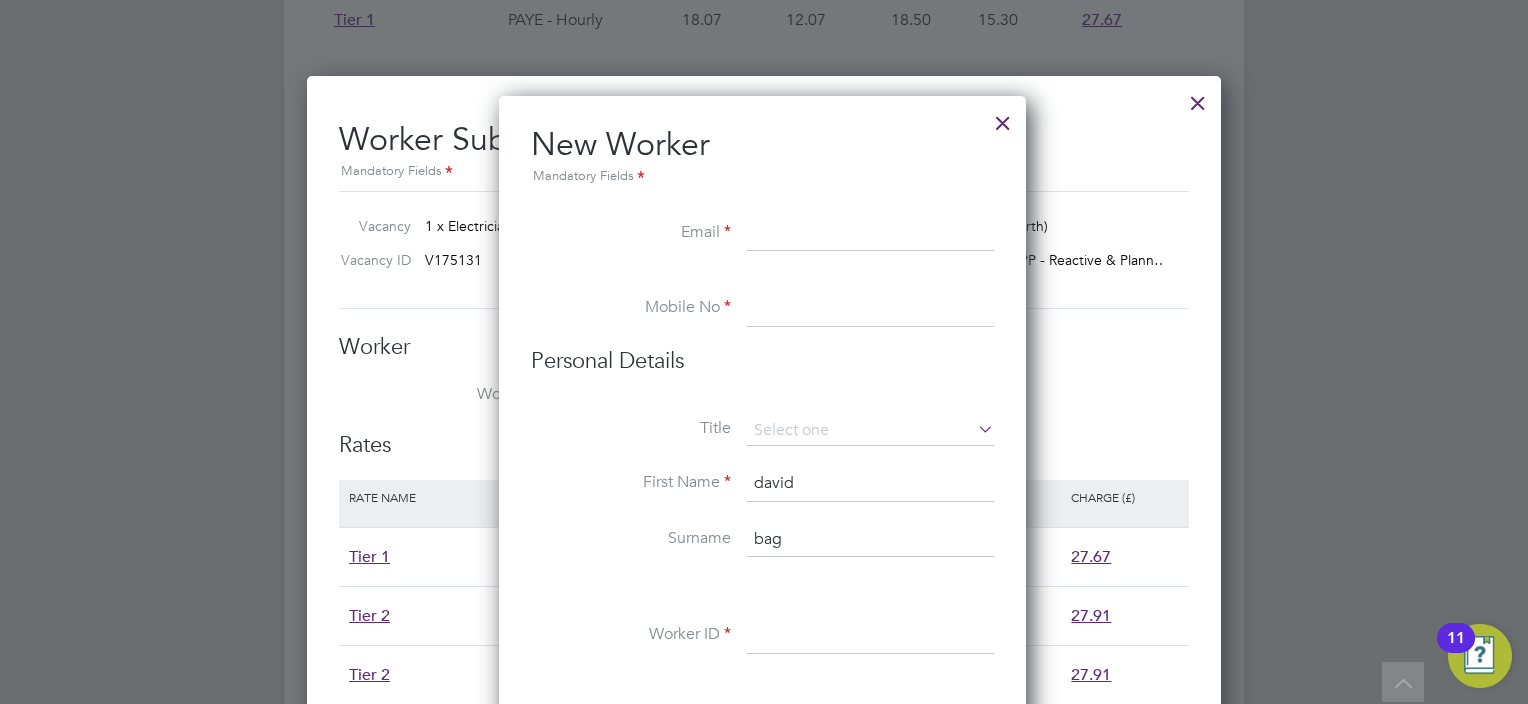 paste on "david_bagley@sky.com" 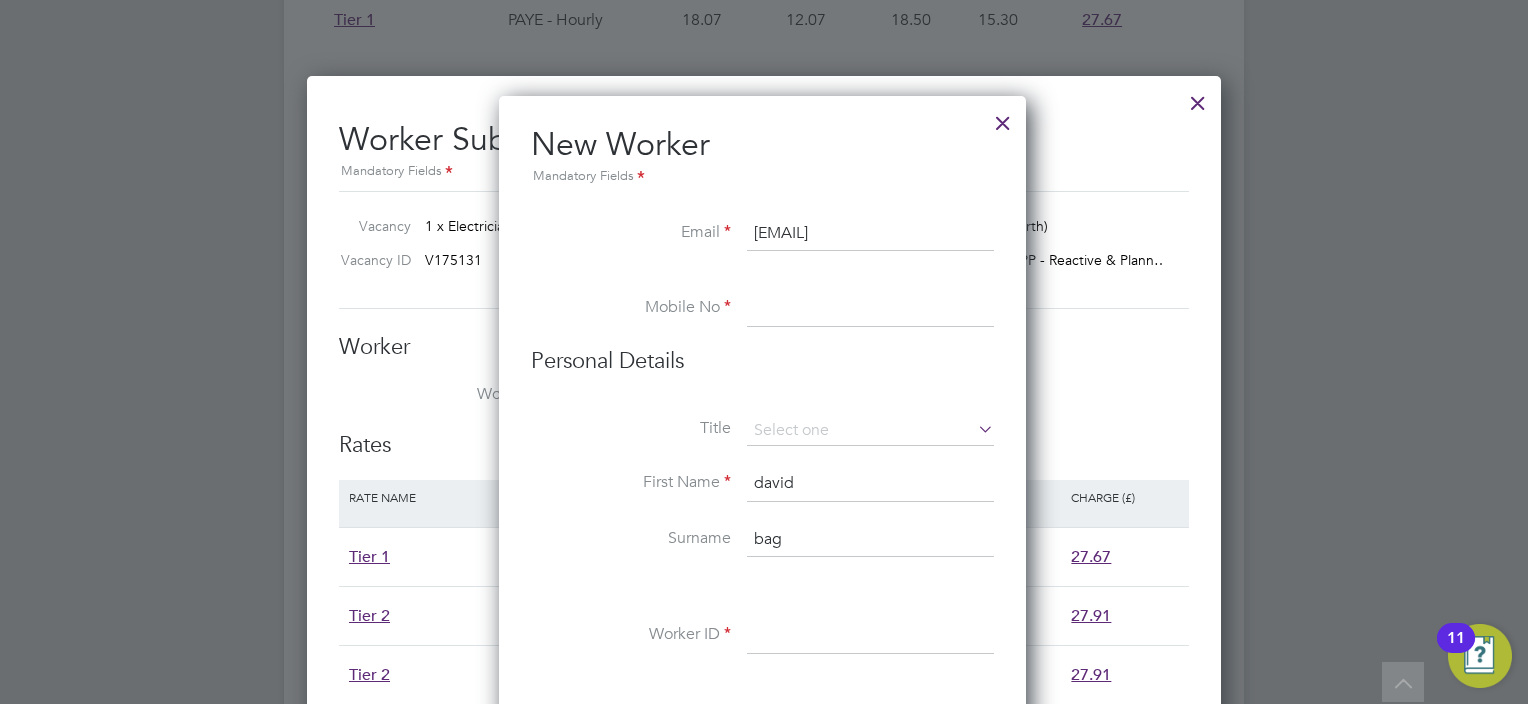 type on "david_bagley@sky.com" 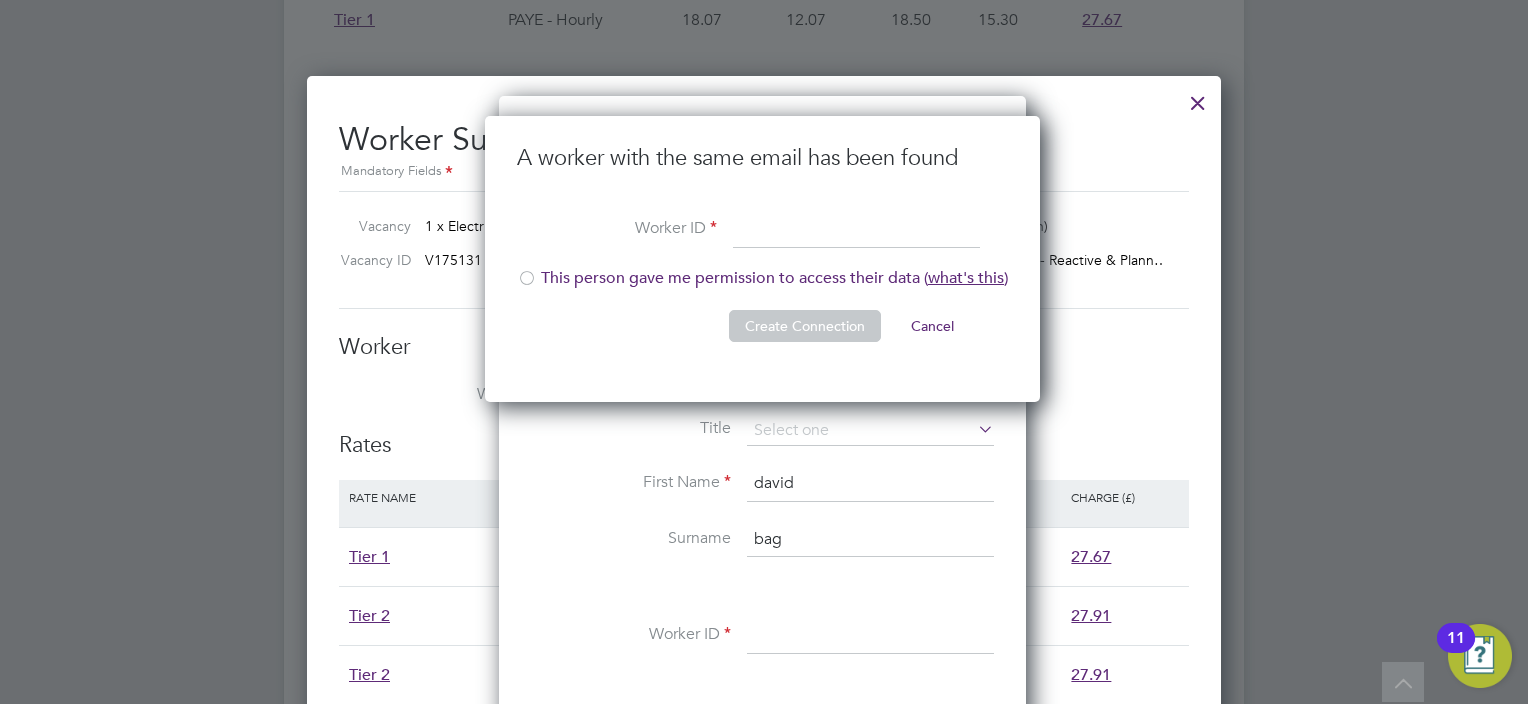 click 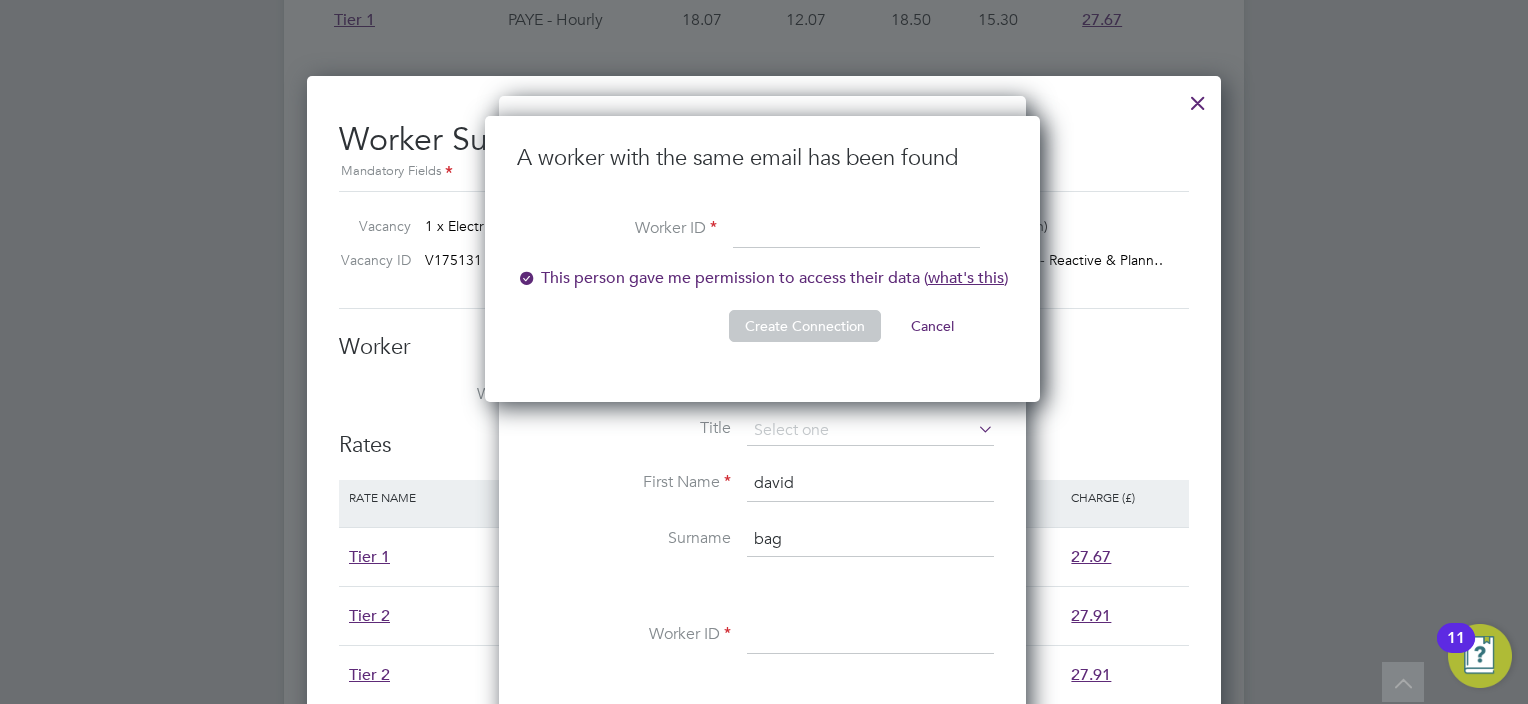 click 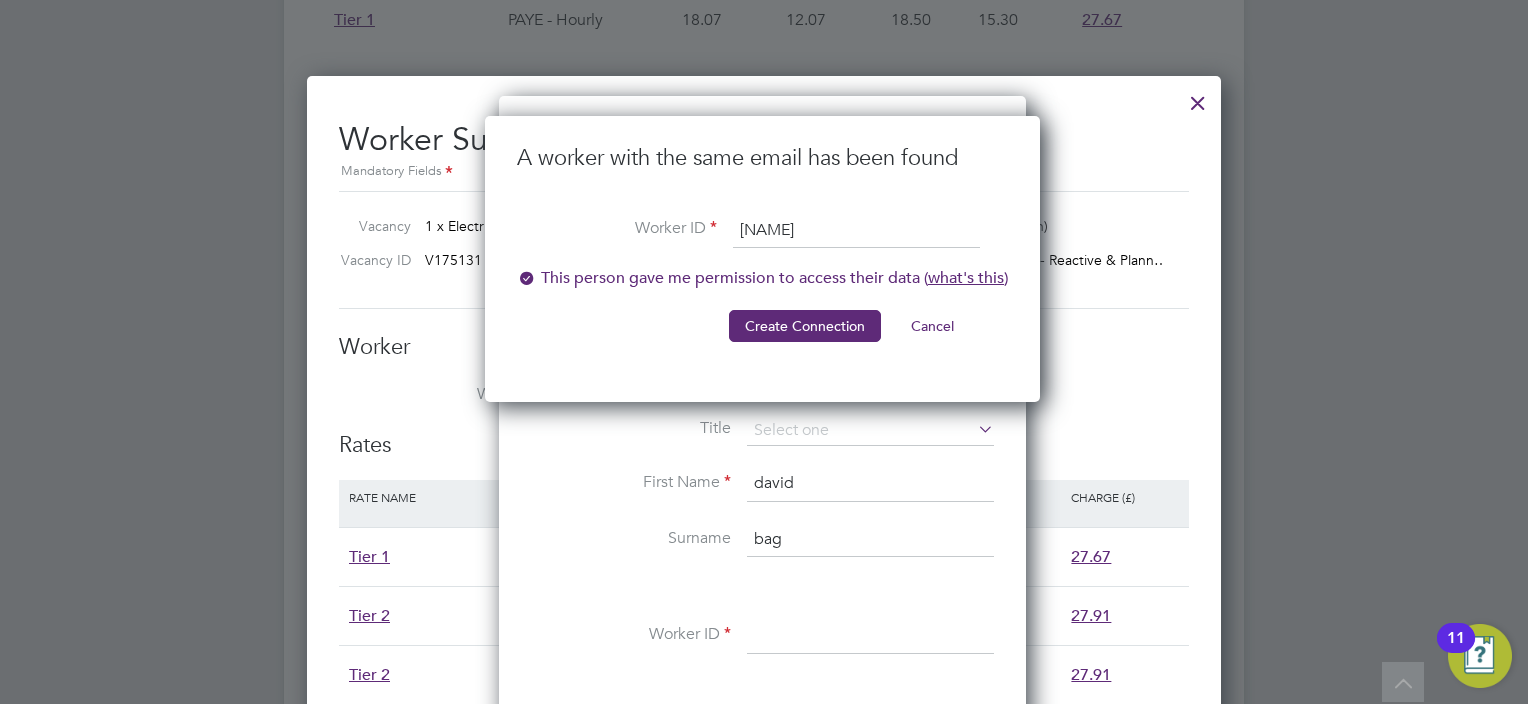 type on "DavdBag" 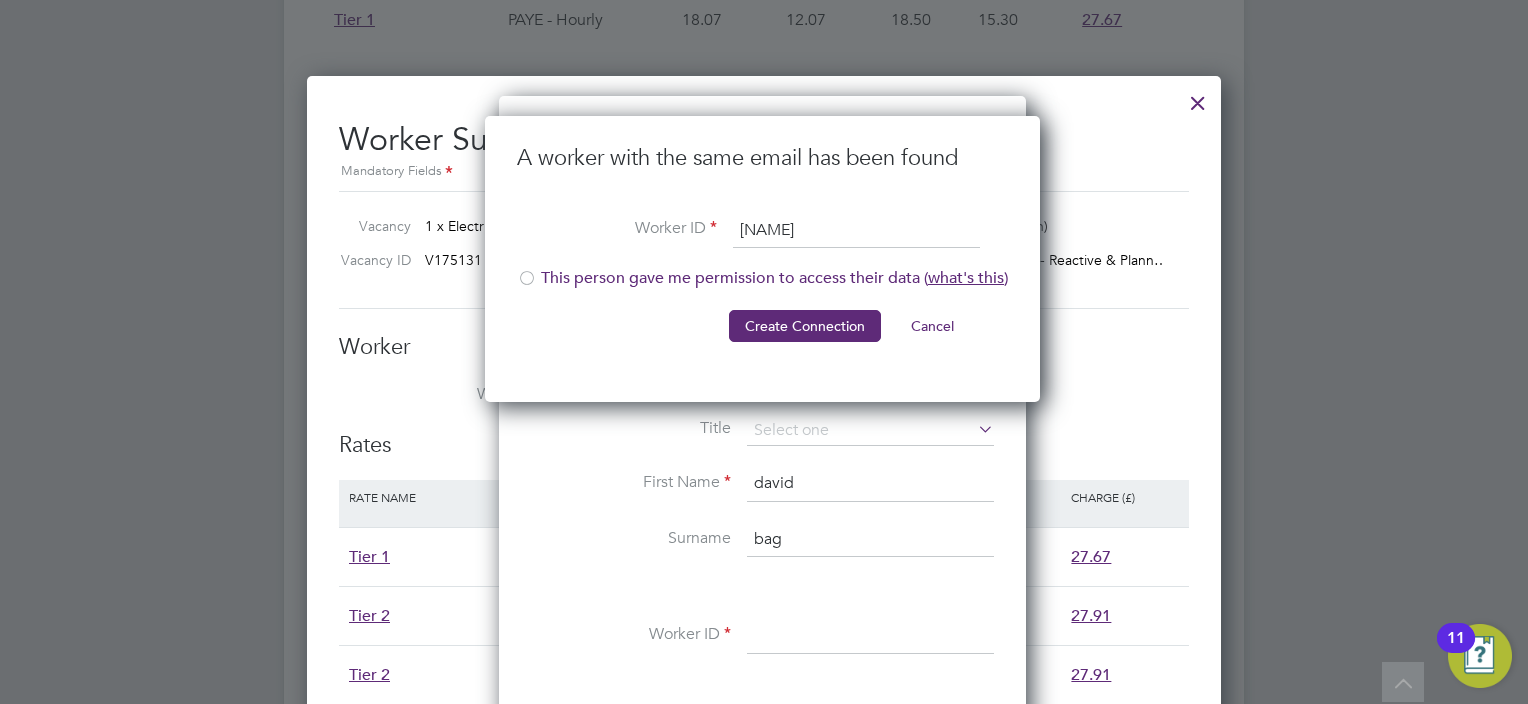 click on "This person gave me permission to access their data ( what's this )" 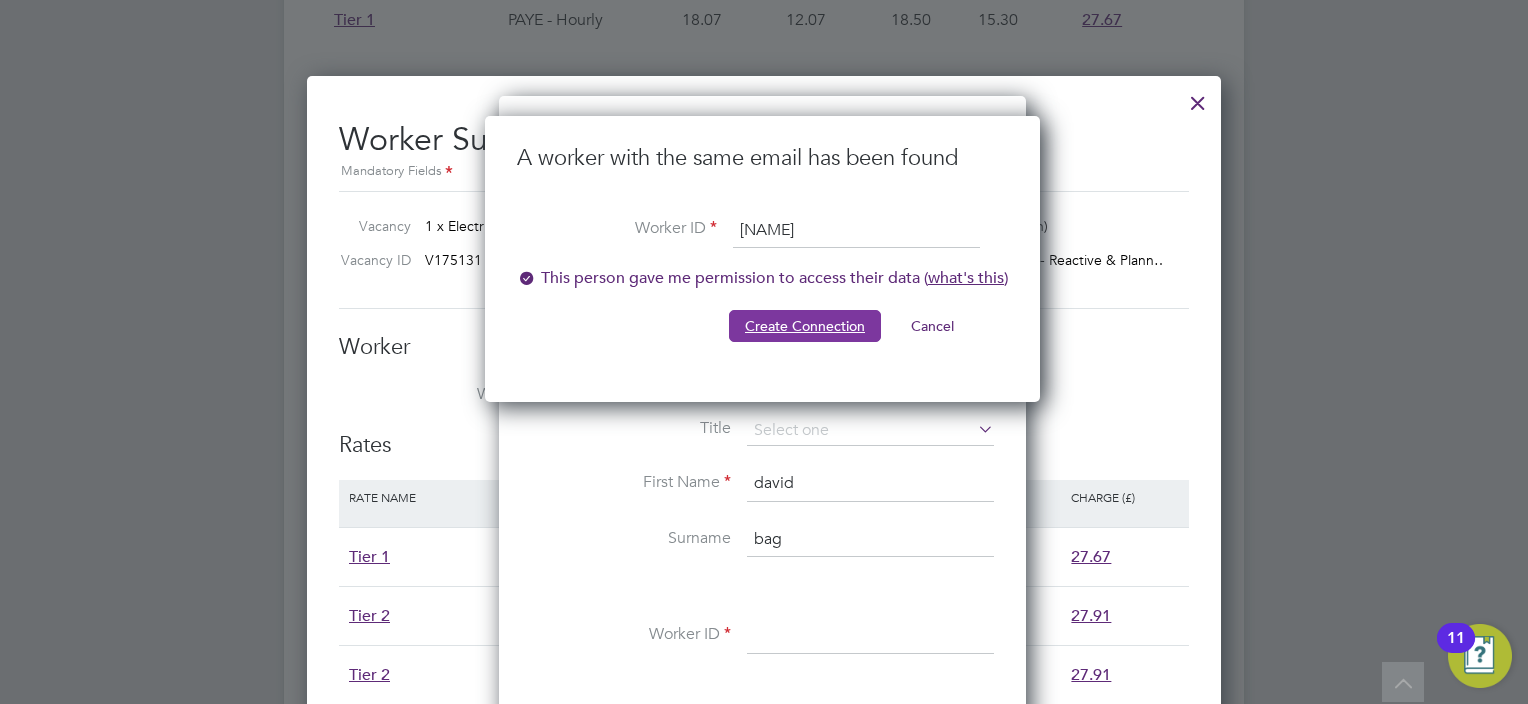click on "Create Connection" 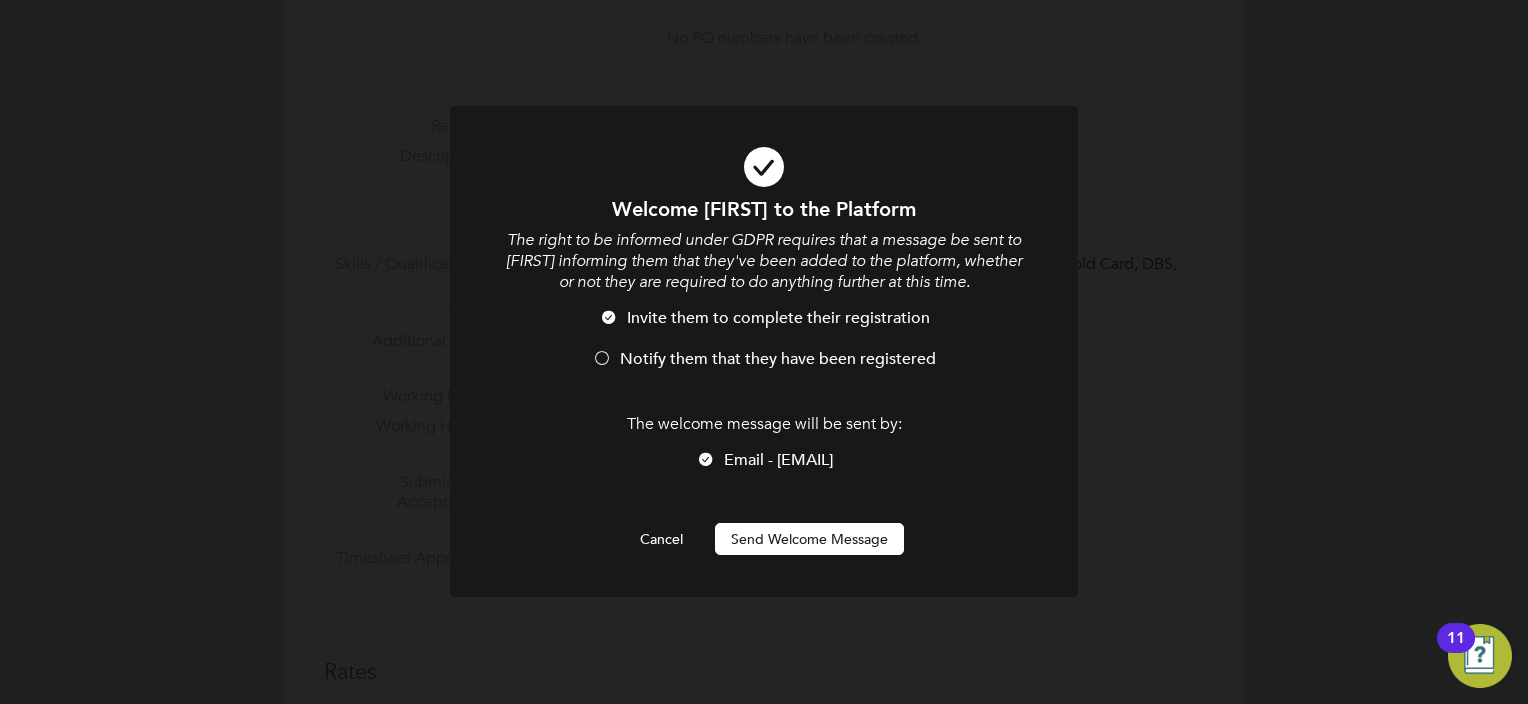 click on "Notify them that they have been registered" at bounding box center (778, 359) 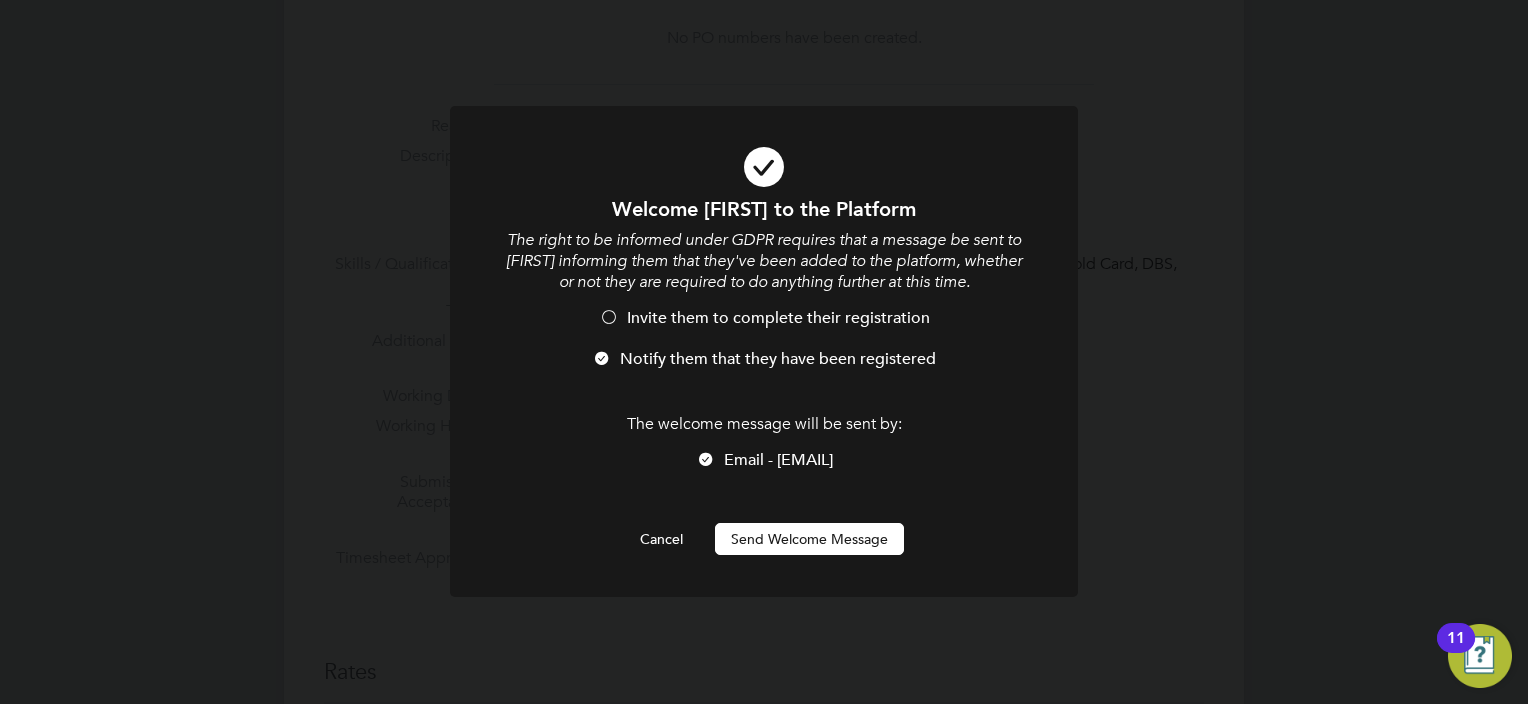 click on "Send Welcome Message" at bounding box center (809, 539) 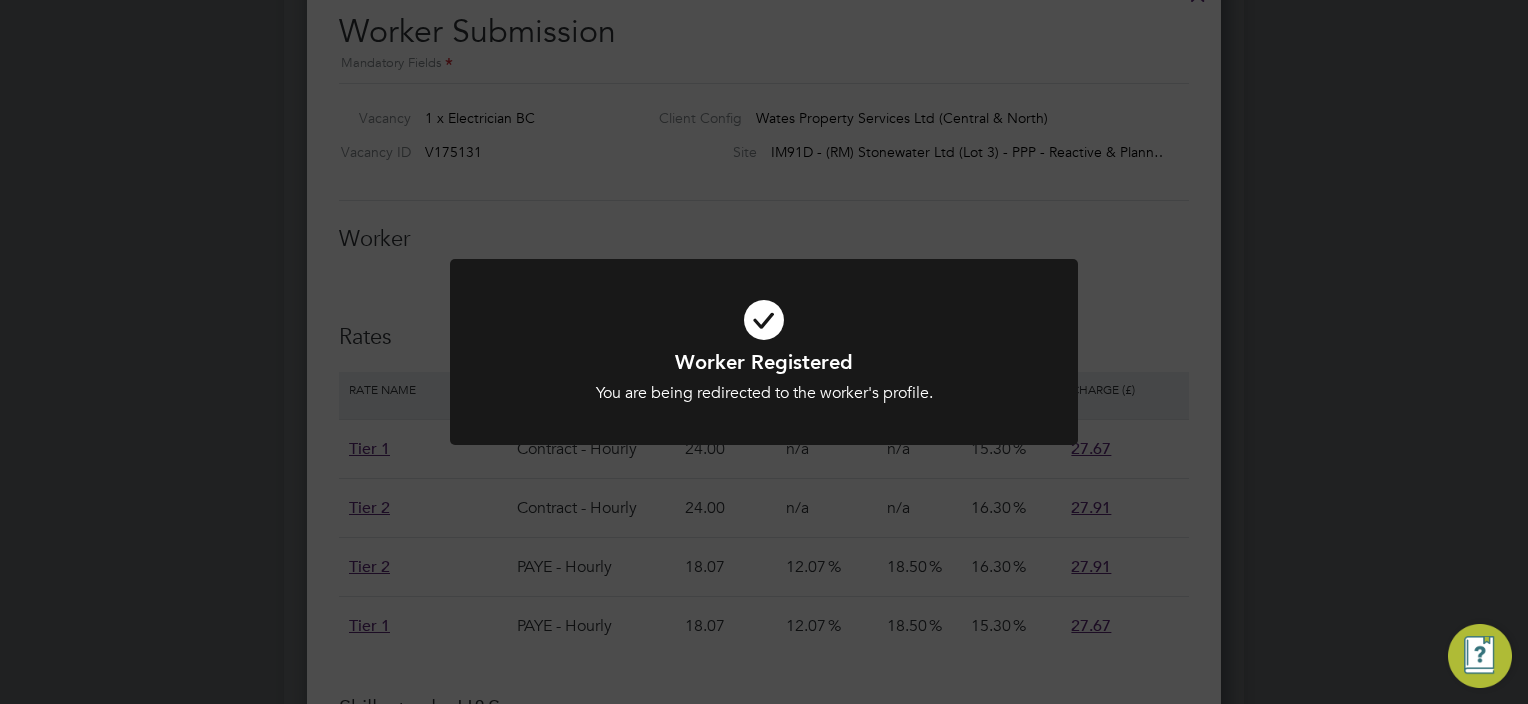 click on "Worker Registered You are being redirected to the worker's profile. Cancel Okay" 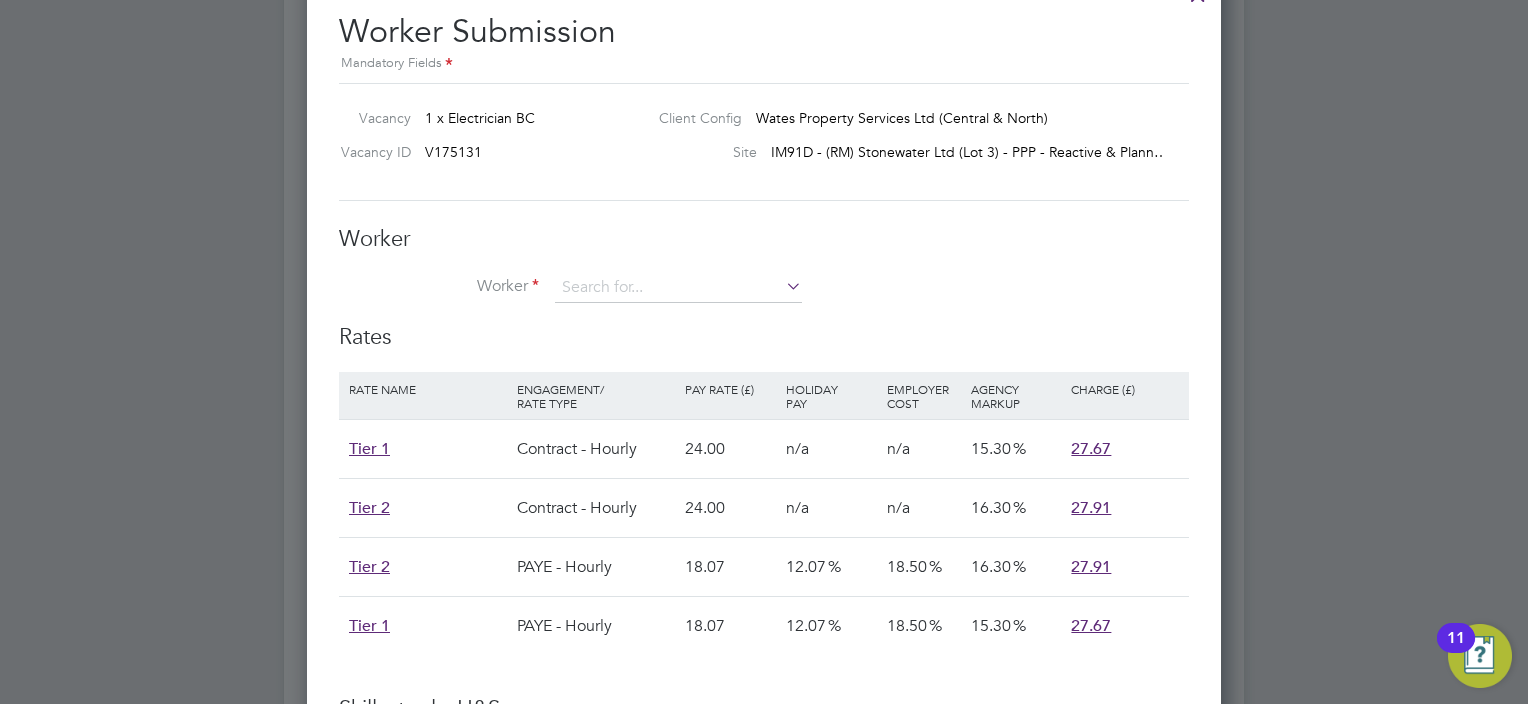 click on "Vacancy   1 x Electrician BC Client Config   Wates Property Services Ltd (Central & North) Vacancy ID   V175131 Site   IM91D - (RM) Stonewater Ltd (Lot 3) - PPP - Reactive & Plann…" at bounding box center [764, 142] 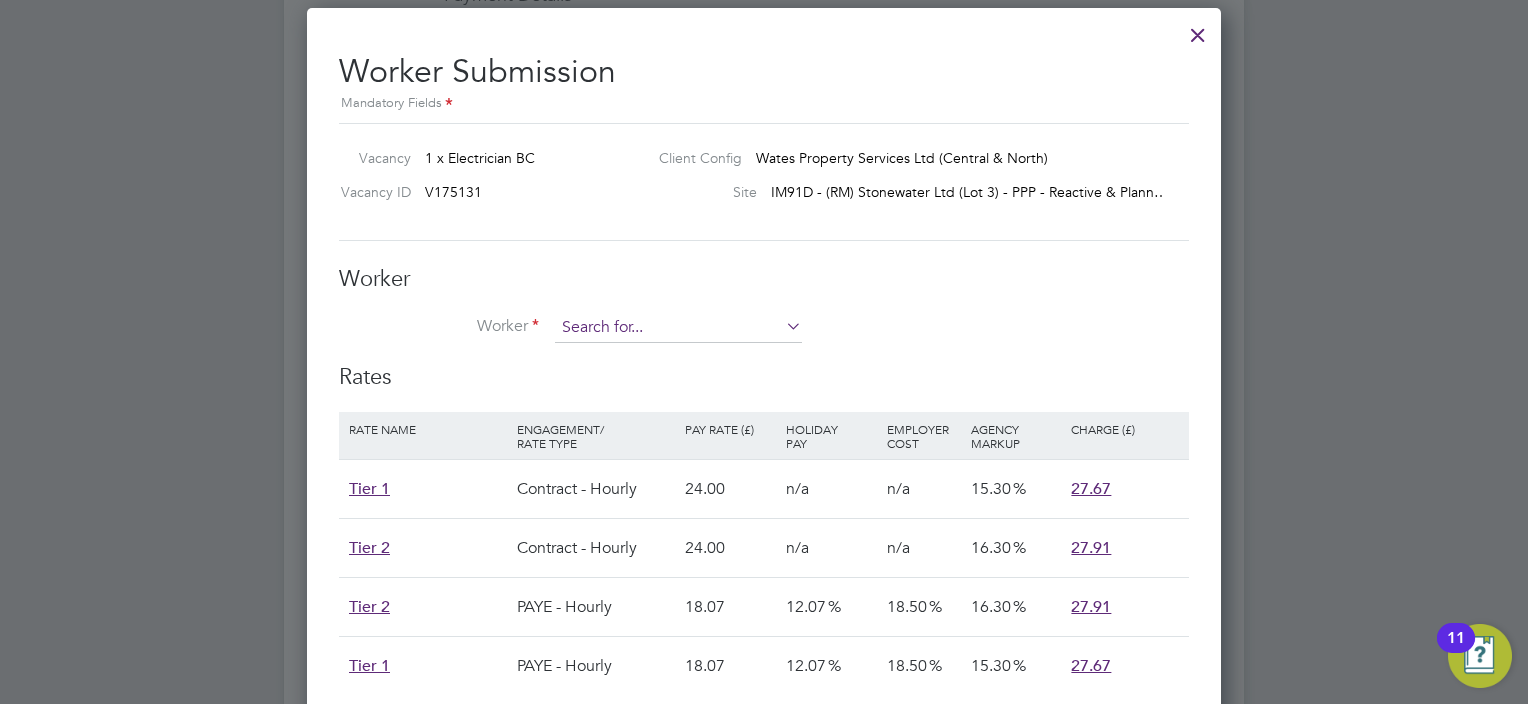 click at bounding box center (678, 328) 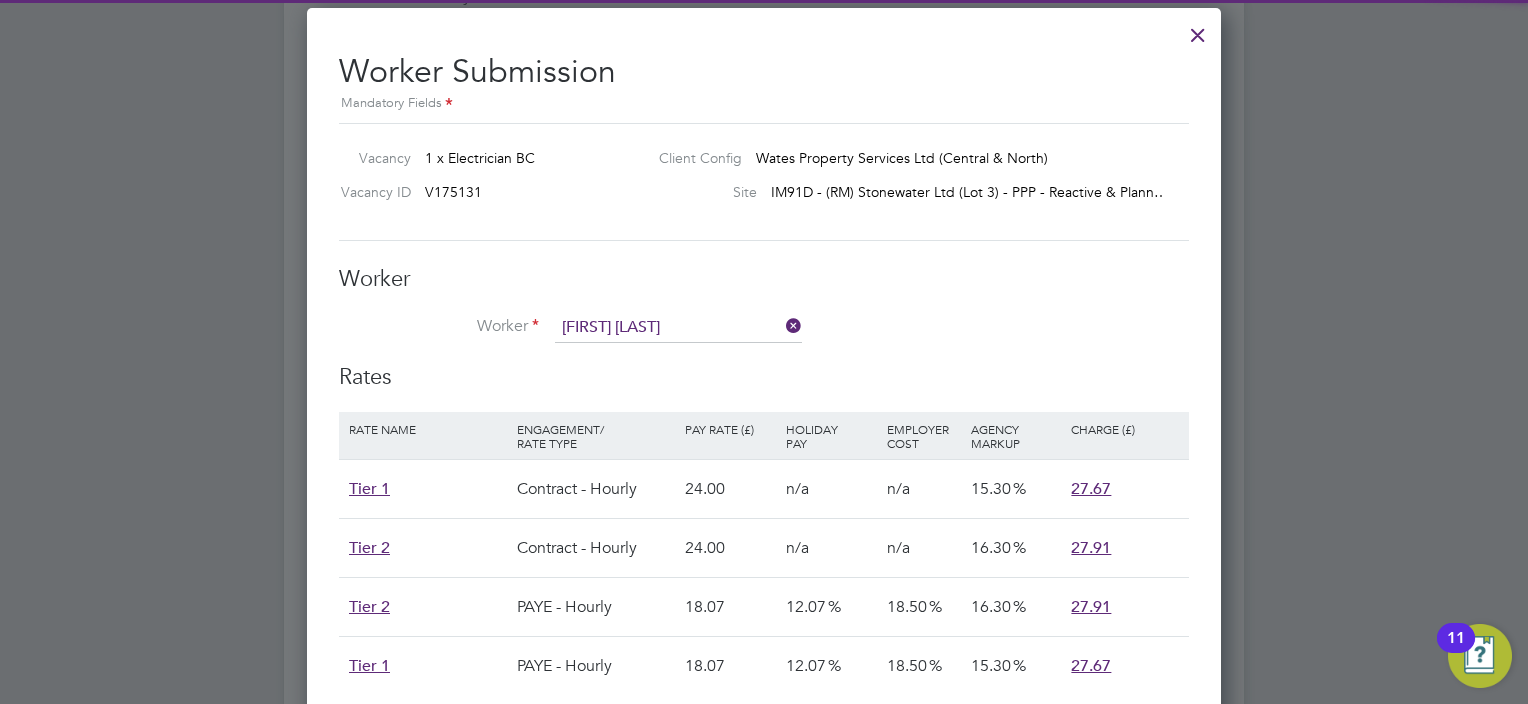 click on "David   Bag ley (DavdBag)" 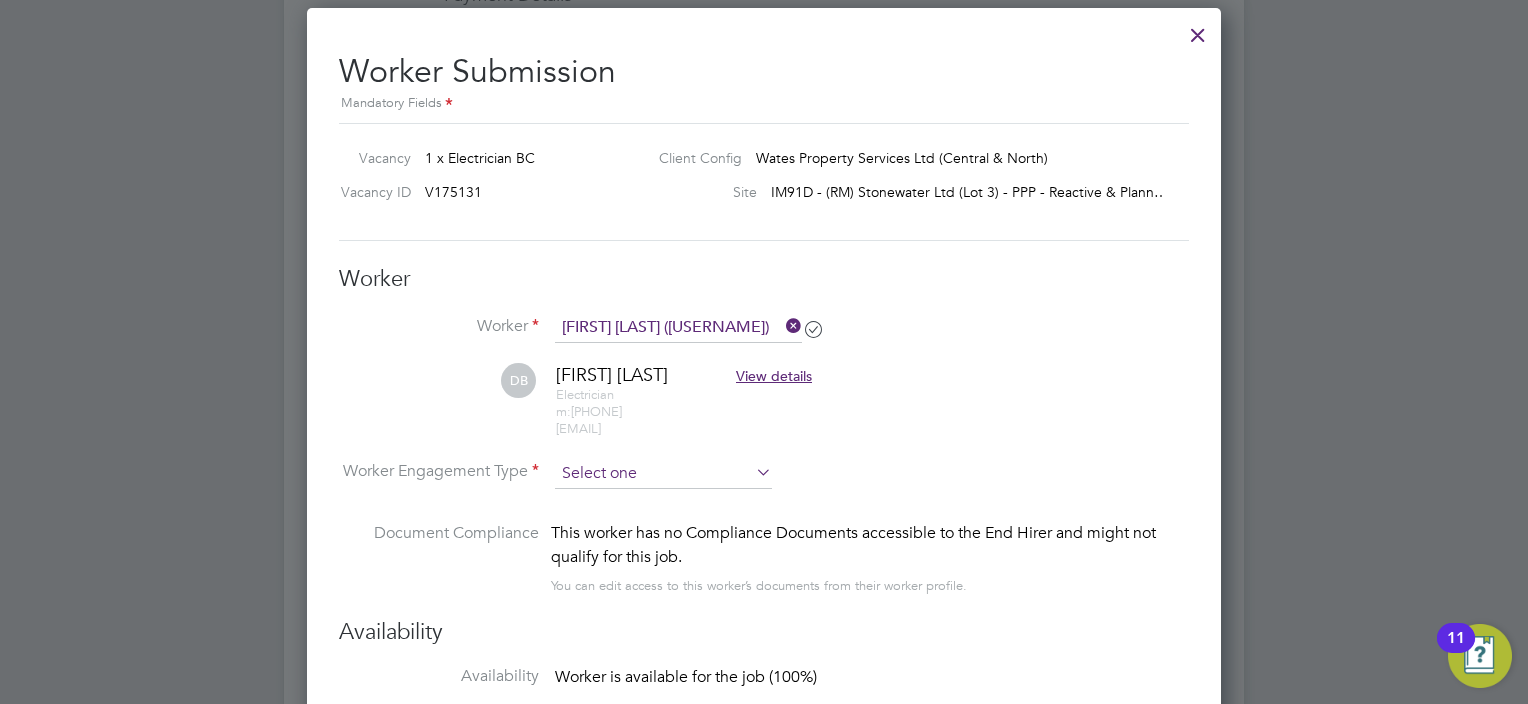 click at bounding box center [663, 474] 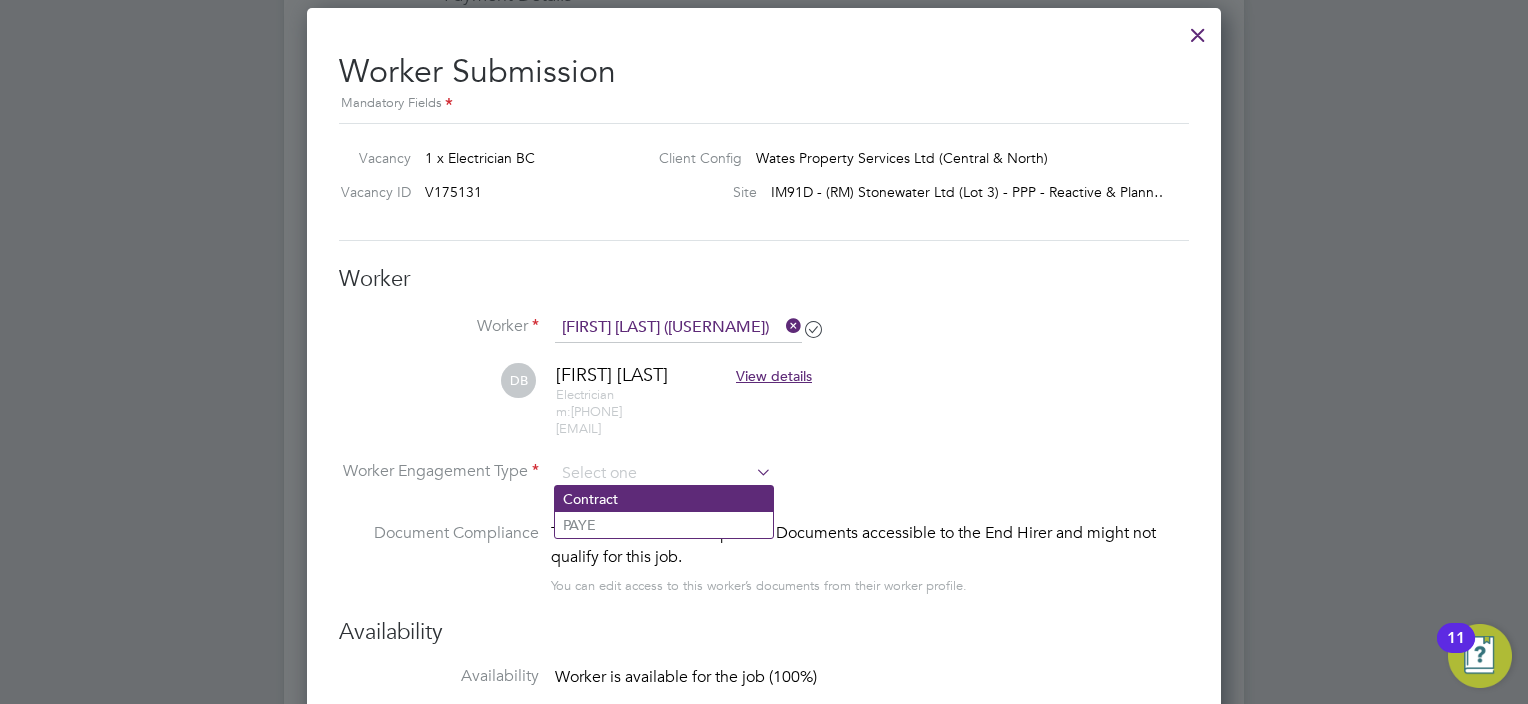 click on "Contract" 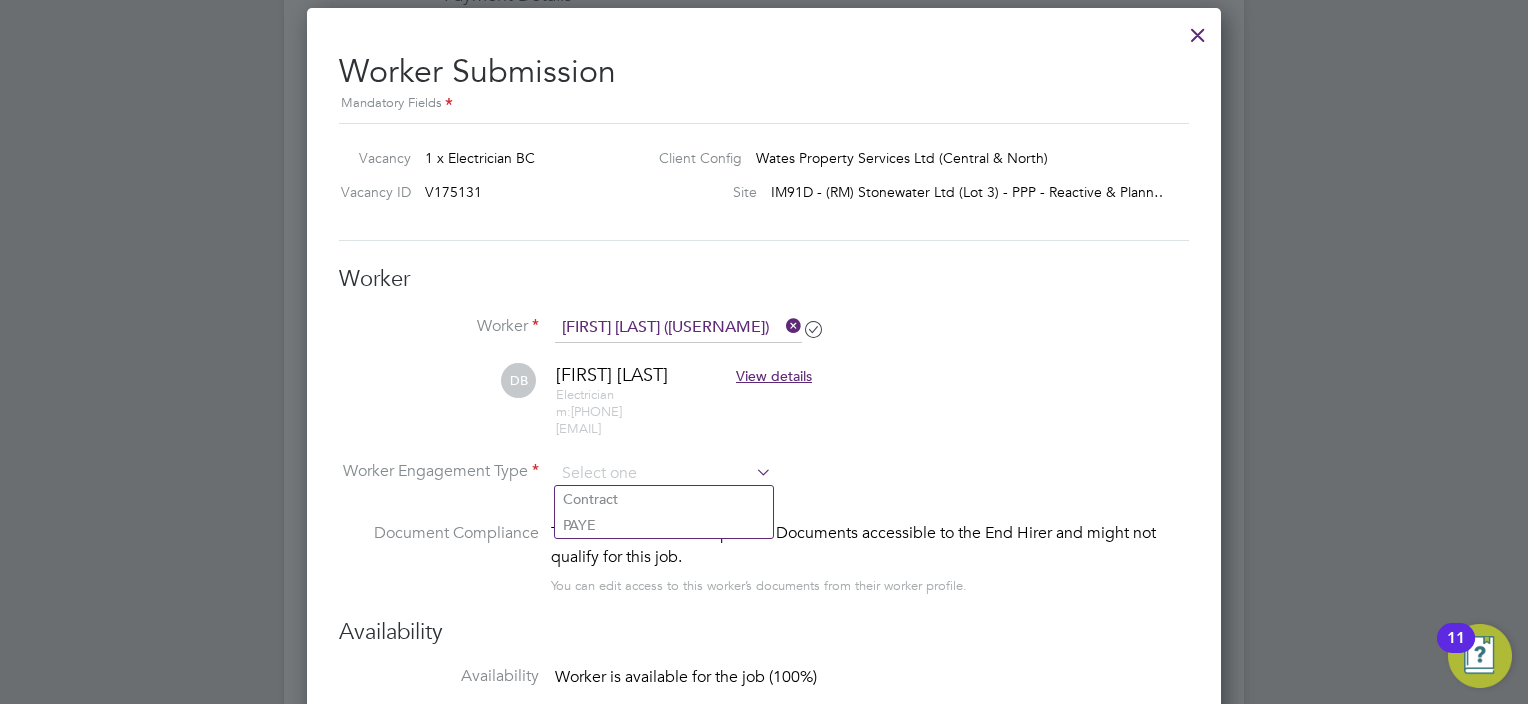 type on "Contract" 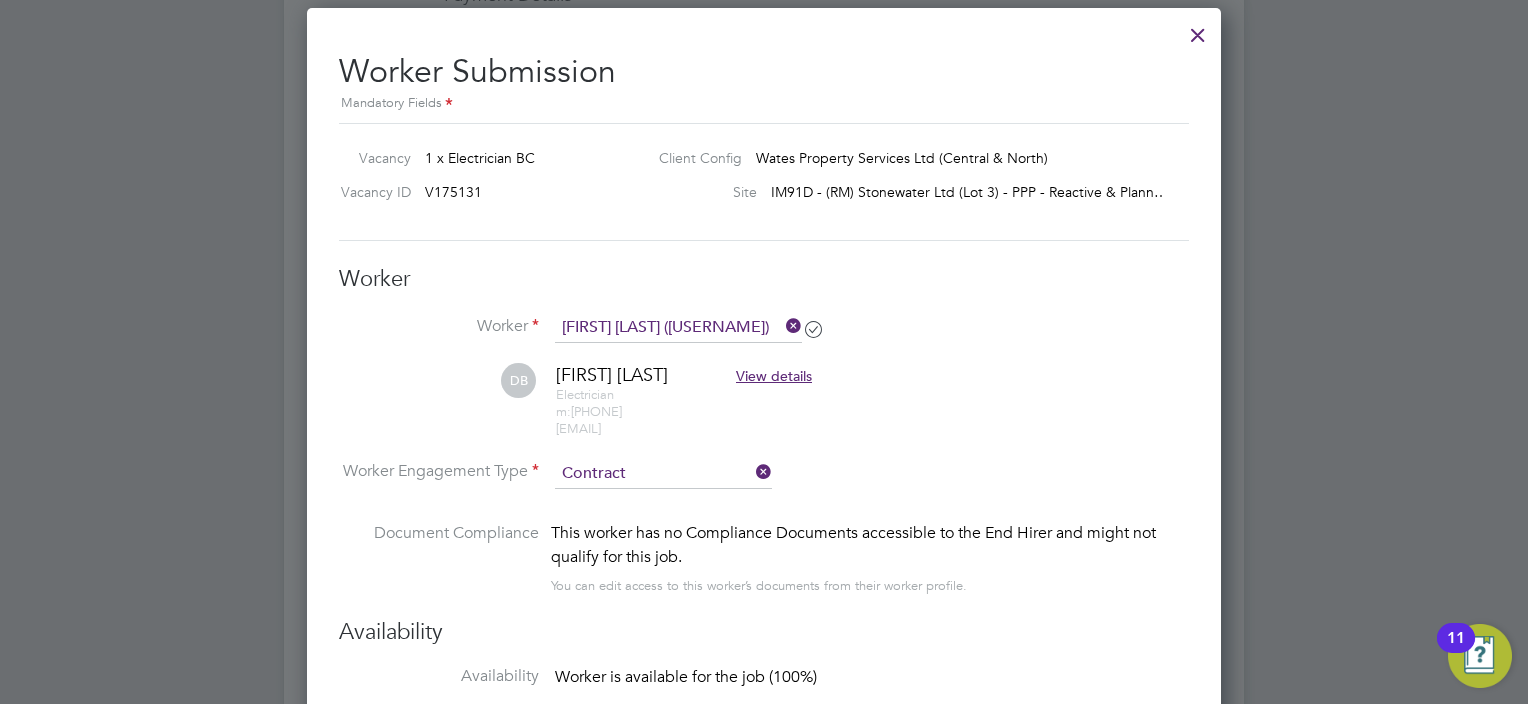 click on "DB David Bagley   View details Electrician m:  07827968937   david_bagley@sky.com" at bounding box center (764, 410) 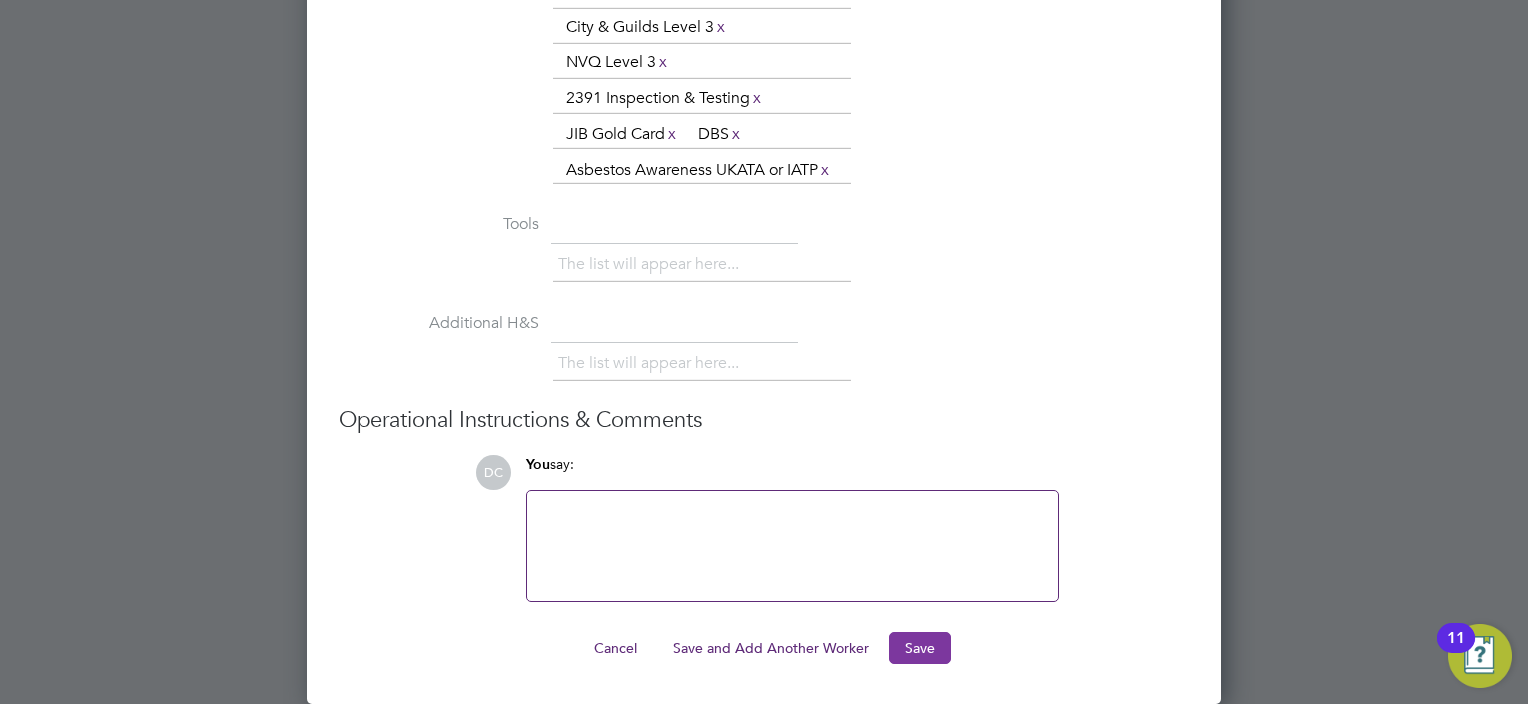 click on "Save" at bounding box center [920, 648] 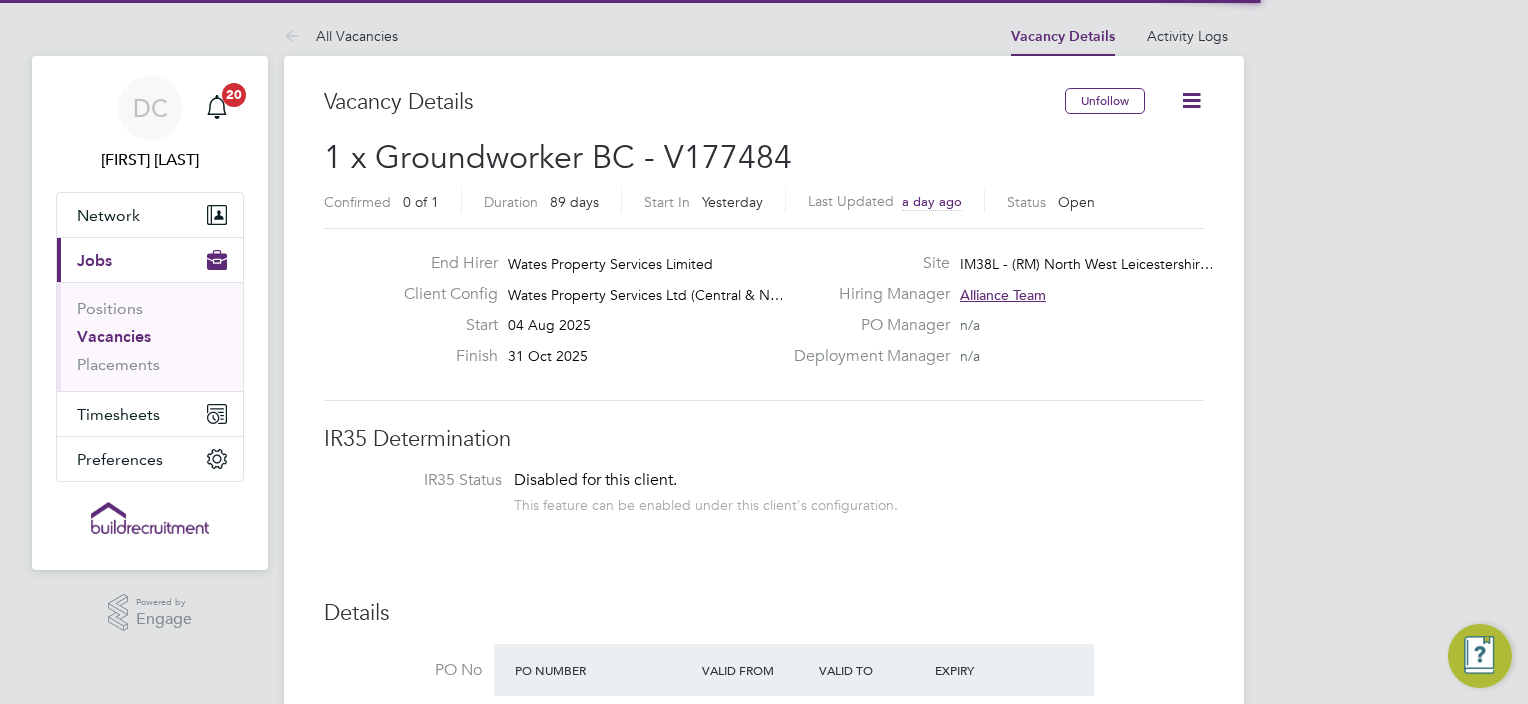 scroll, scrollTop: 0, scrollLeft: 0, axis: both 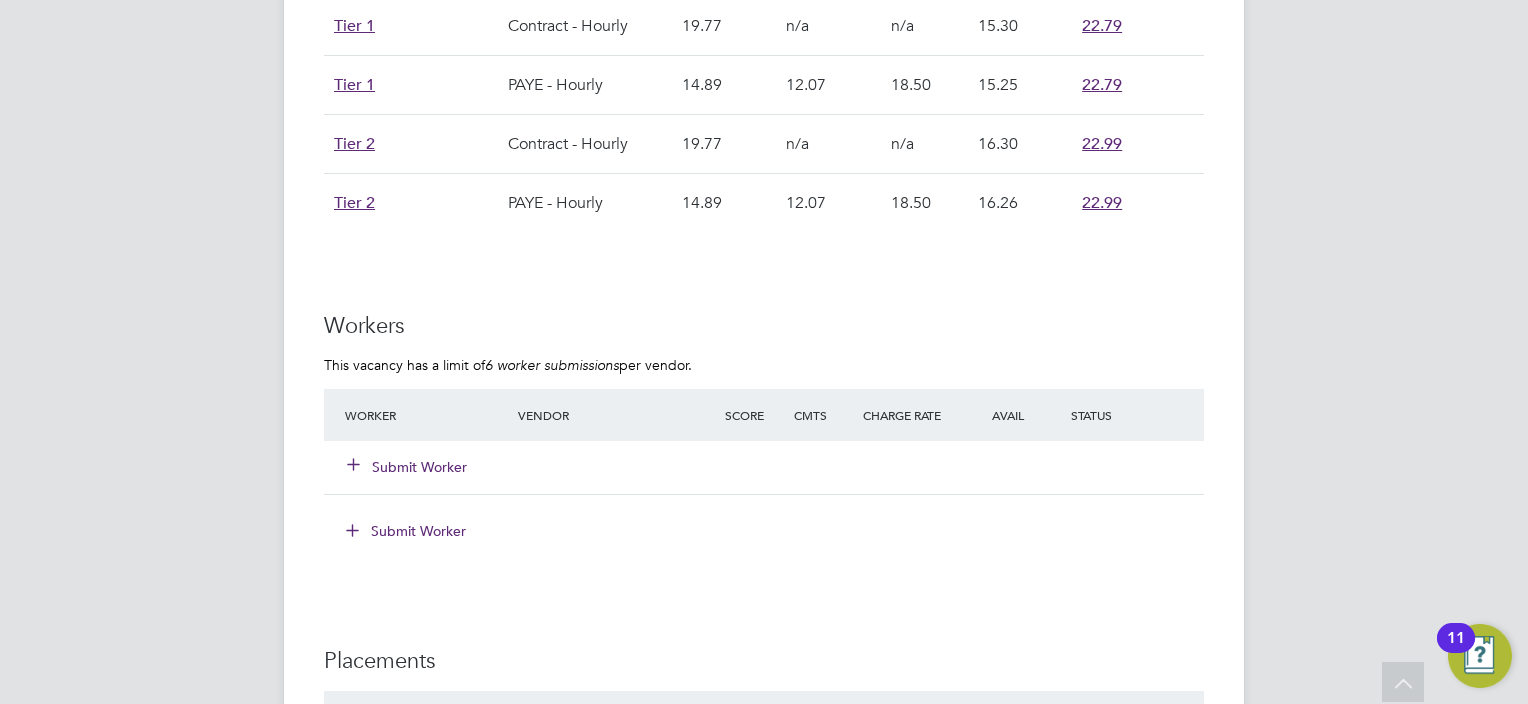 click on "Submit Worker" 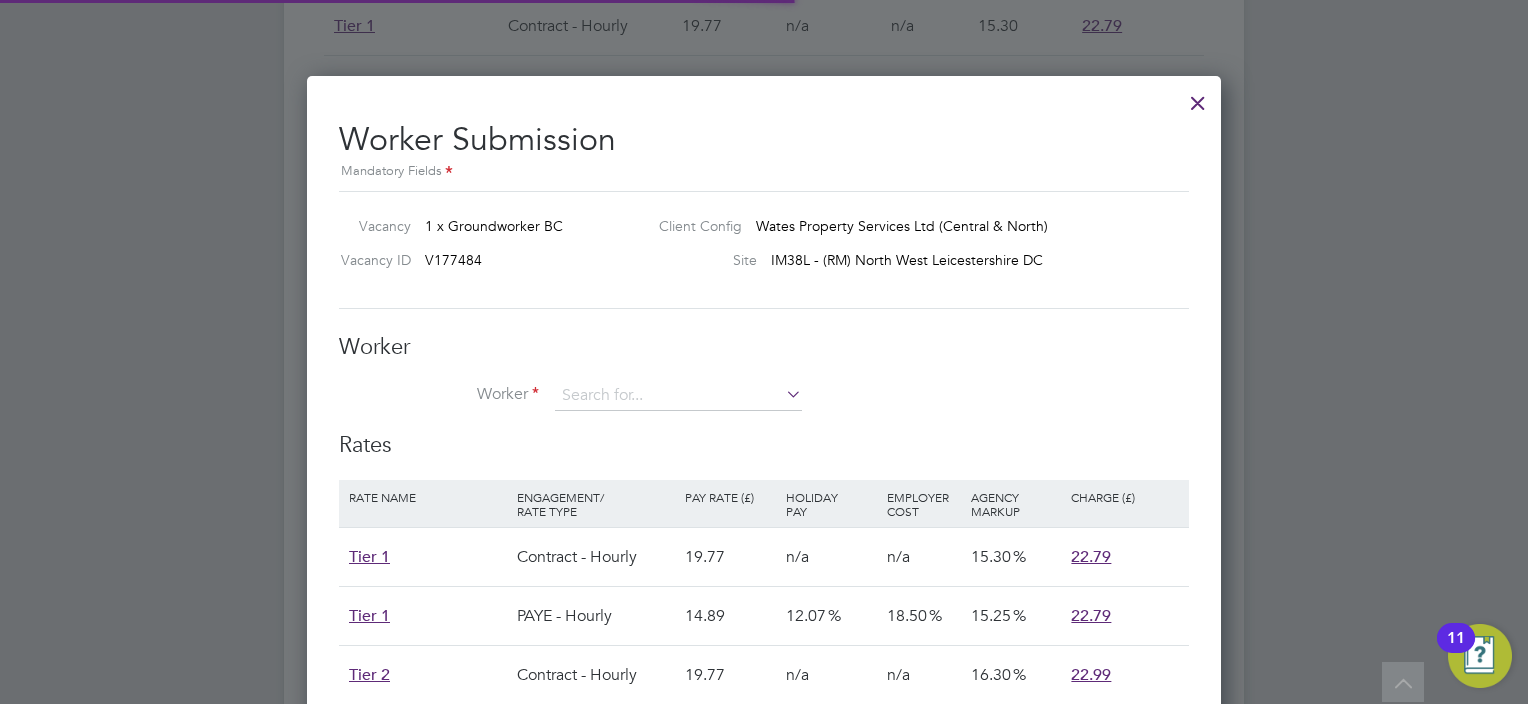 scroll, scrollTop: 10, scrollLeft: 10, axis: both 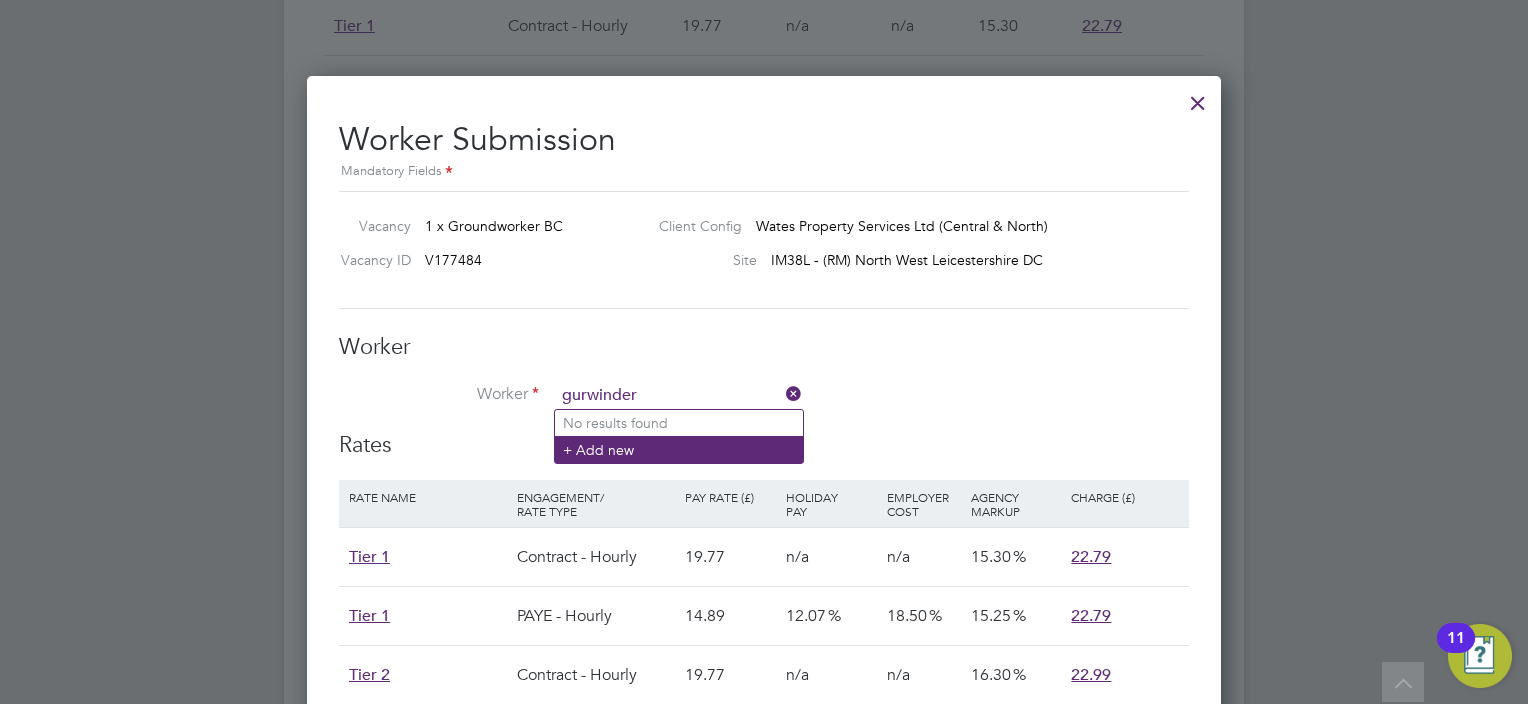 type on "gurwinder" 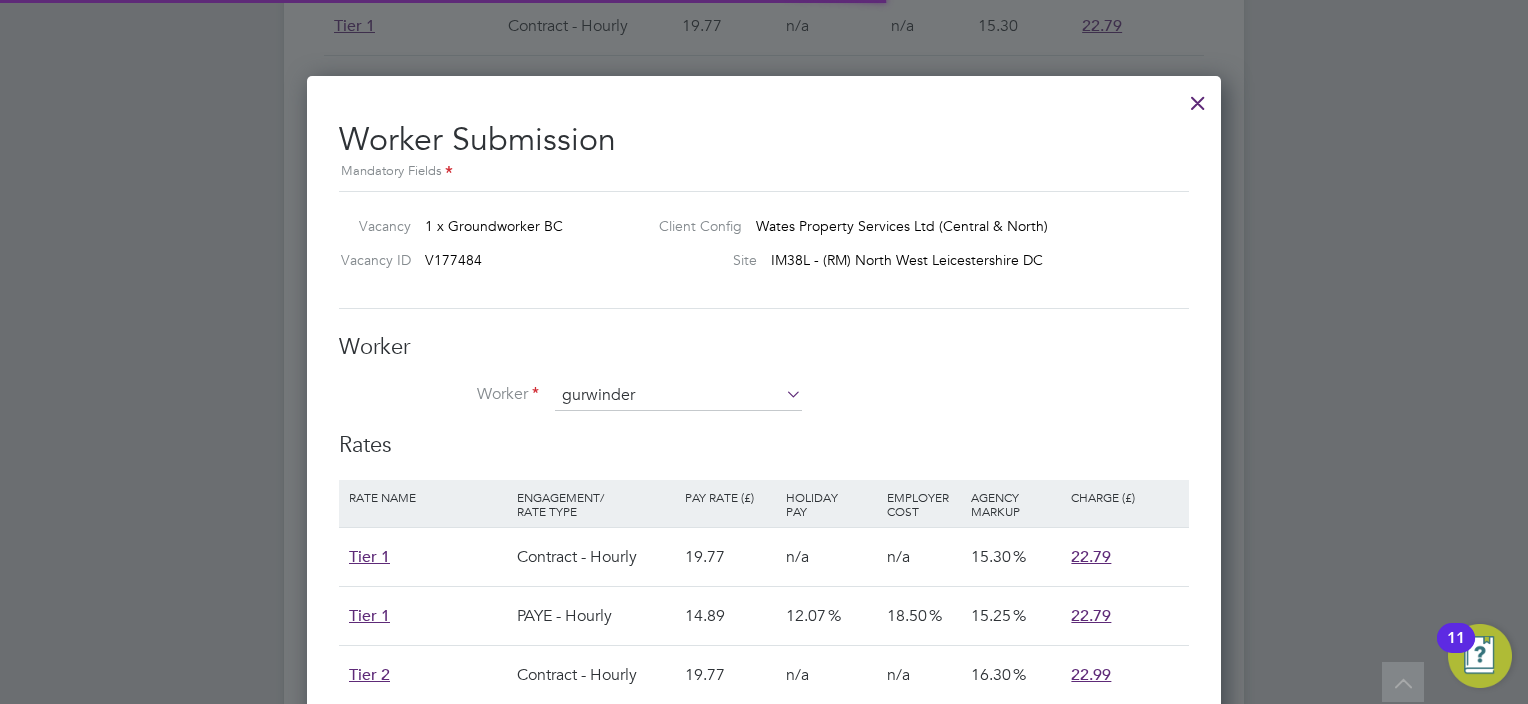 type 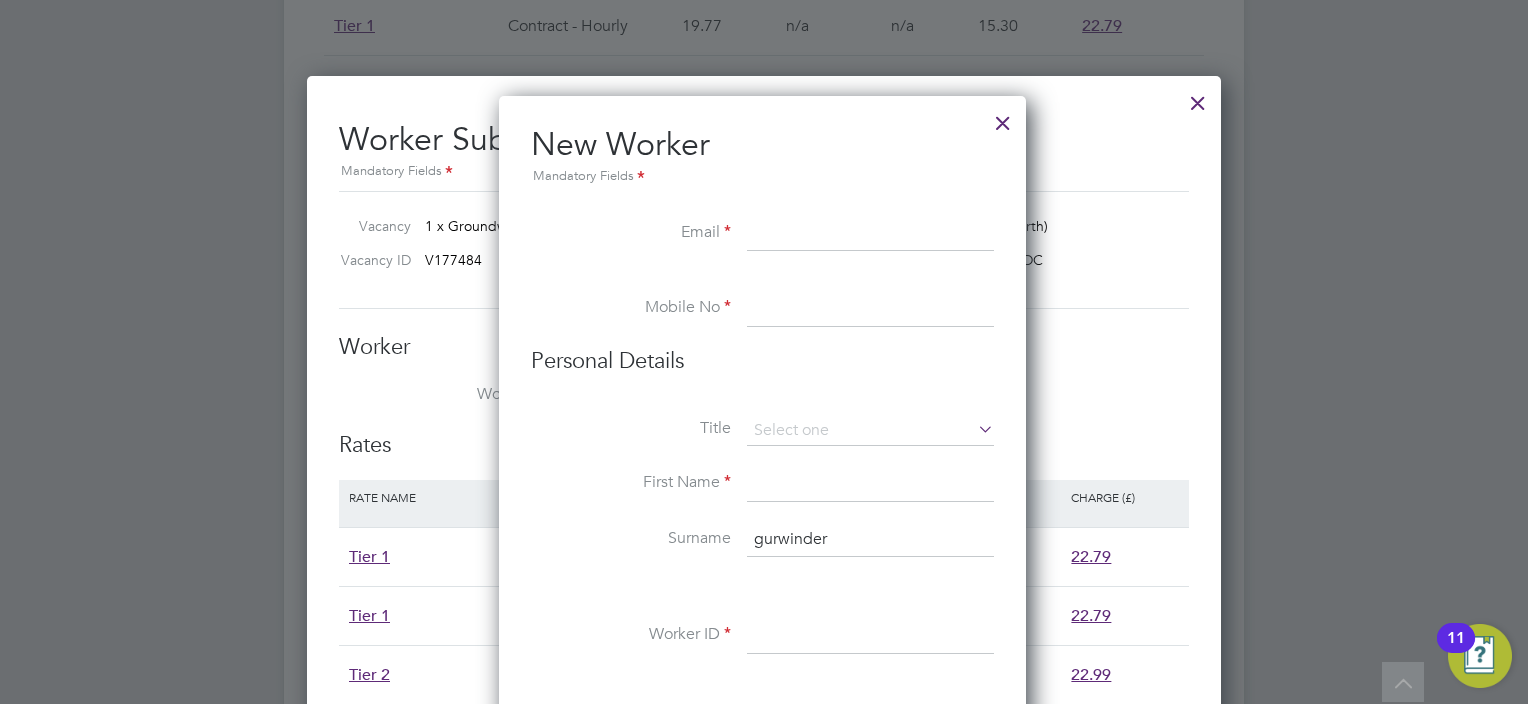 click at bounding box center [1003, 118] 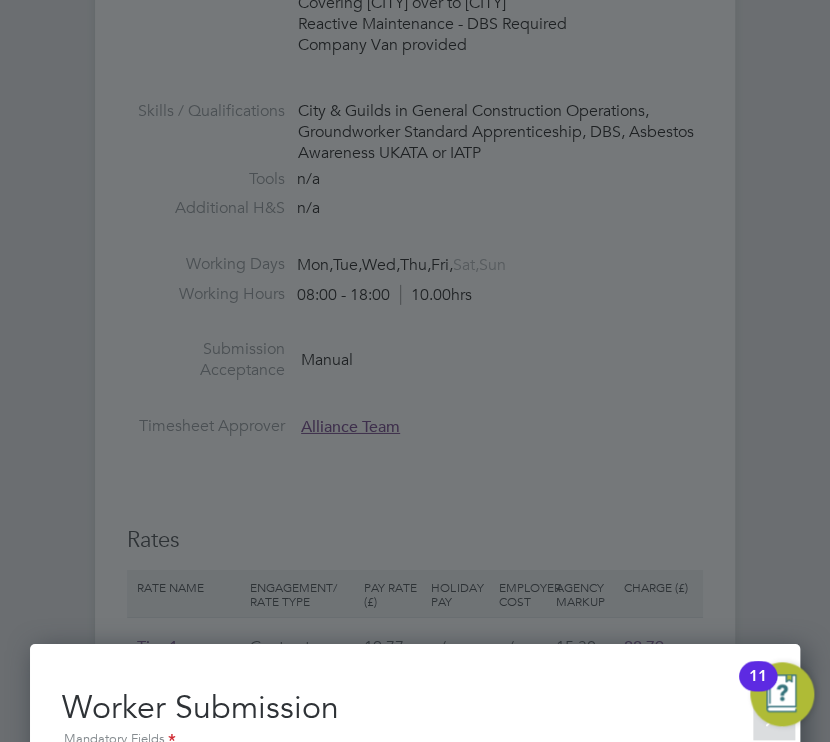 scroll, scrollTop: 32, scrollLeft: 261, axis: both 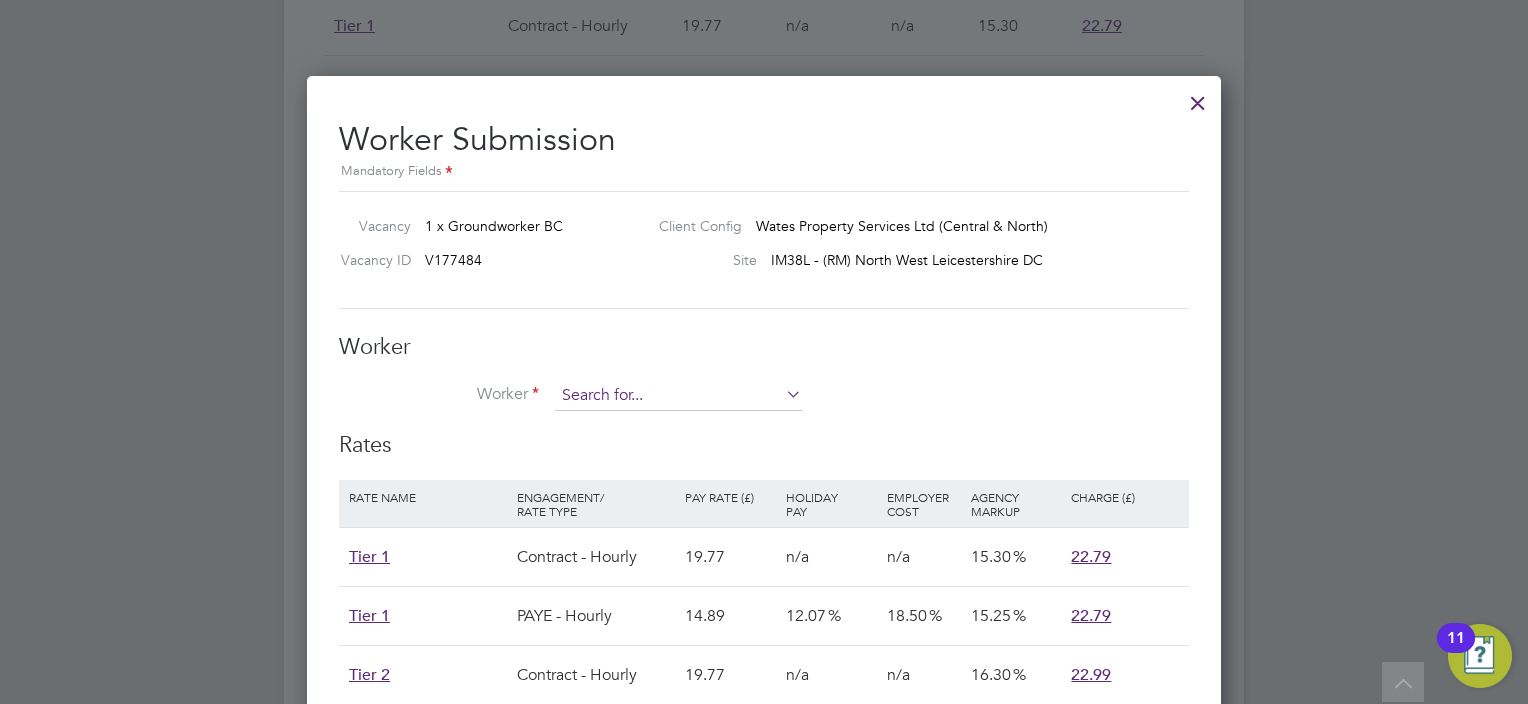 click at bounding box center [678, 396] 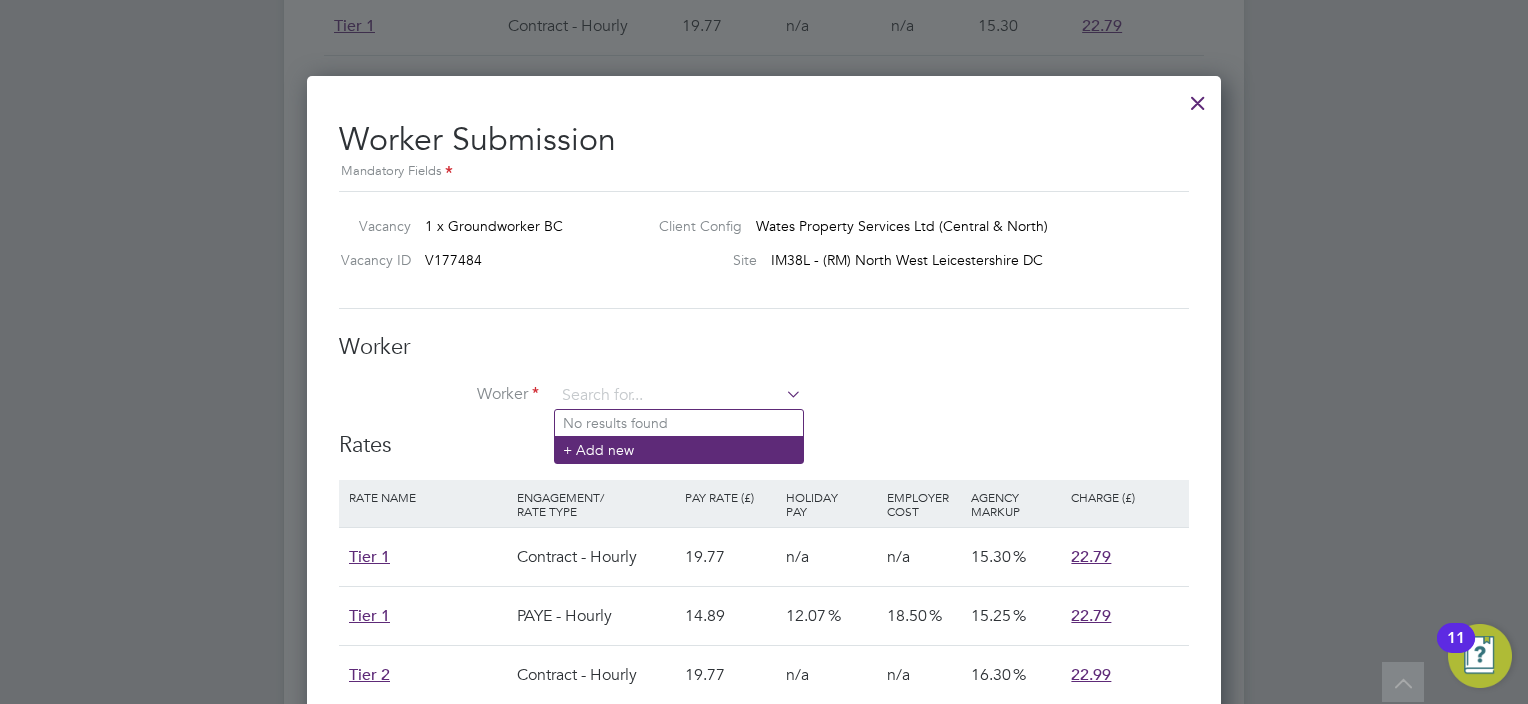 click on "+ Add new" 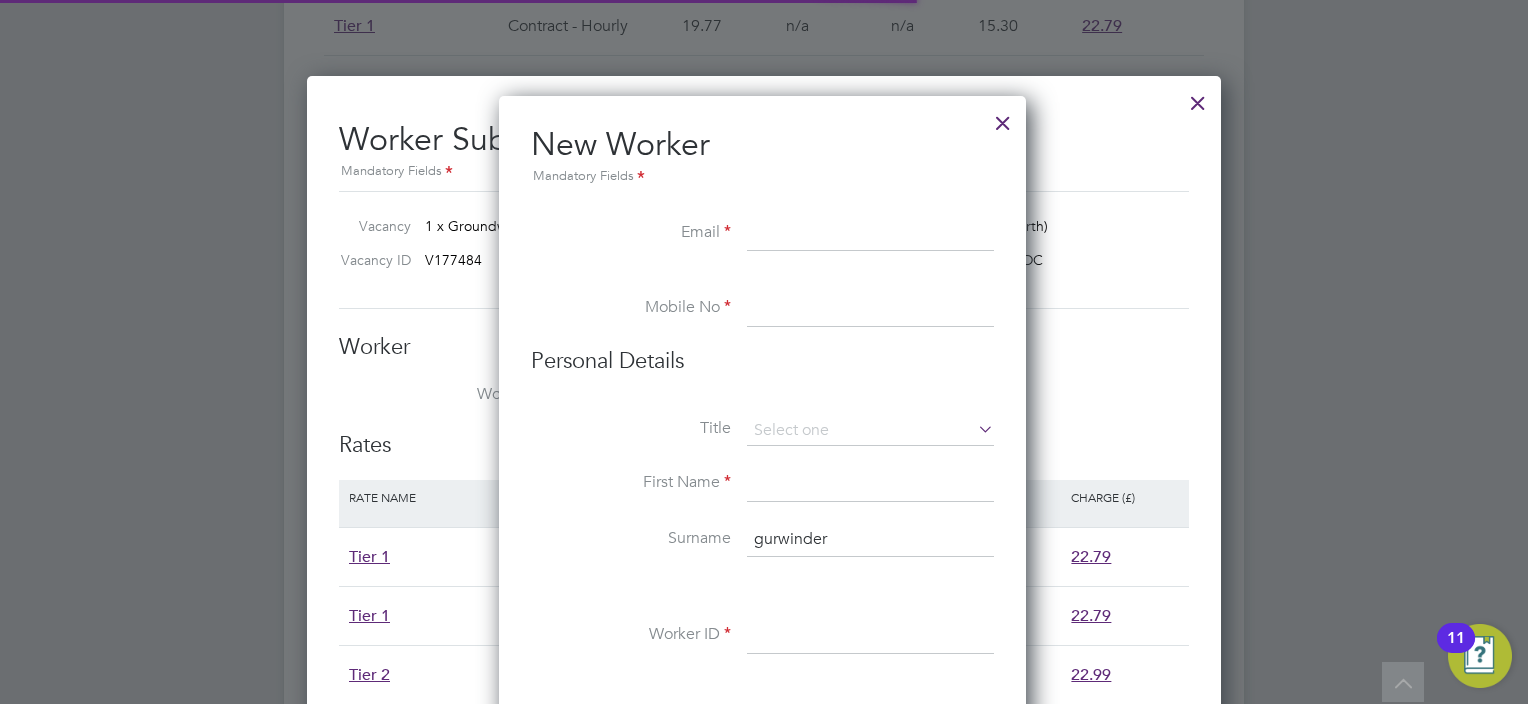 scroll, scrollTop: 10, scrollLeft: 10, axis: both 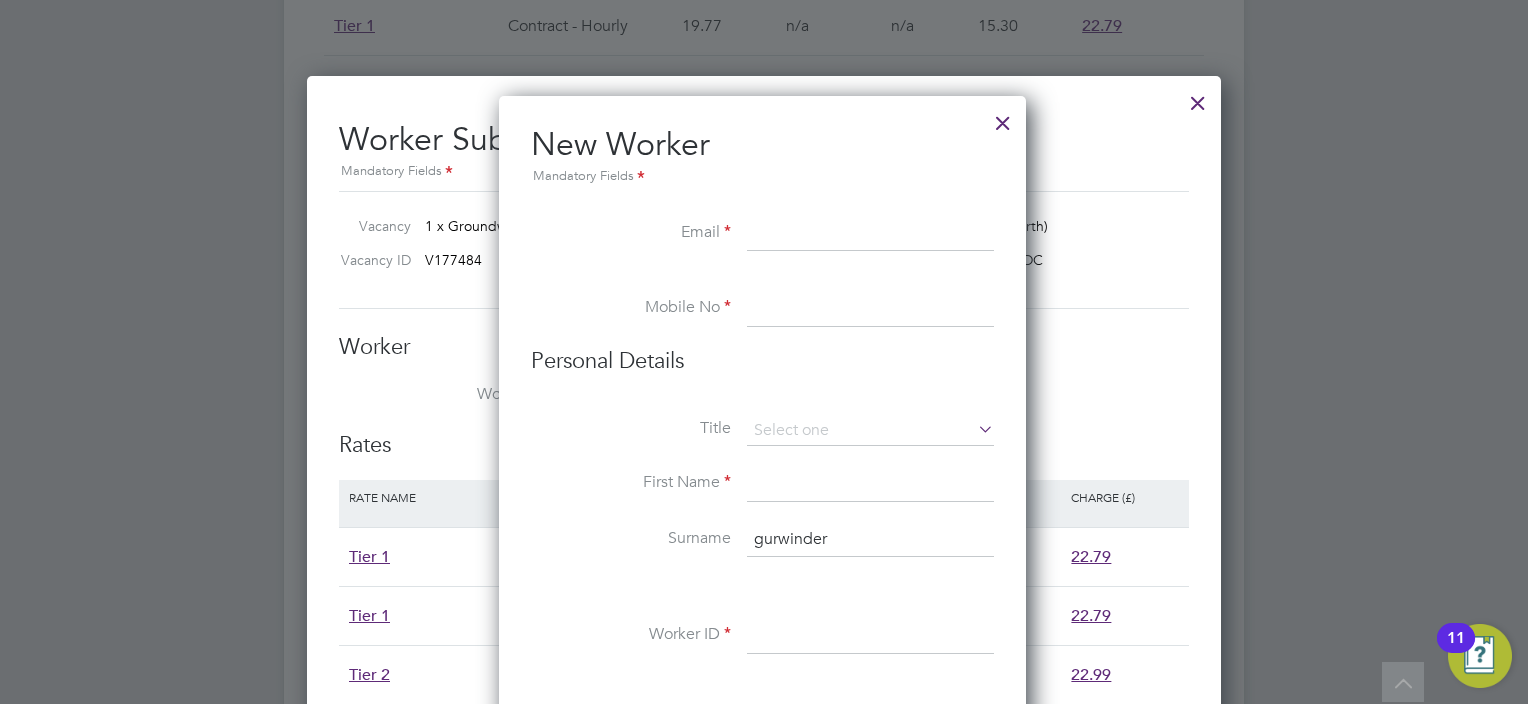 paste on "markdraper86@hotmail.co.uk" 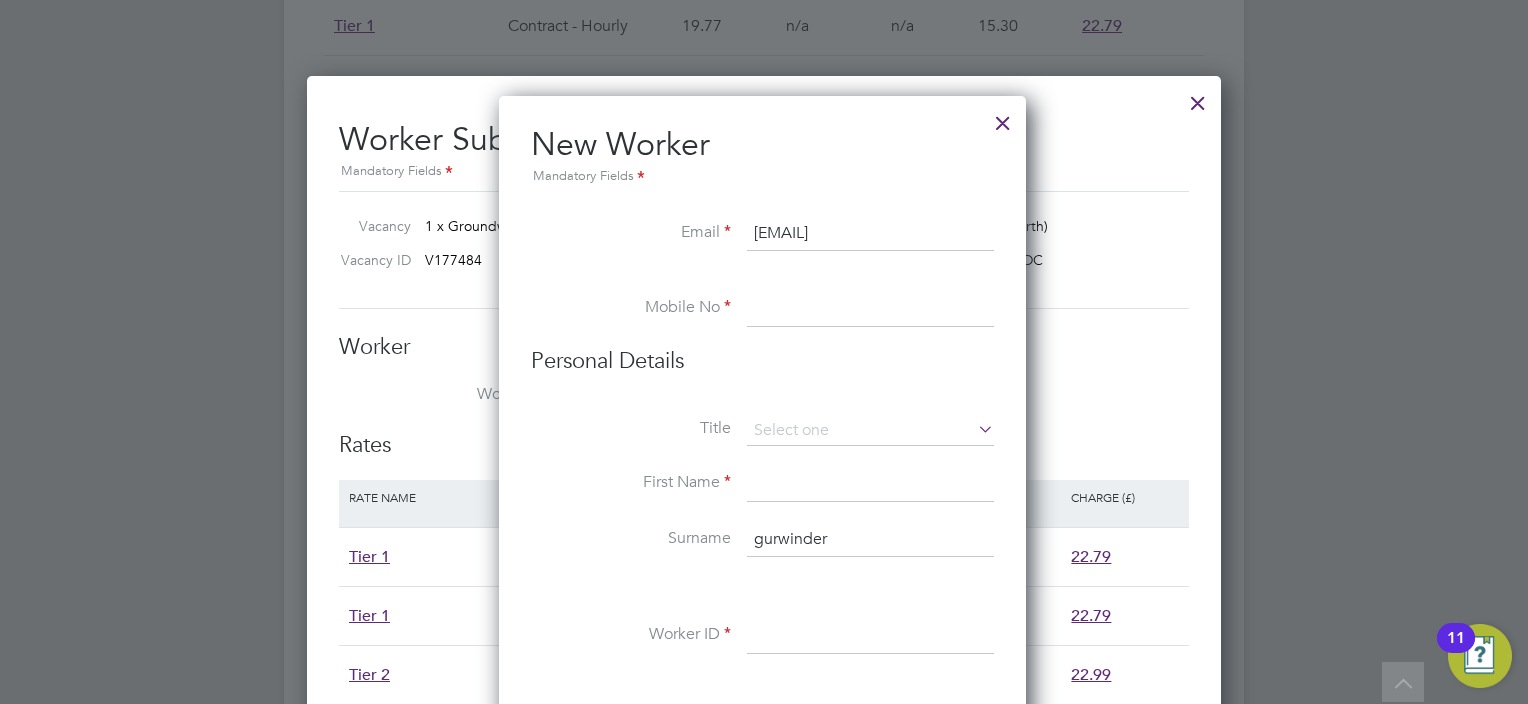 type on "markdraper86@hotmail.co.uk" 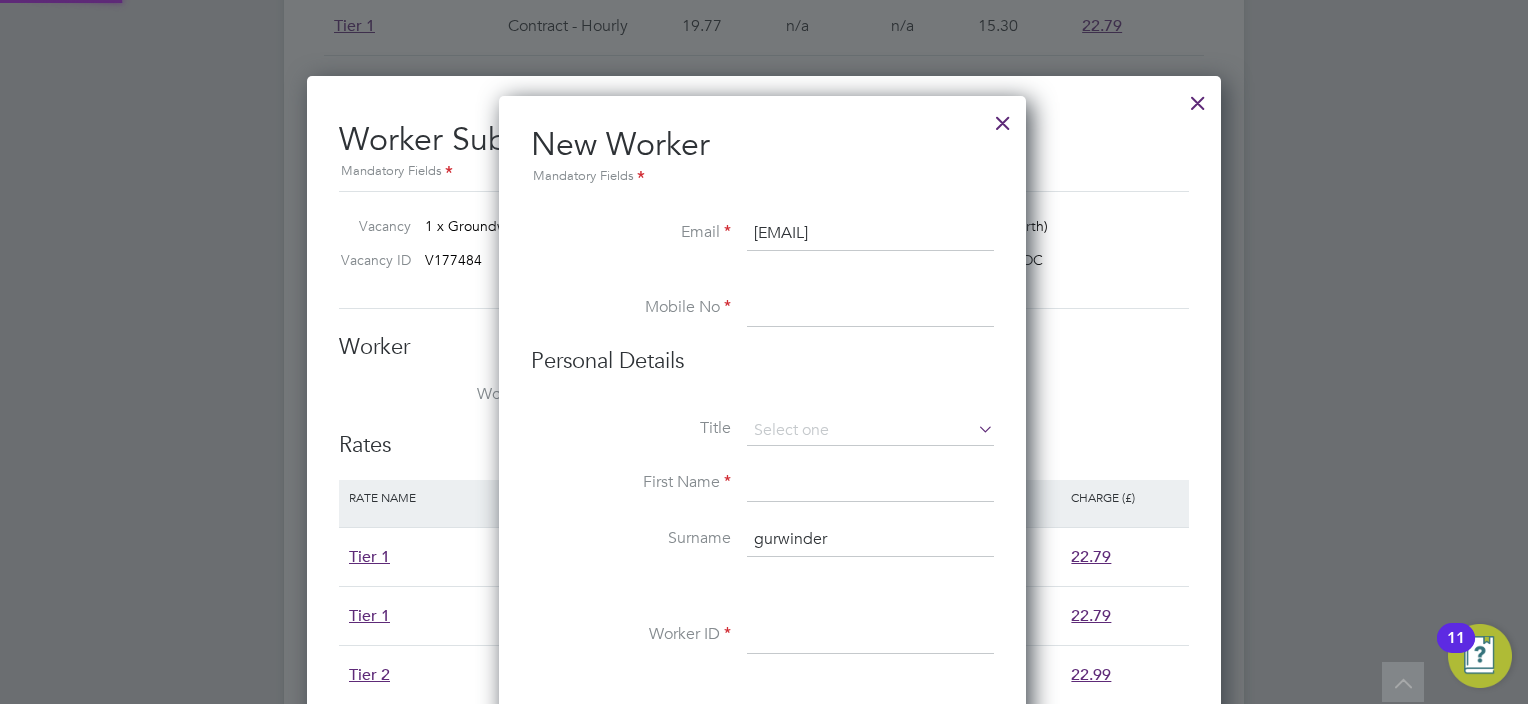 paste on "+44 7758 786463" 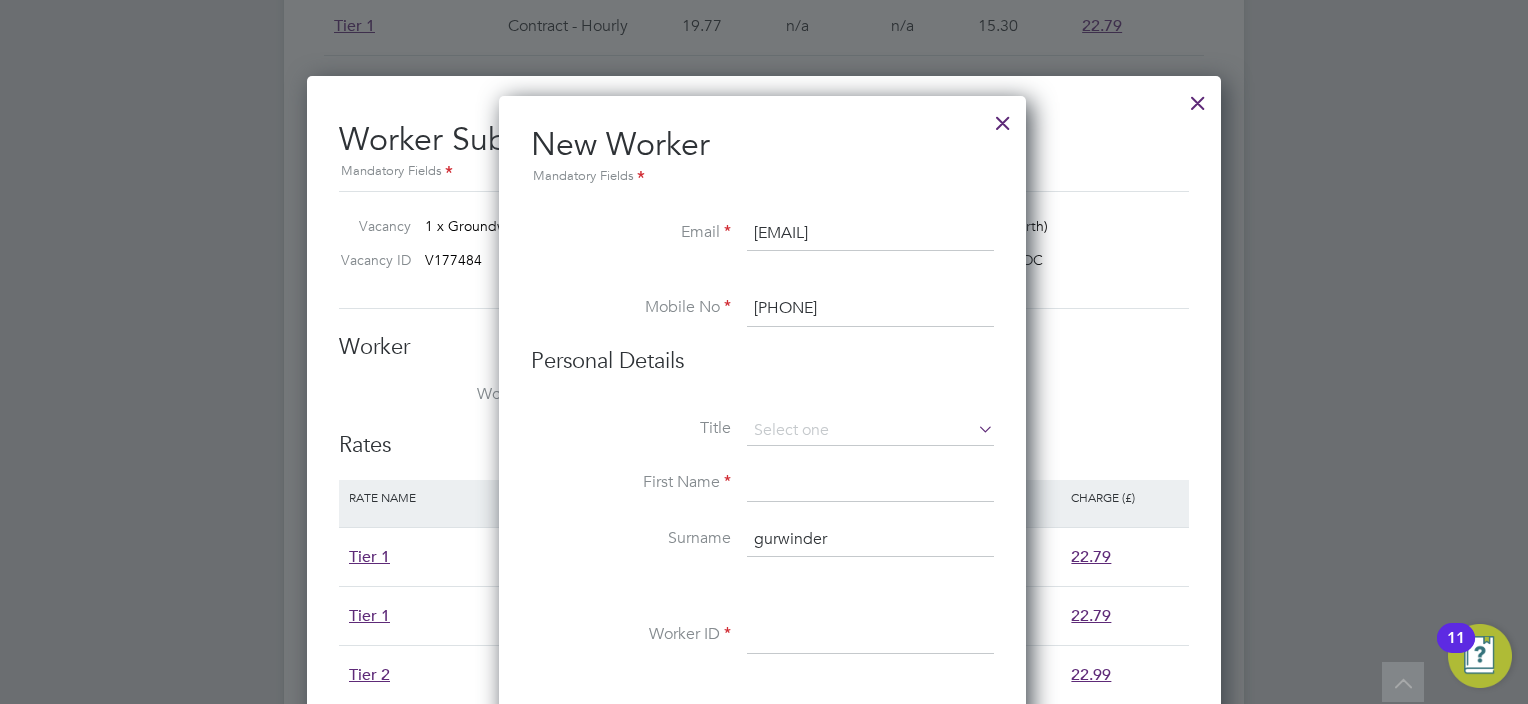 type on "+44 7758 786463" 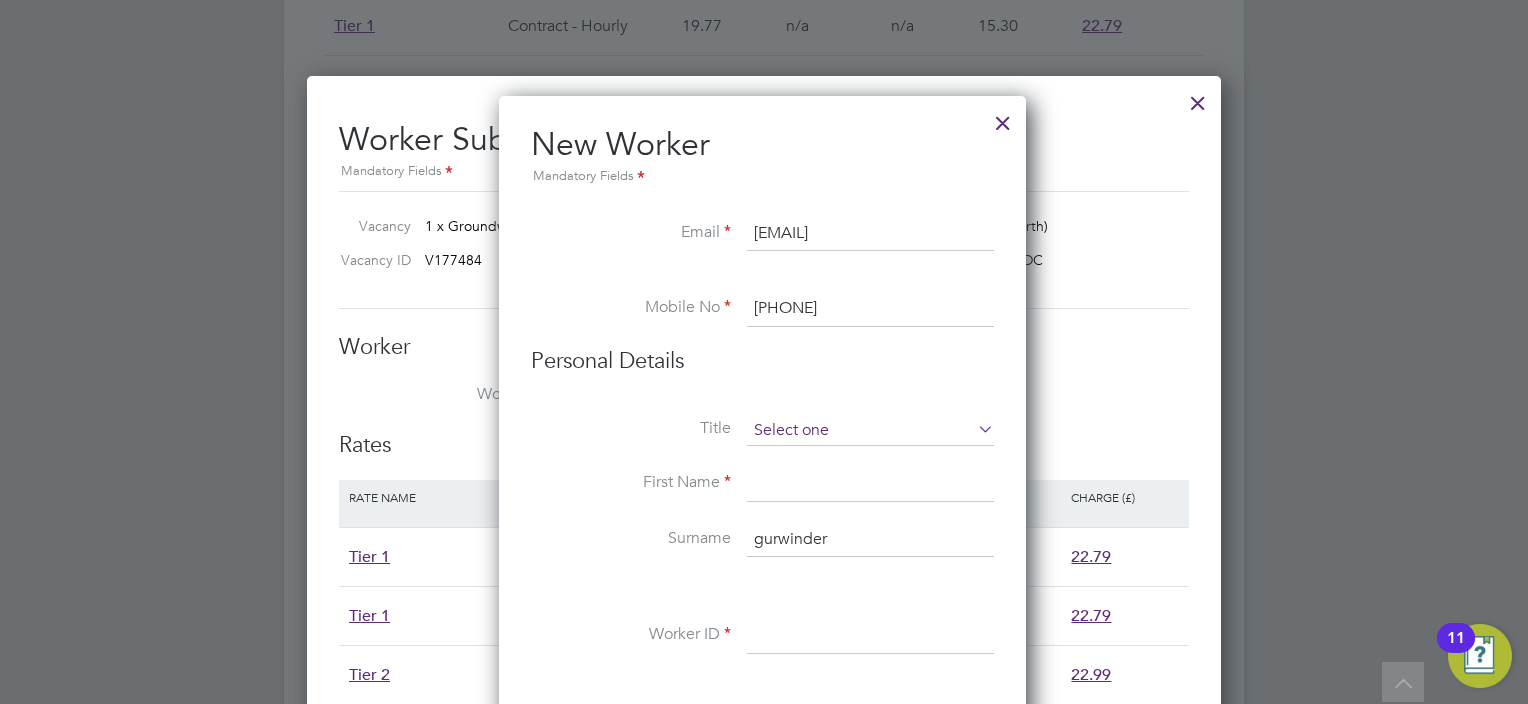 click at bounding box center [870, 431] 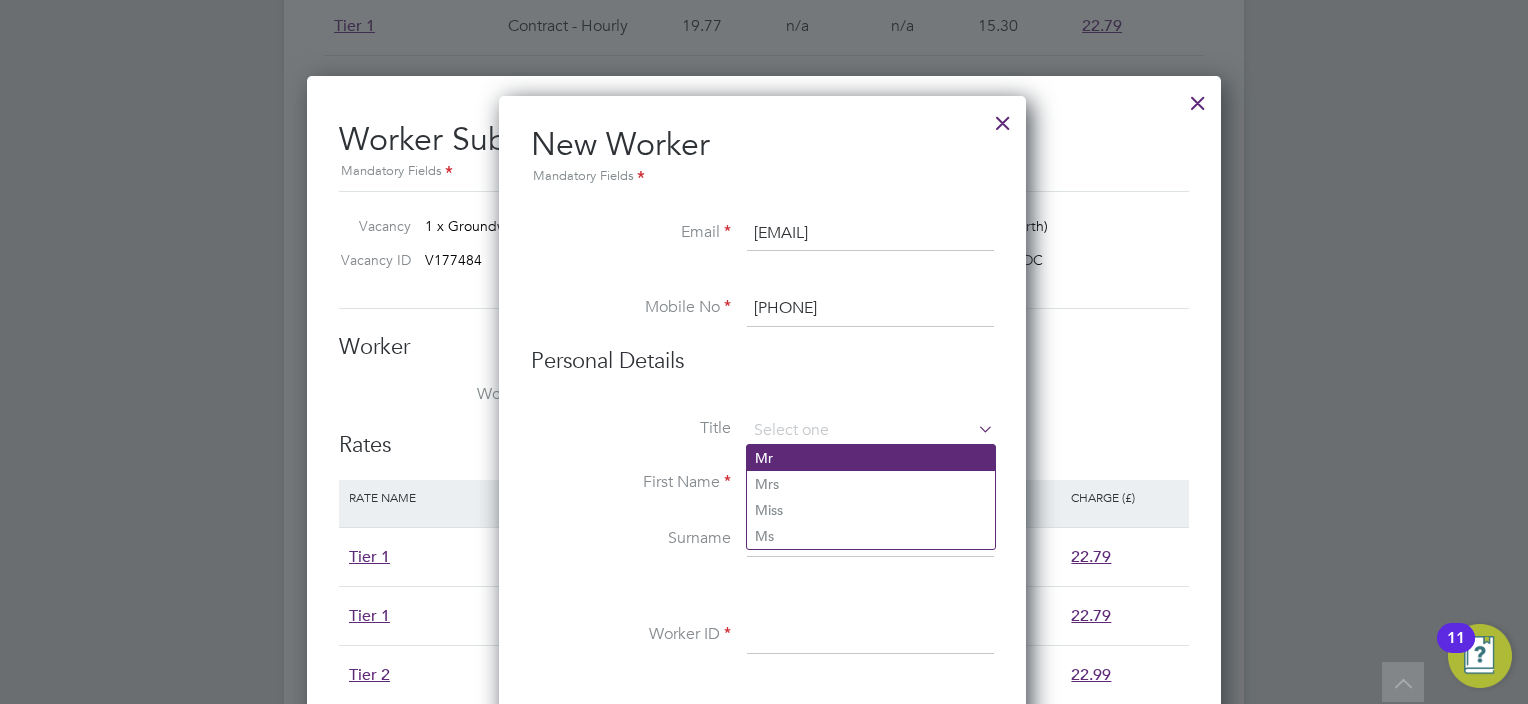 click on "Mr" 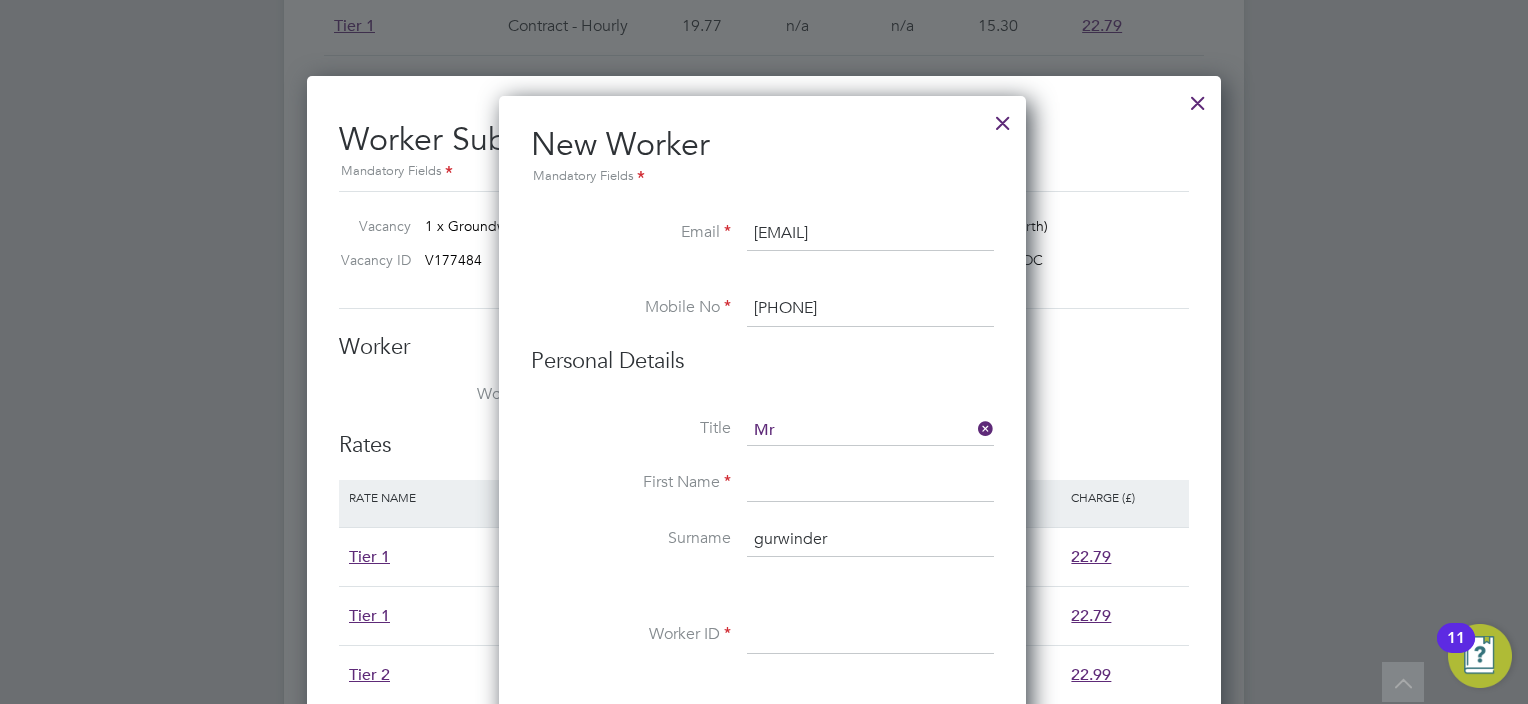click at bounding box center [870, 484] 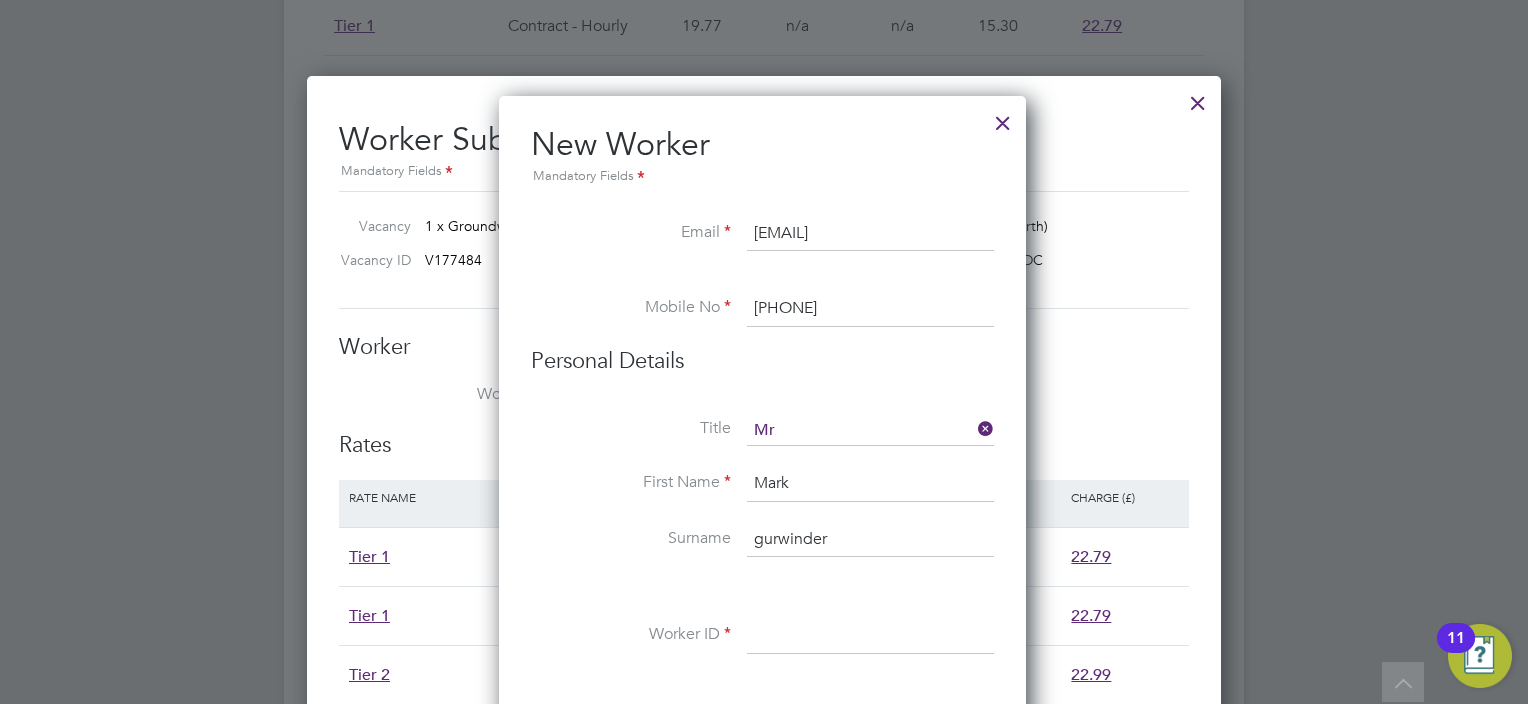 type on "Mark" 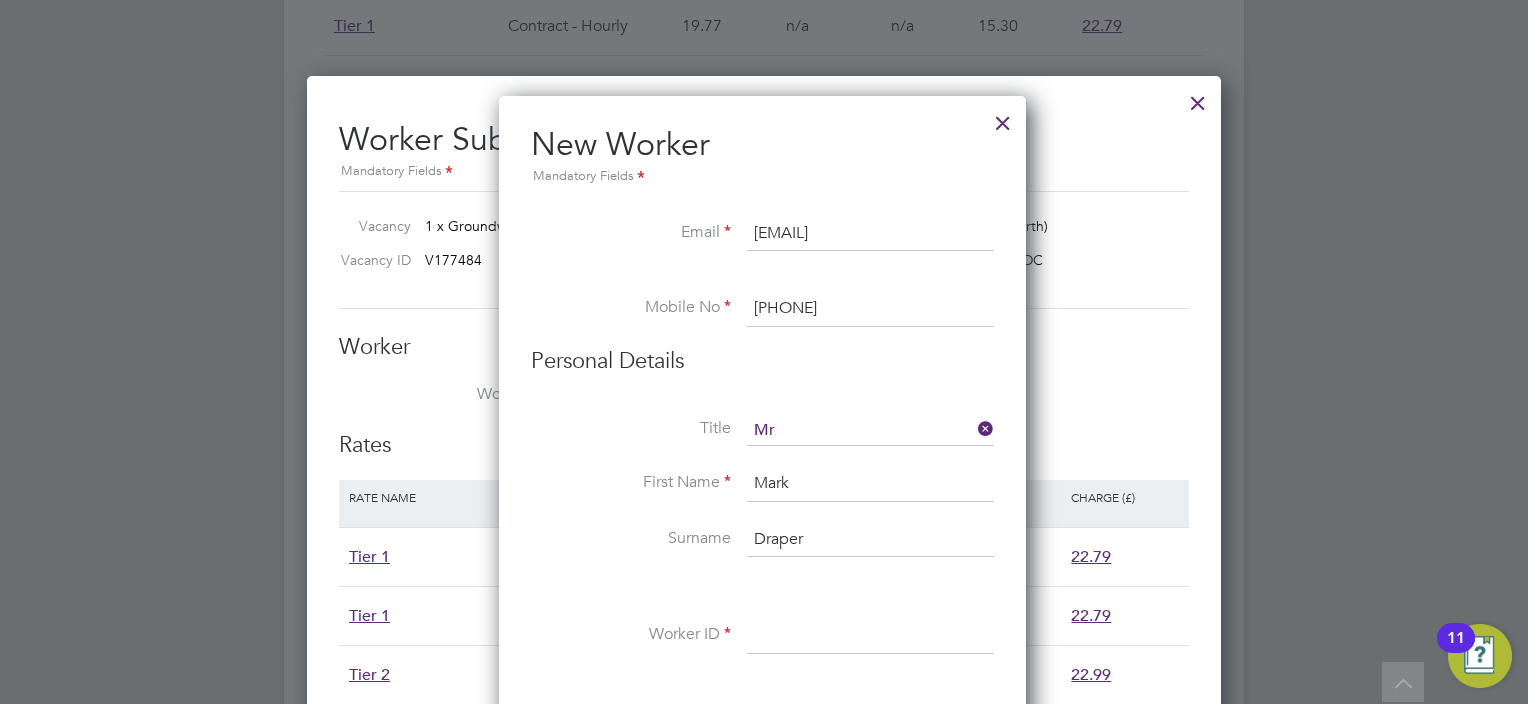 type on "Draper" 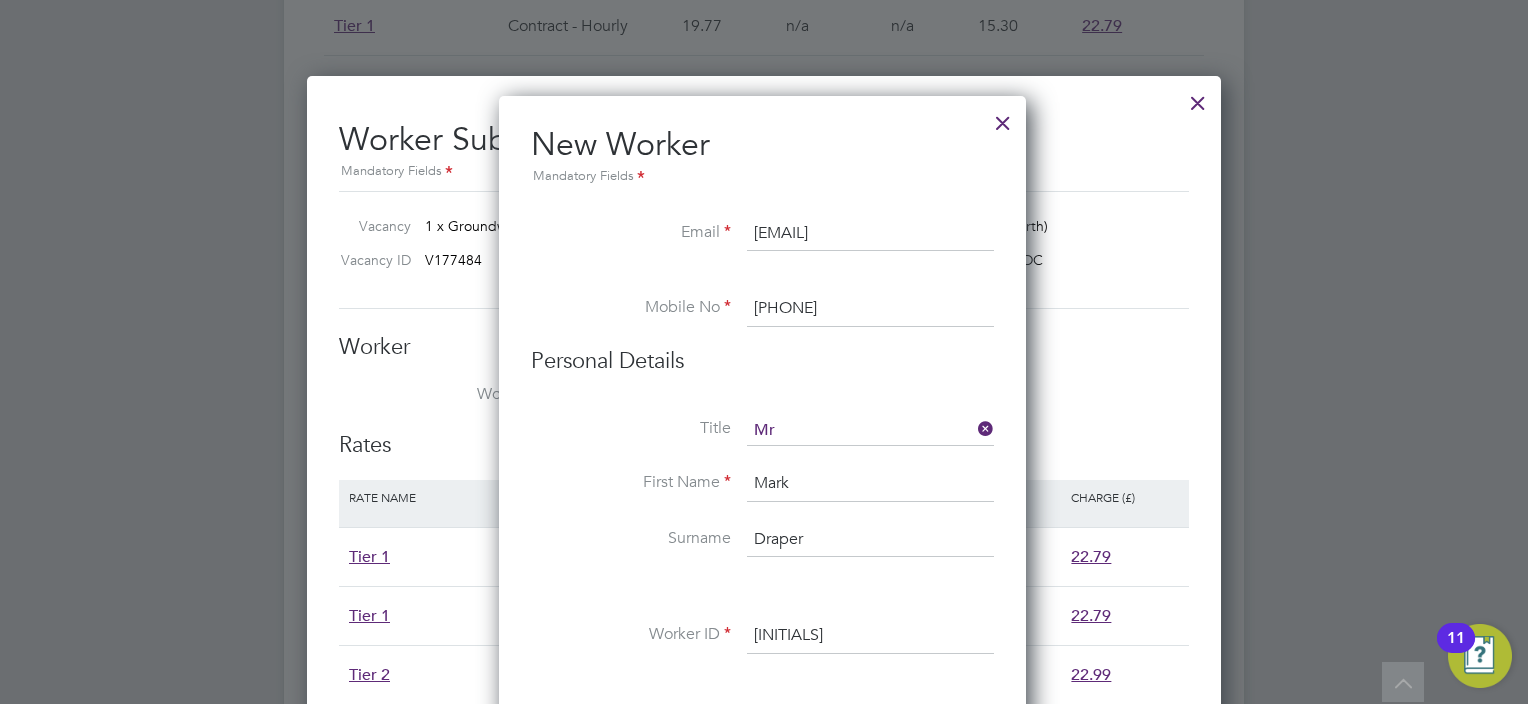 type on "Mdraper" 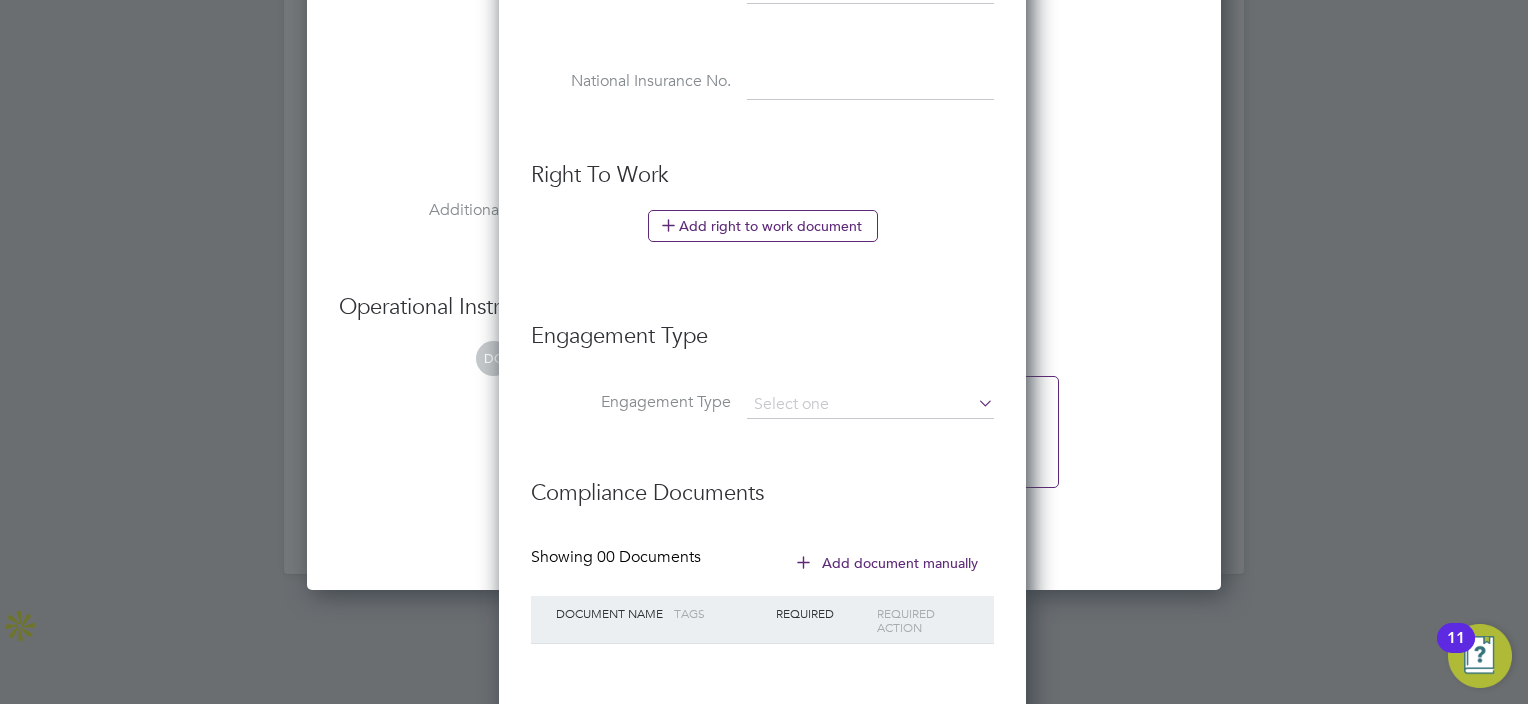 scroll, scrollTop: 2560, scrollLeft: 0, axis: vertical 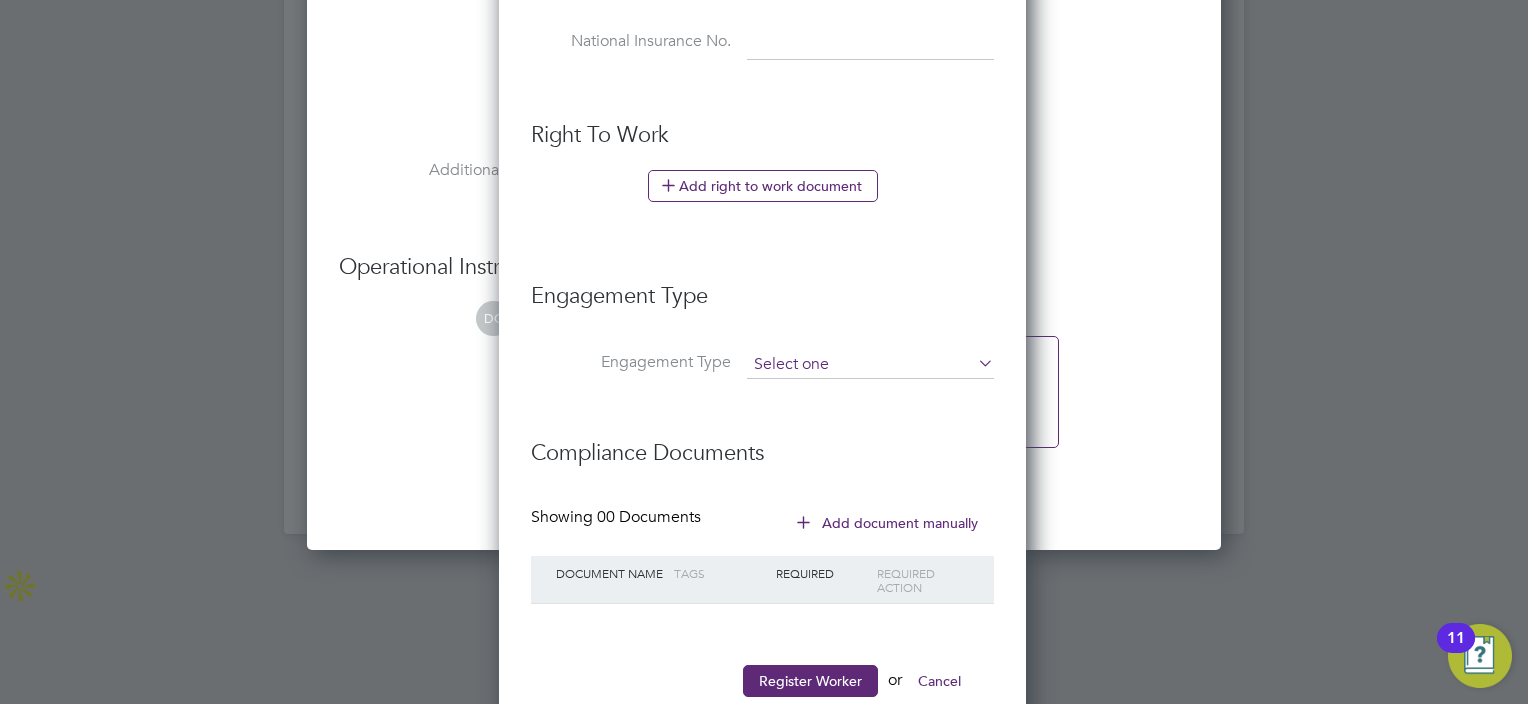 click at bounding box center [870, 365] 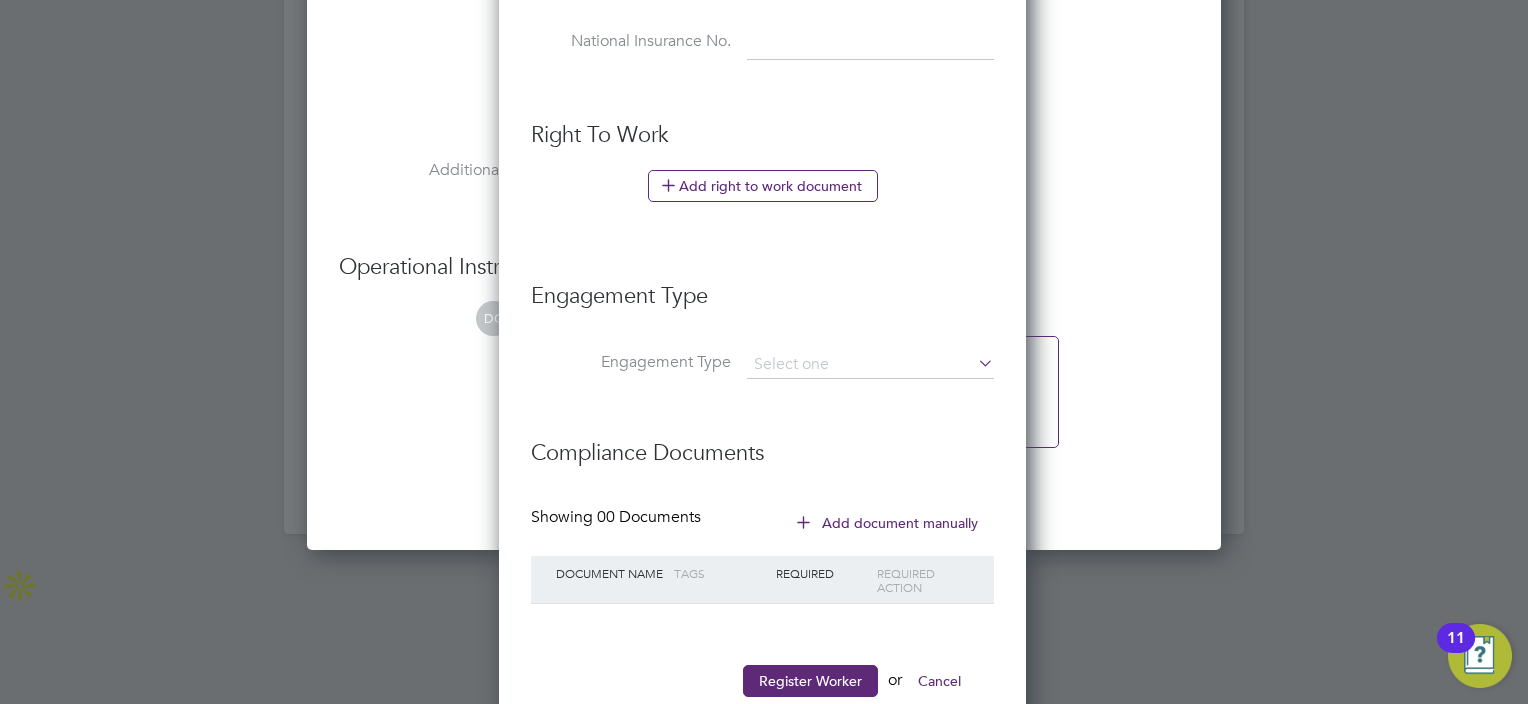 click on "Umbrella" 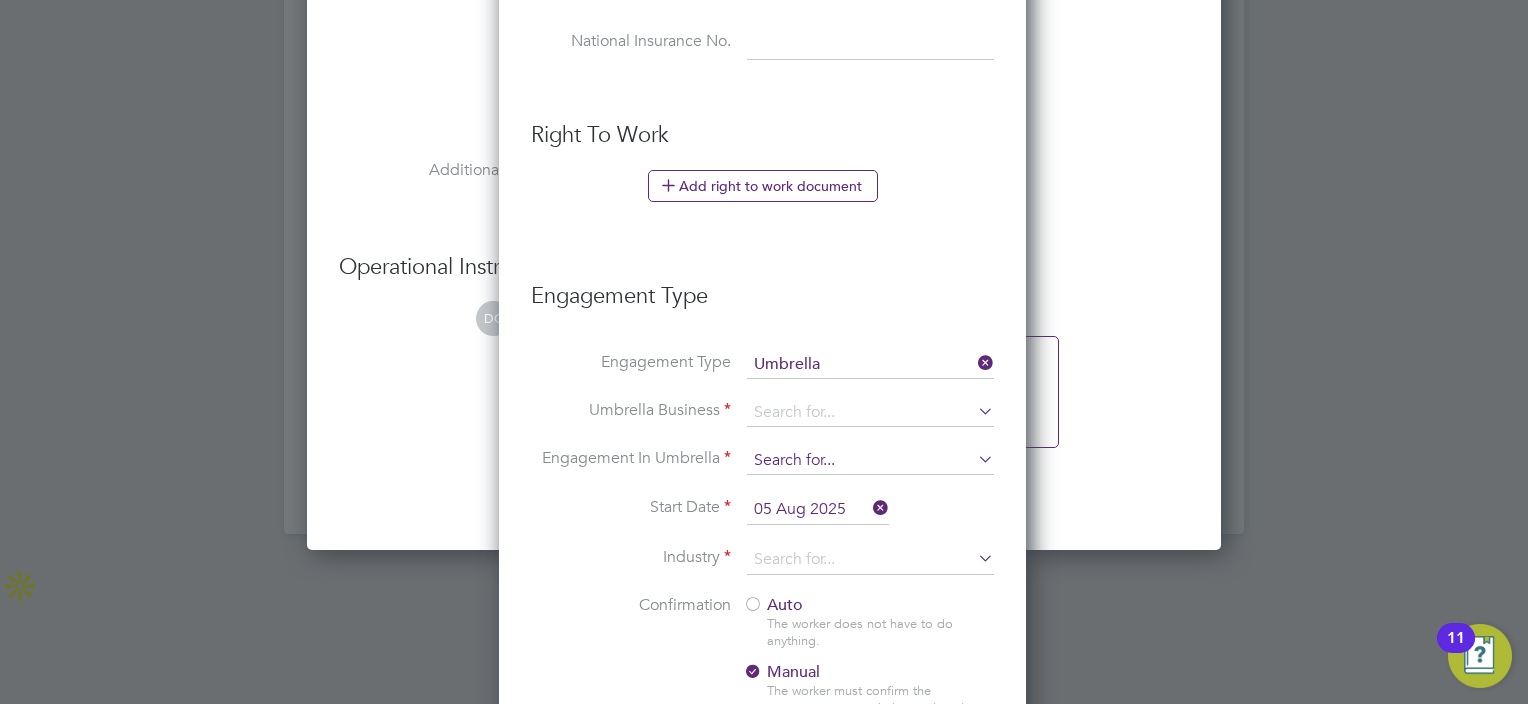 scroll, scrollTop: 10, scrollLeft: 10, axis: both 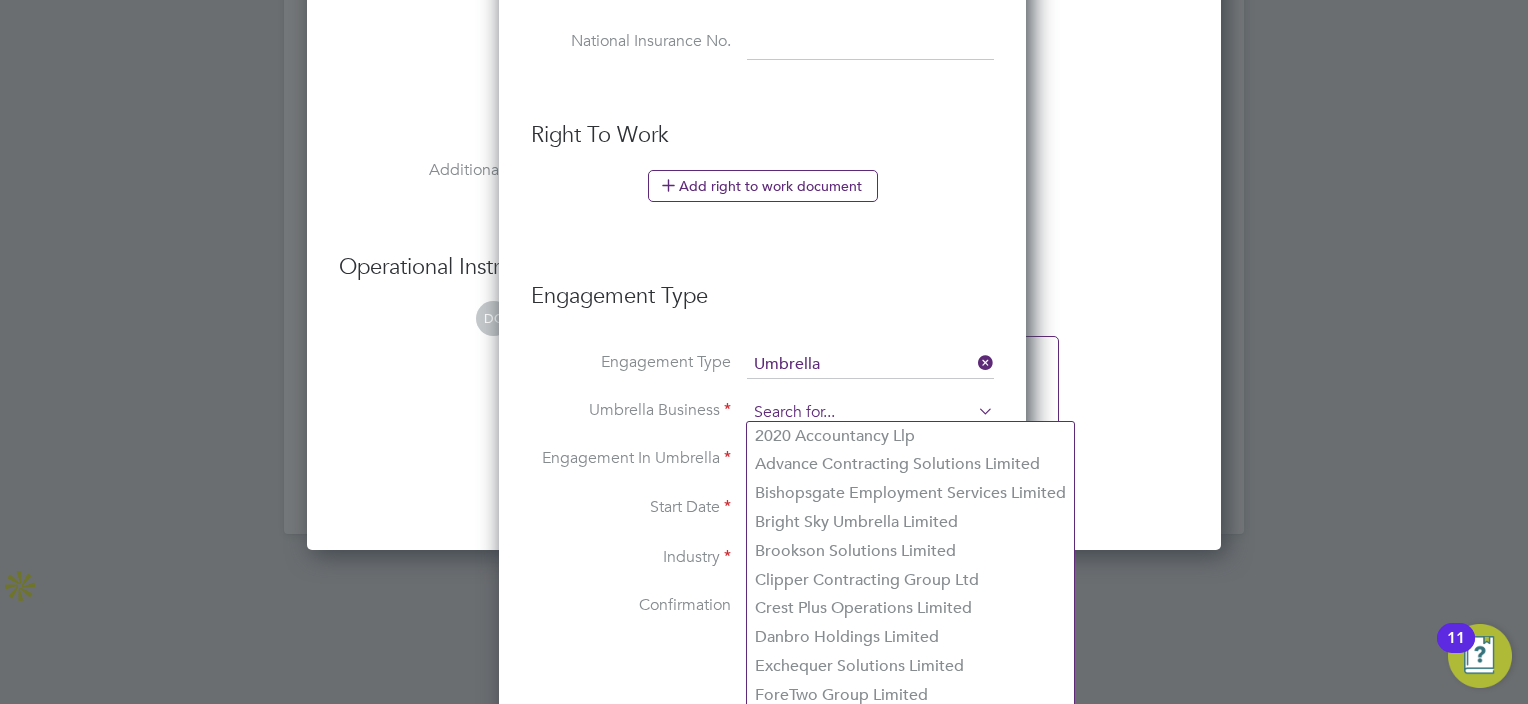 click at bounding box center (870, 413) 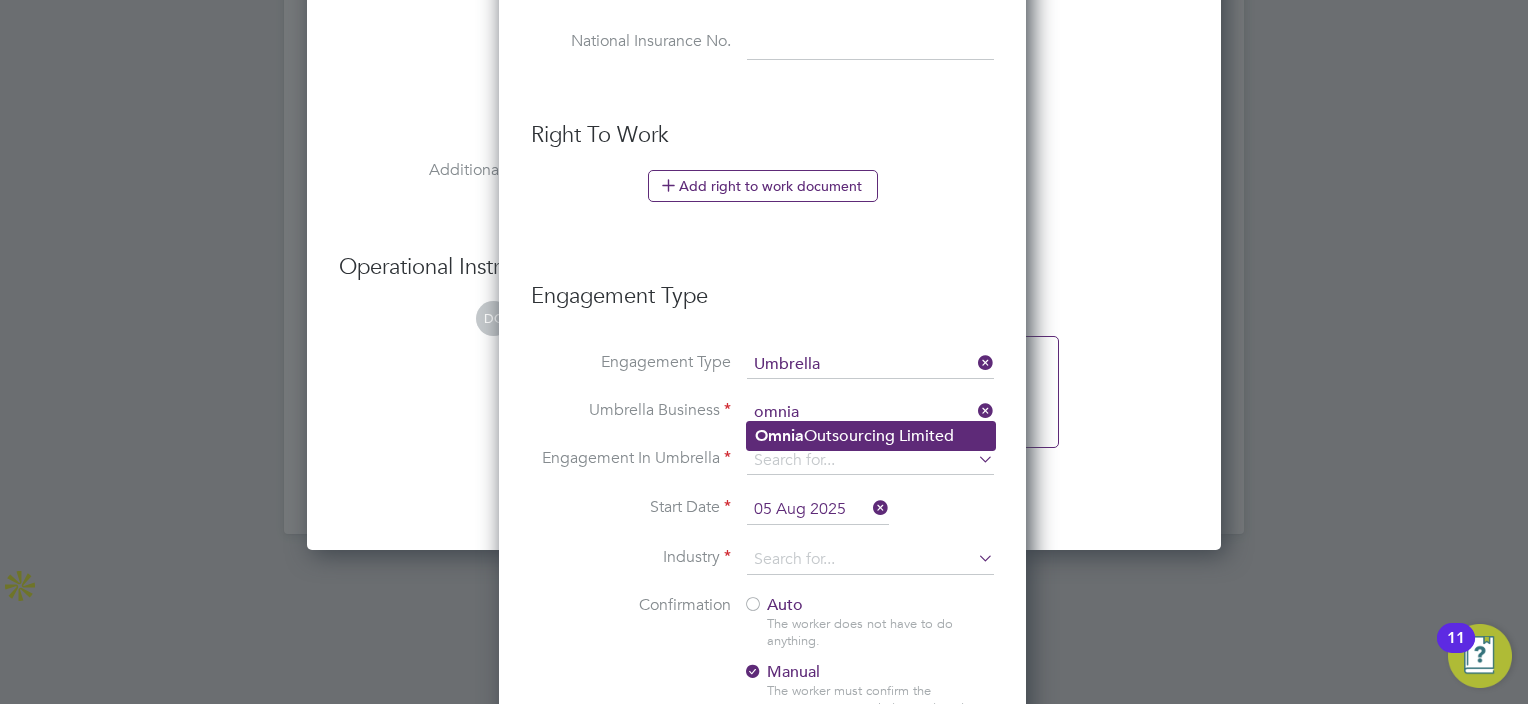 click on "Omnia" 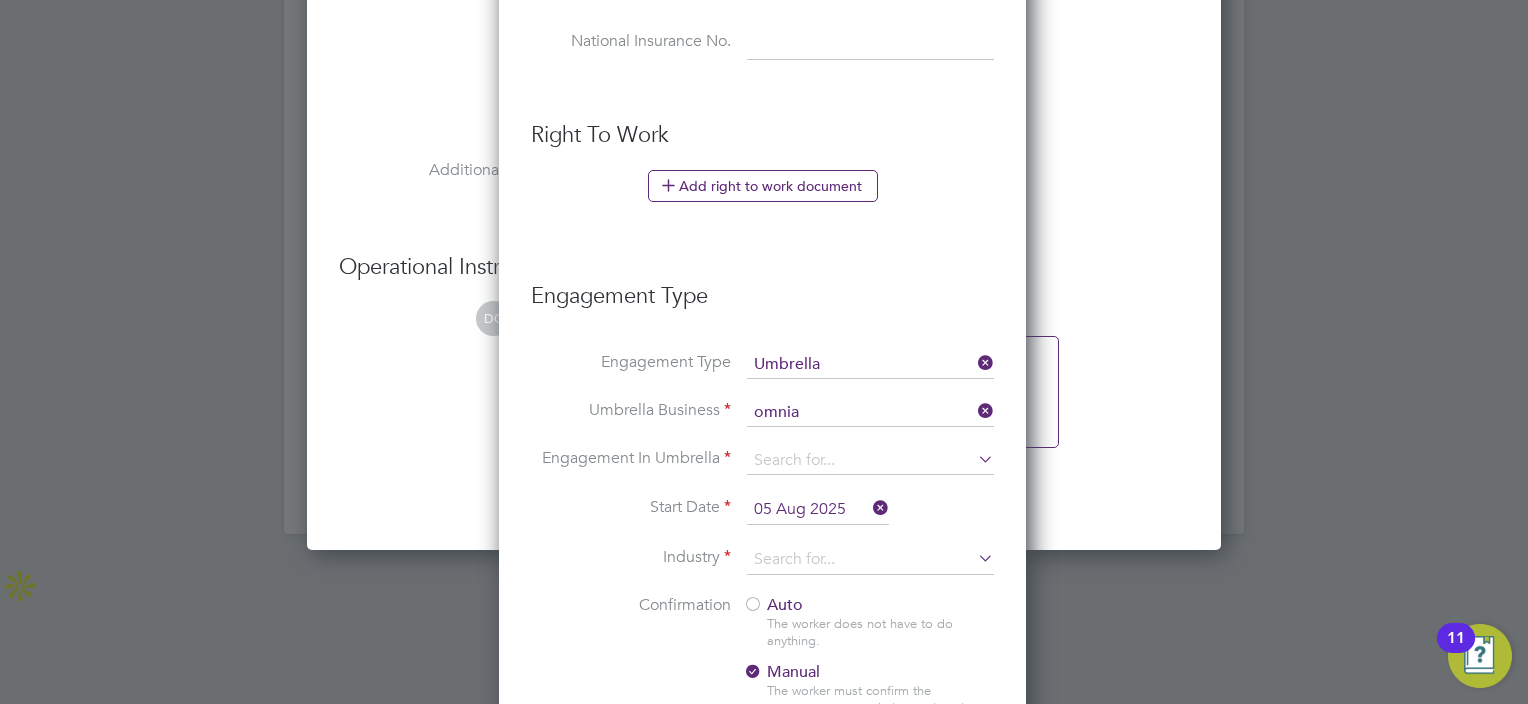 type on "Omnia Outsourcing Limited" 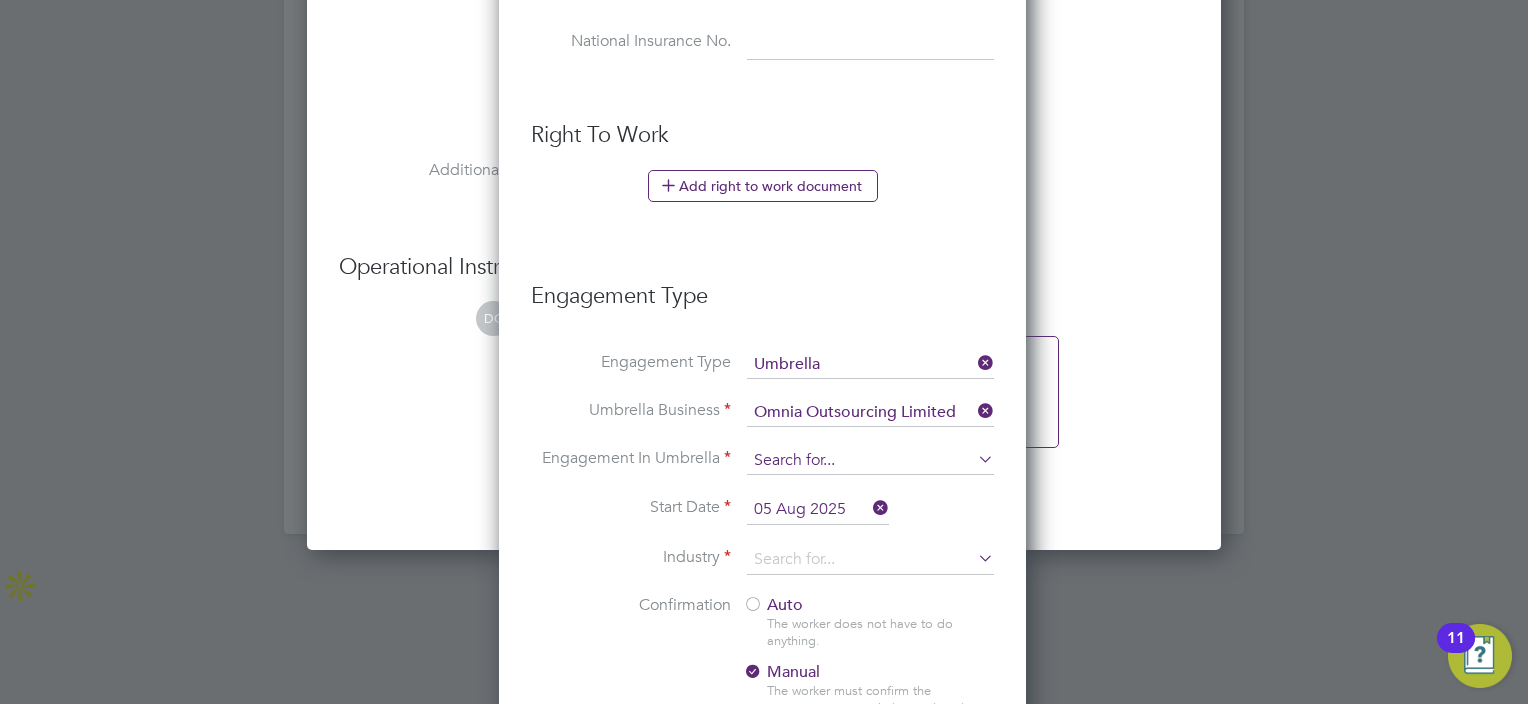click at bounding box center (870, 461) 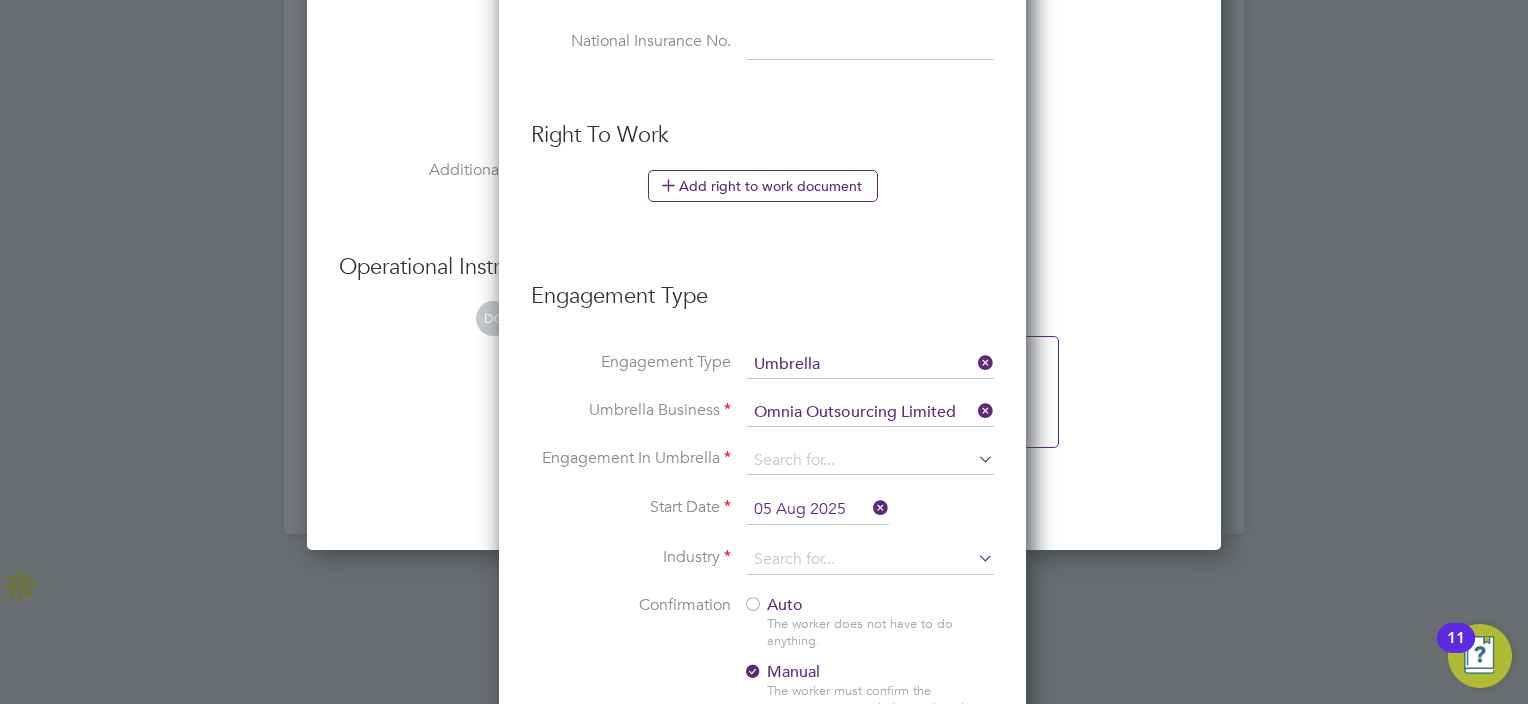click on "Self-employed" 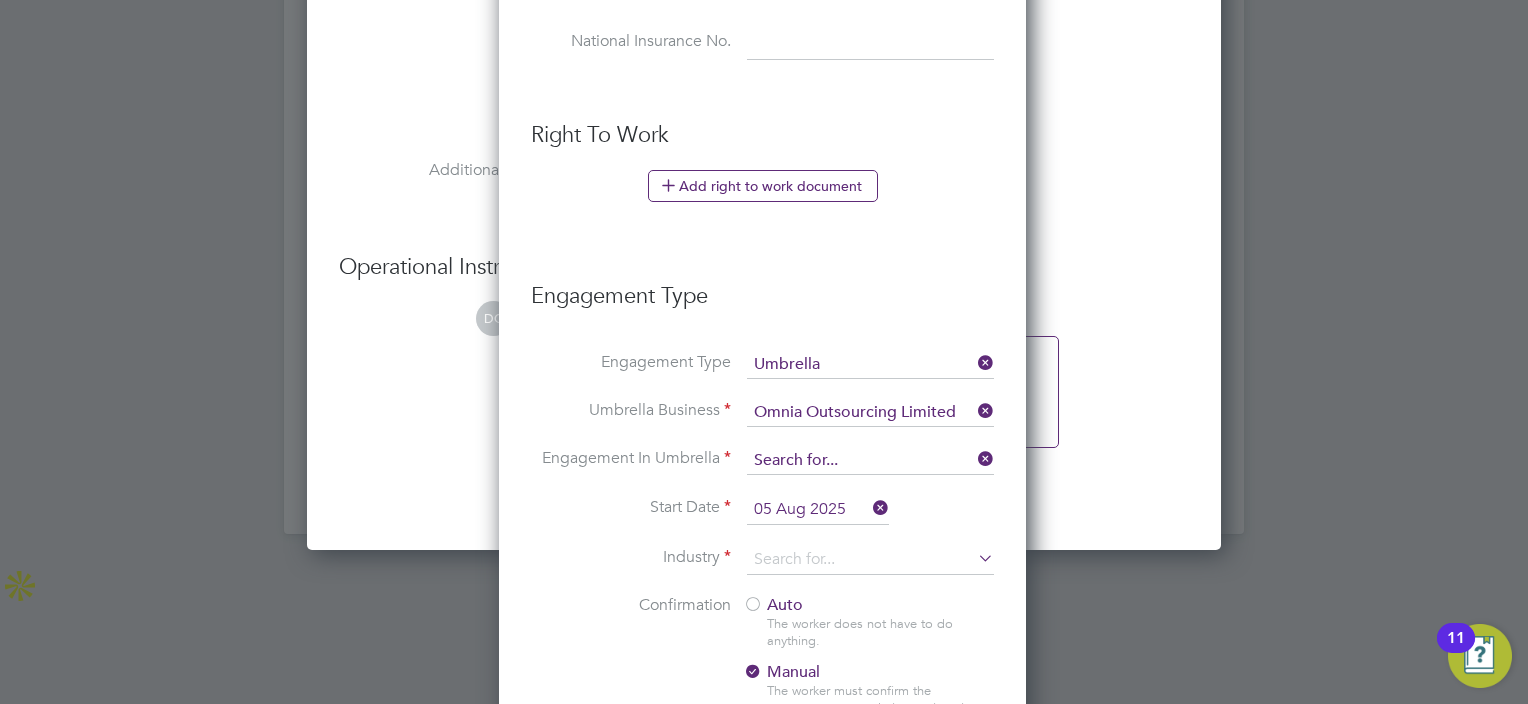 click on "All Vacancies Vacancy Details   Activity Logs   Vacancy Details Activity Logs All Vacancies Vacancy Details   Unfollow   1 x Groundworker BC - V177484 Confirmed   0 of 1 Duration   89 days Start In     Yesterday Last Updated a day ago Status   Open   End Hirer Wates Property Services Limited Client Config Wates Property Services Ltd (Central & N… Start 04 Aug 2025 Finish 31 Oct 2025 Site IM38L - (RM) North West Leicestershir… Hiring Manager Alliance Team PO Manager  n/a Deployment Manager n/a IR35 Determination IR35 Status Disabled for this client. This feature can be enabled under this client's configuration. Details PO No PO Number Valid From Valid To Expiry No PO numbers have been created. Reason   Extra work Description Groundworker
40 hours per week
1 month ongoing after this
Covering Coalville over to Castle Donnington
Reactive Maintenance - DBS Required
Company Van provided Skills / Qualifications Tools n/a Additional H&S n/a Working Days   Mon,  Tue,  Wed,  Thu,  Fri,  Sat,  Sun Working Hours" 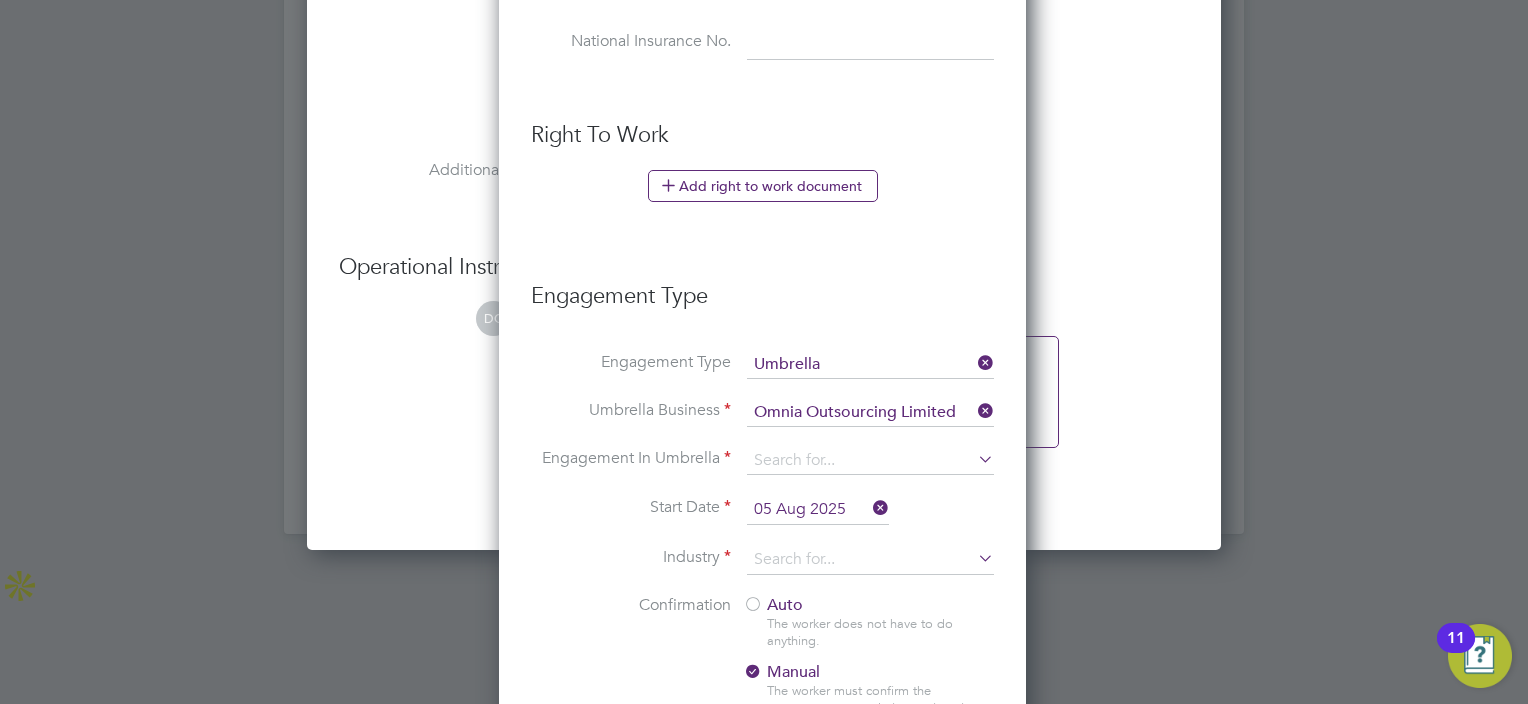 click on "PAYE Umbrella" 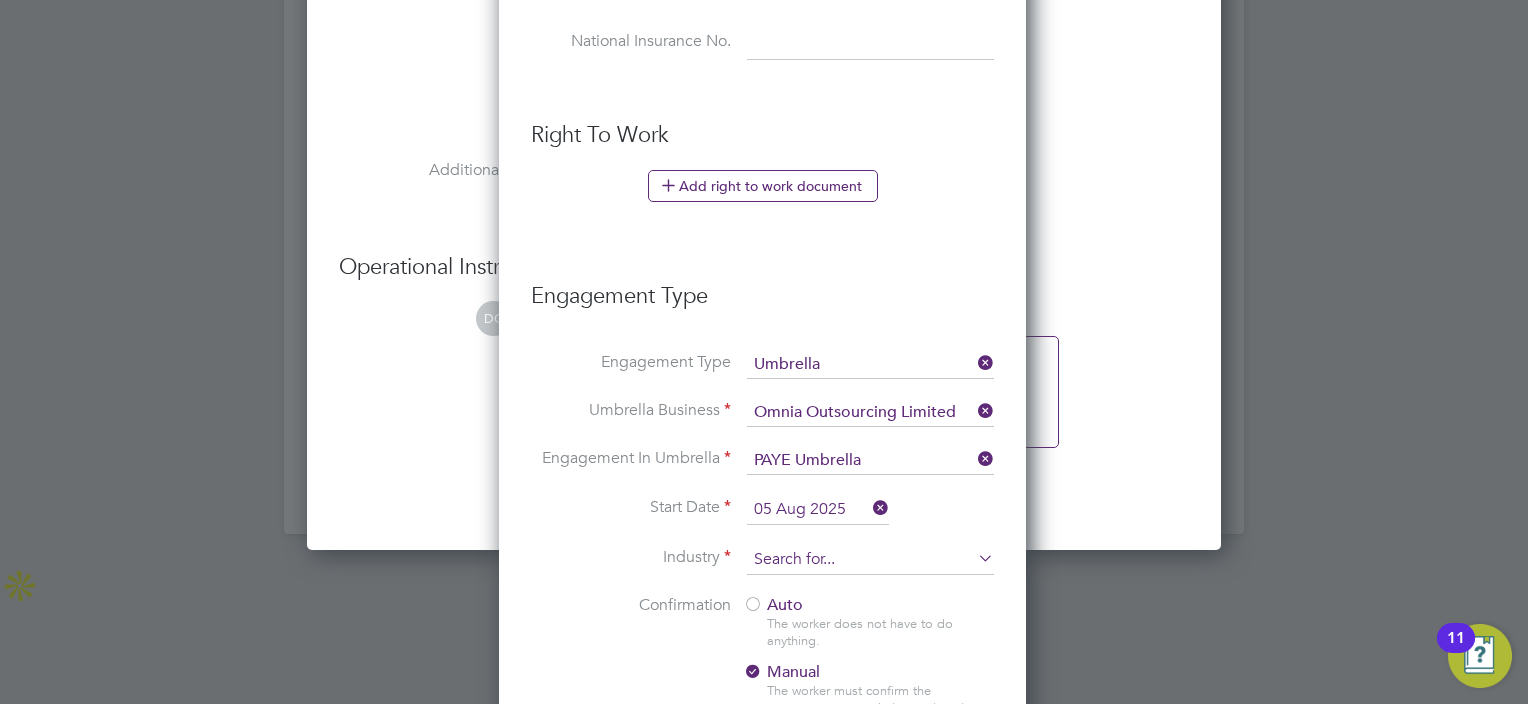 click at bounding box center [870, 560] 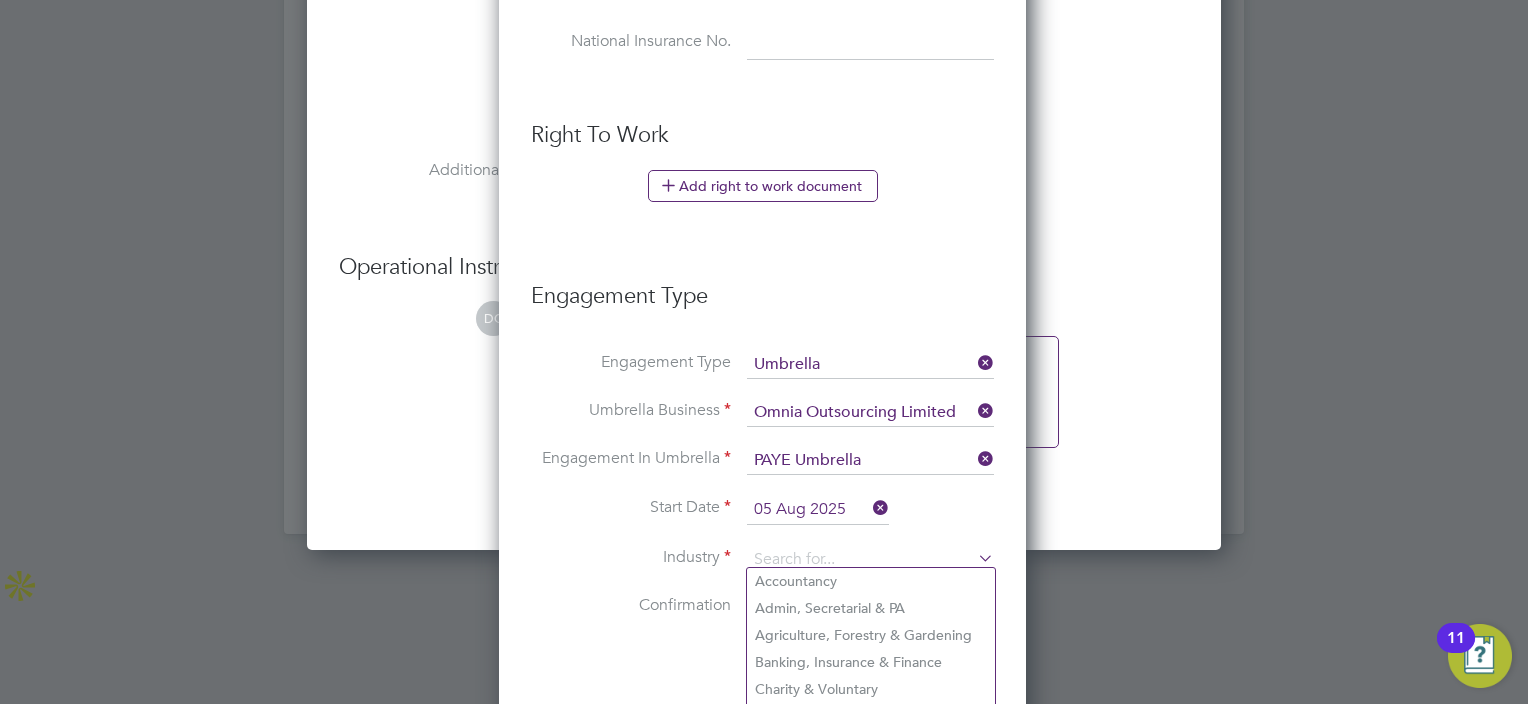 click on "Confirmation Auto The worker does not have to do anything. Manual The worker must confirm the engagement type during registration." at bounding box center (762, 672) 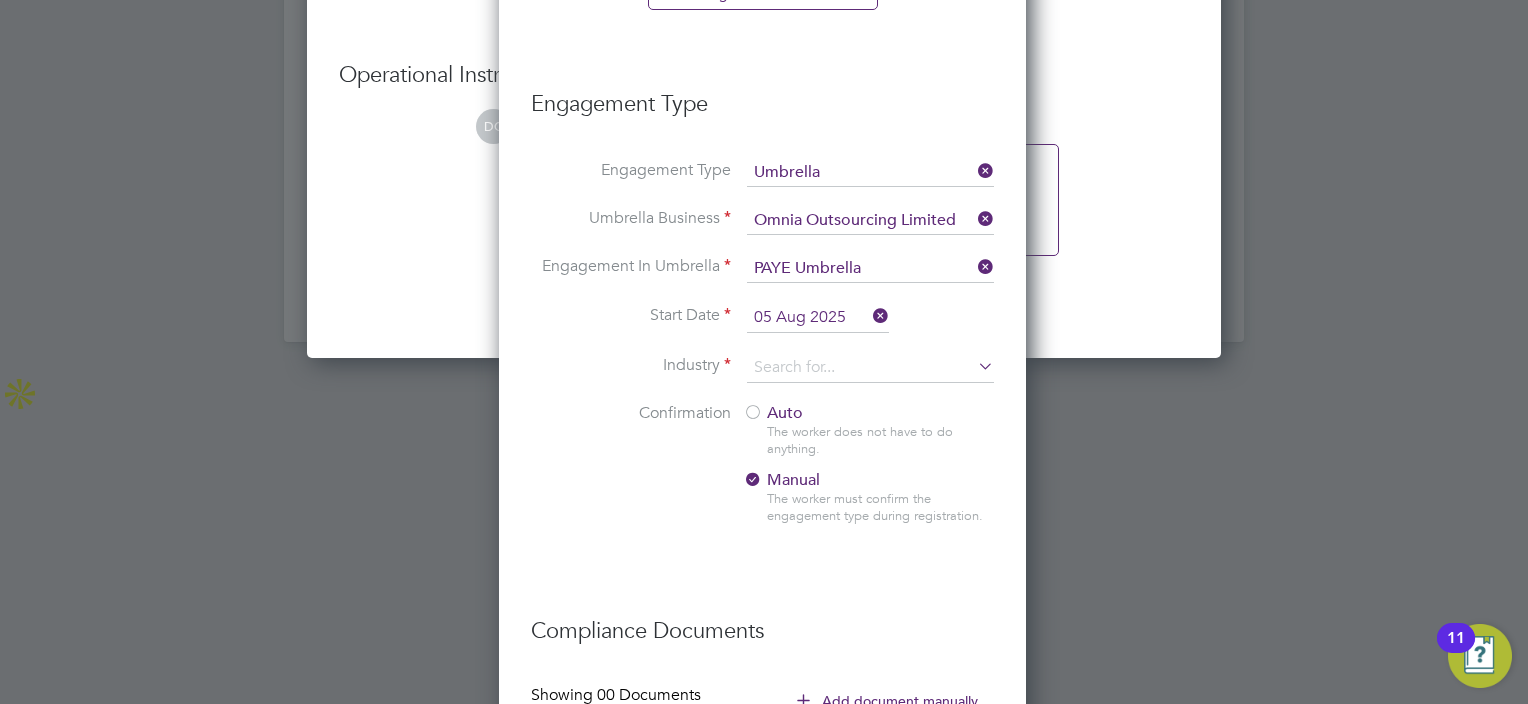 scroll, scrollTop: 2760, scrollLeft: 0, axis: vertical 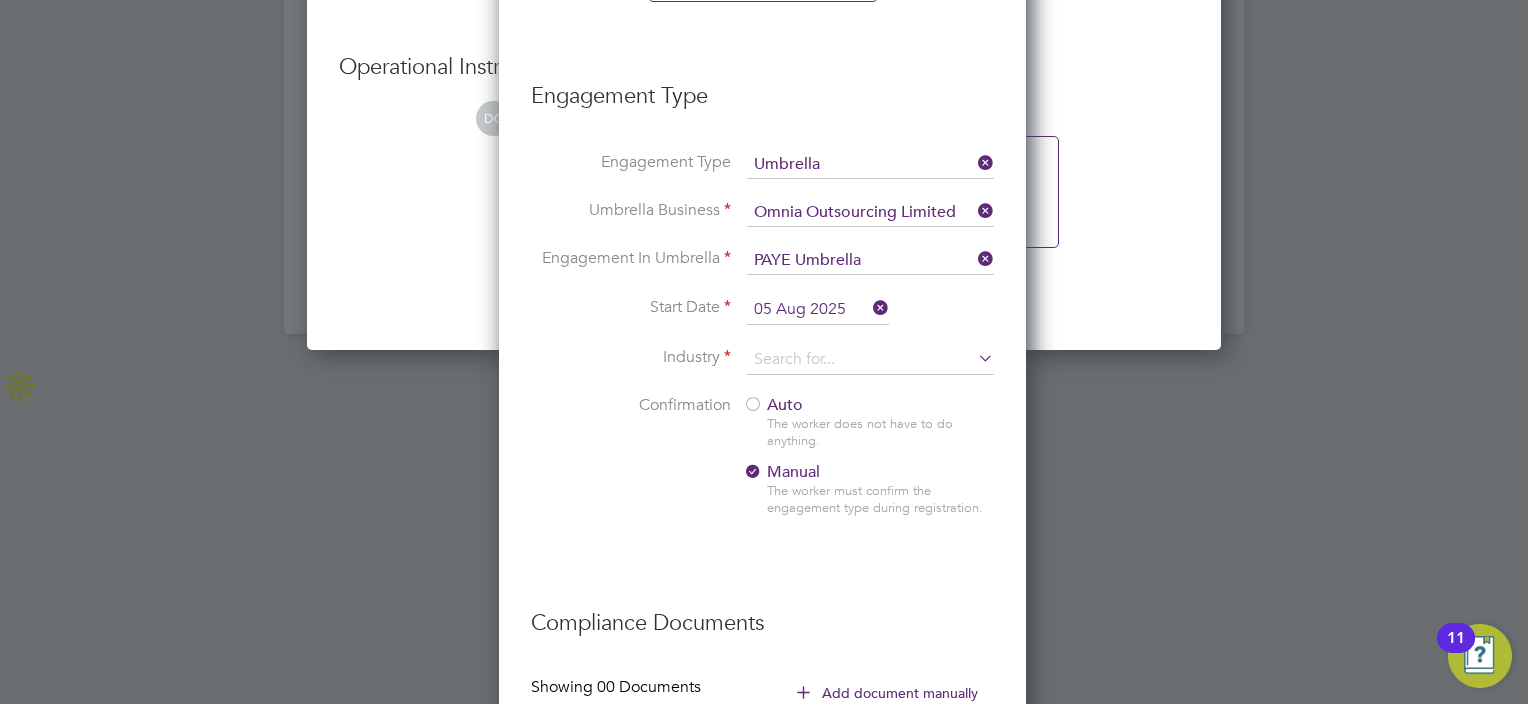 click at bounding box center [753, 406] 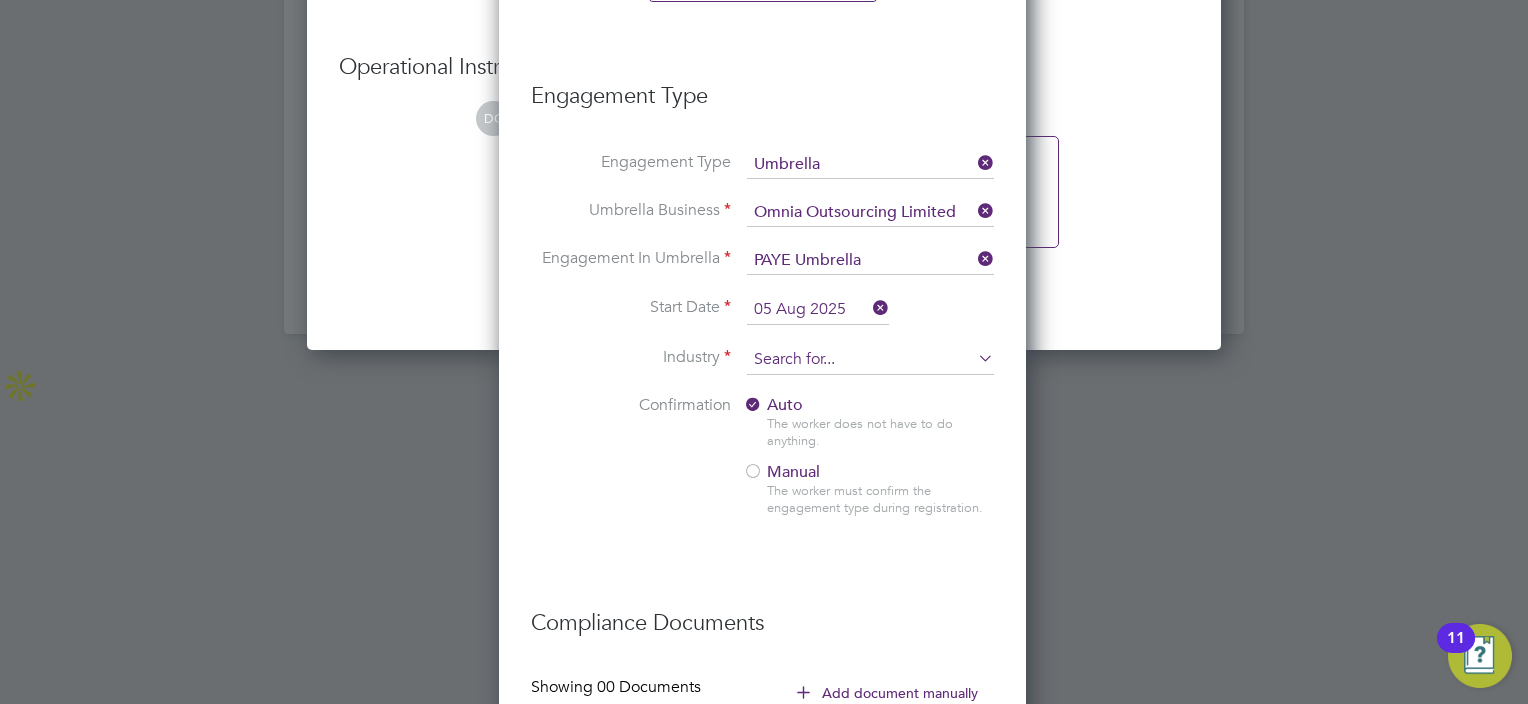 click at bounding box center [870, 360] 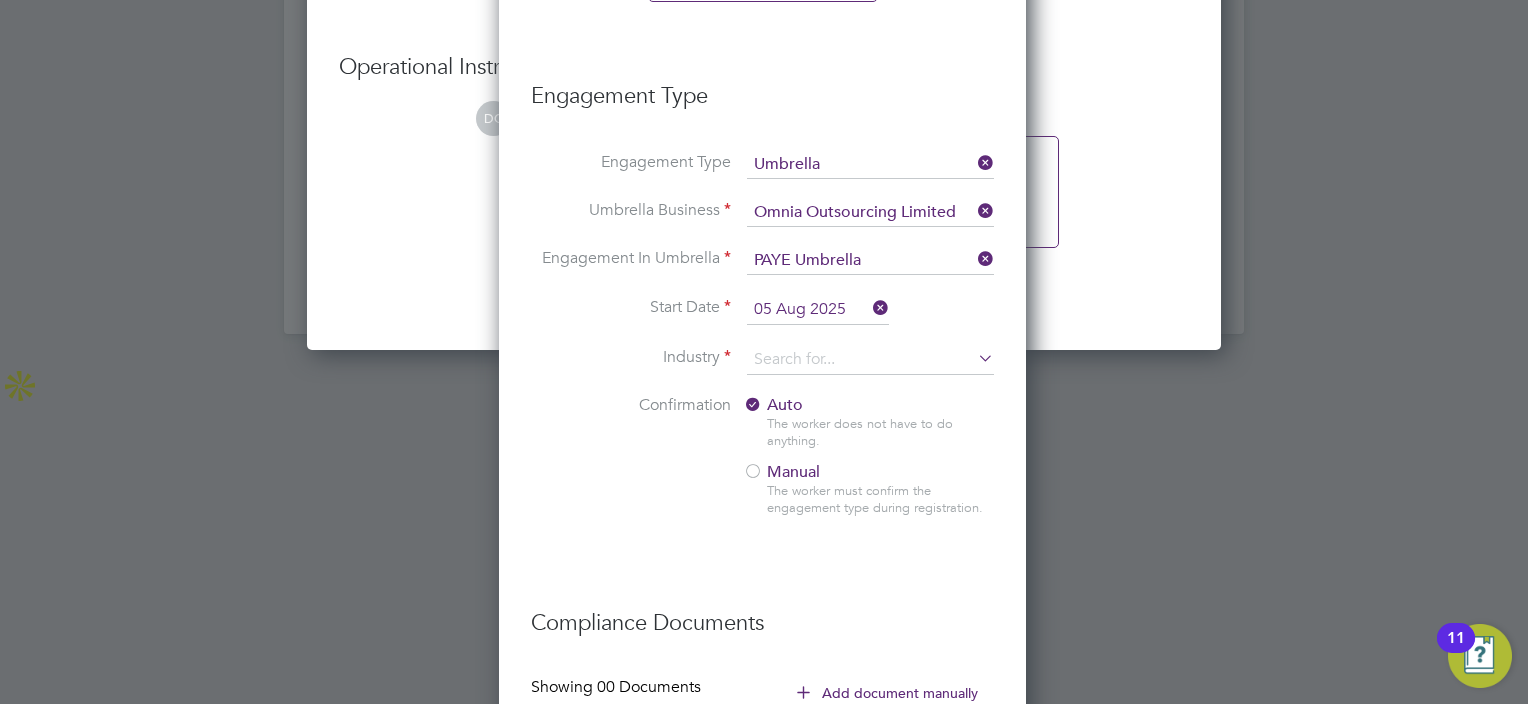 click on "Construction" 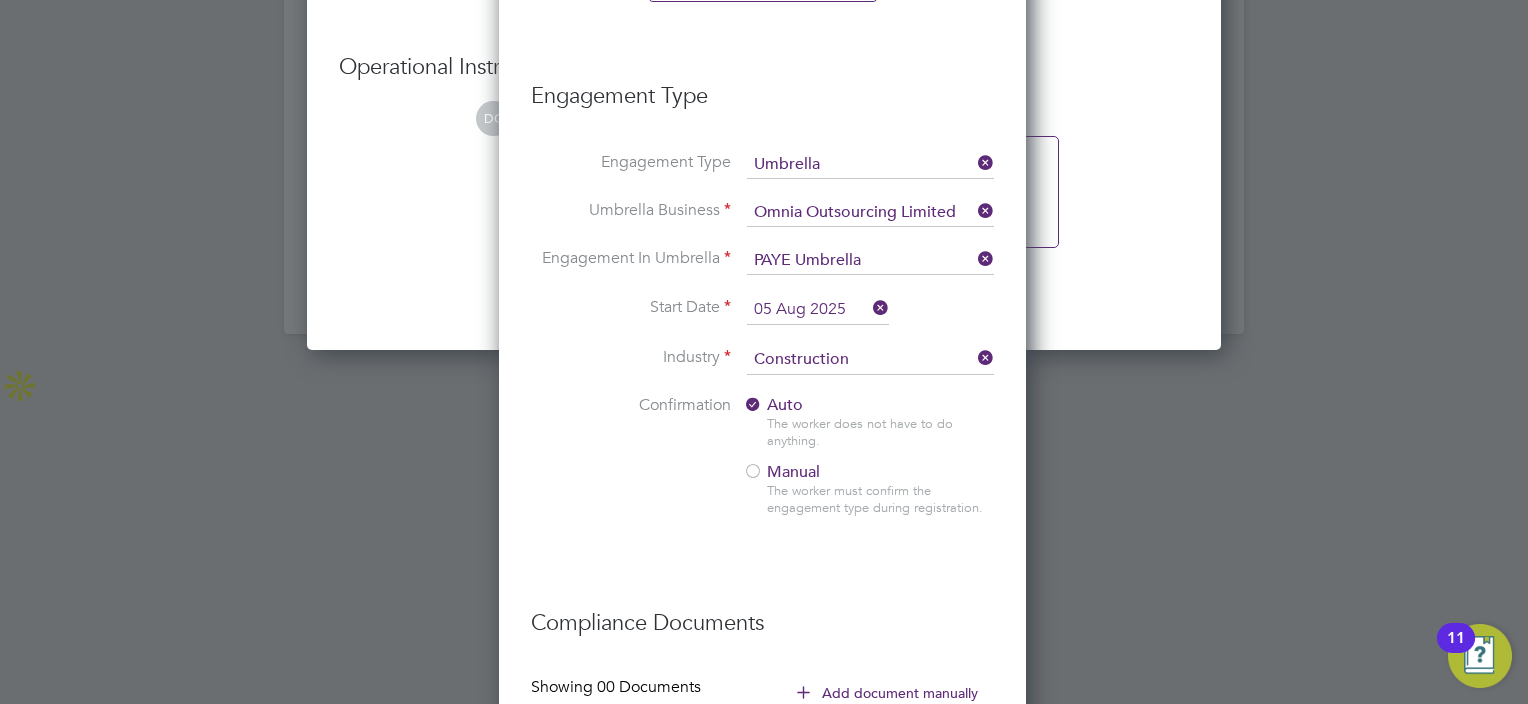 click on "Confirmation Auto The worker does not have to do anything. Manual The worker must confirm the engagement type during registration." at bounding box center (762, 472) 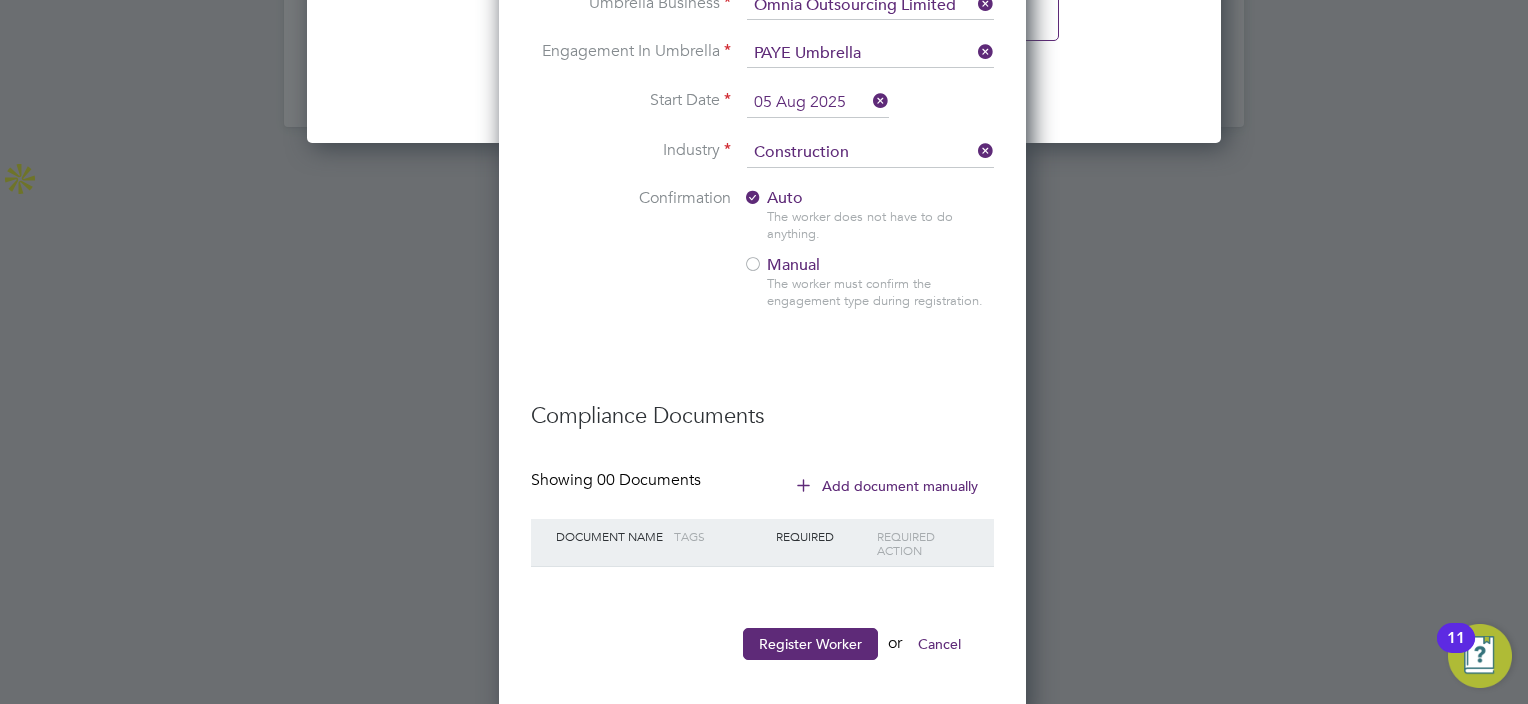 scroll, scrollTop: 2975, scrollLeft: 0, axis: vertical 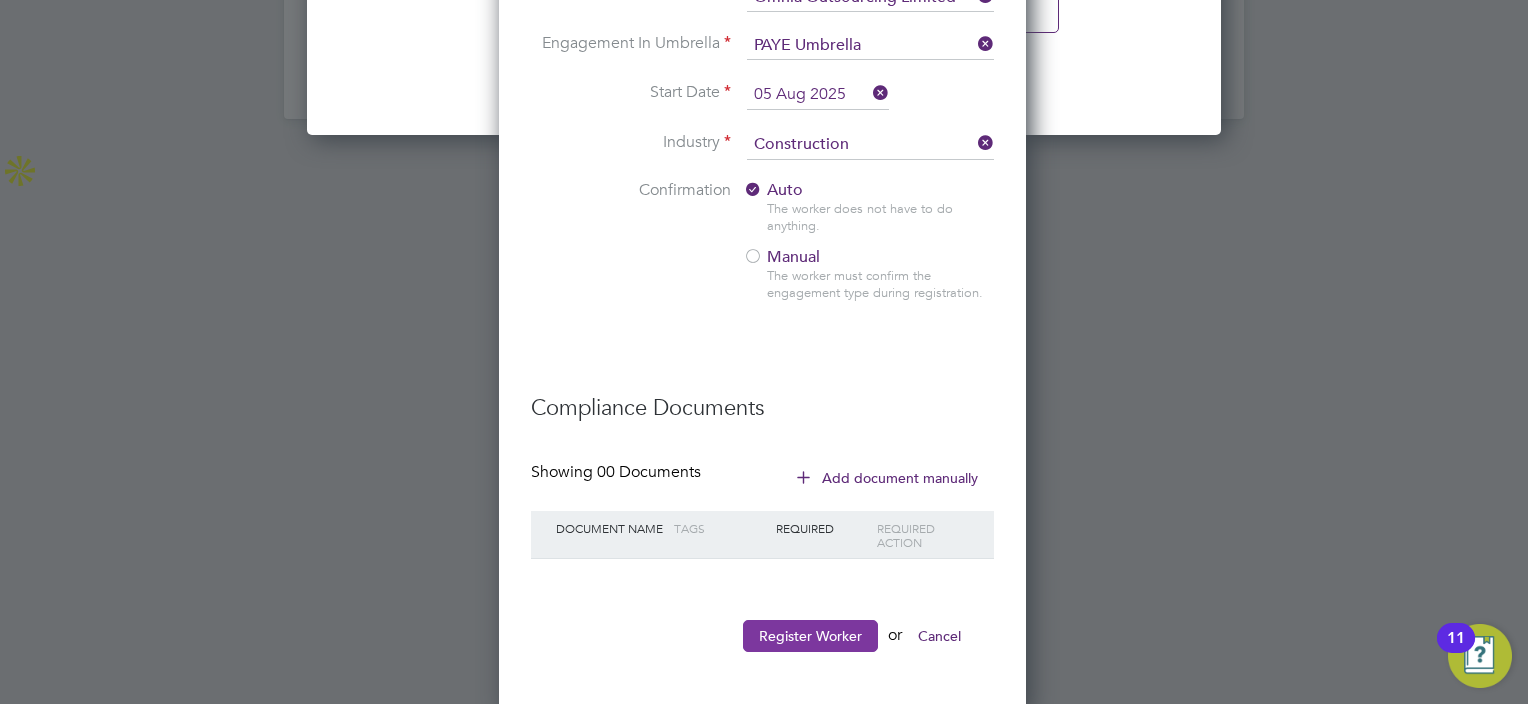click on "Register Worker" at bounding box center [810, 636] 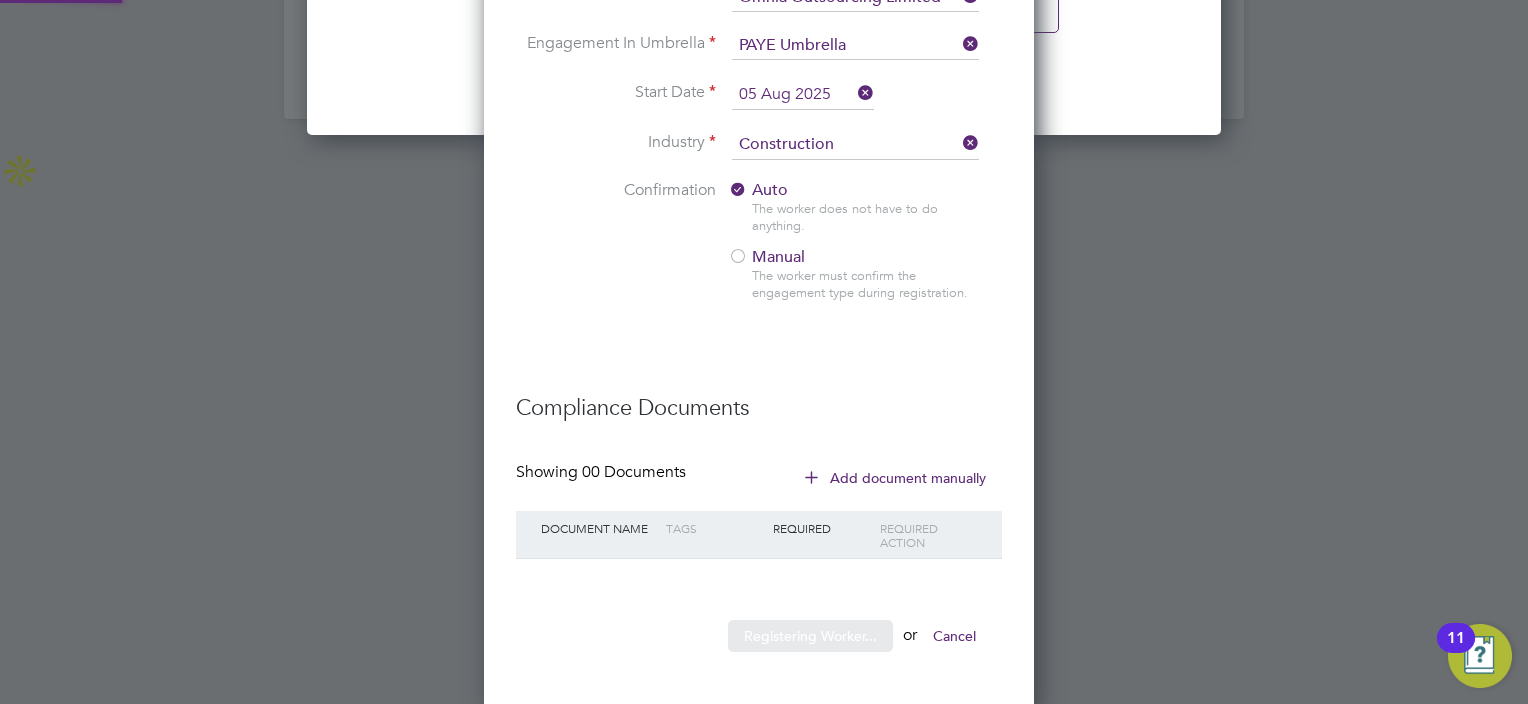 scroll, scrollTop: 10, scrollLeft: 10, axis: both 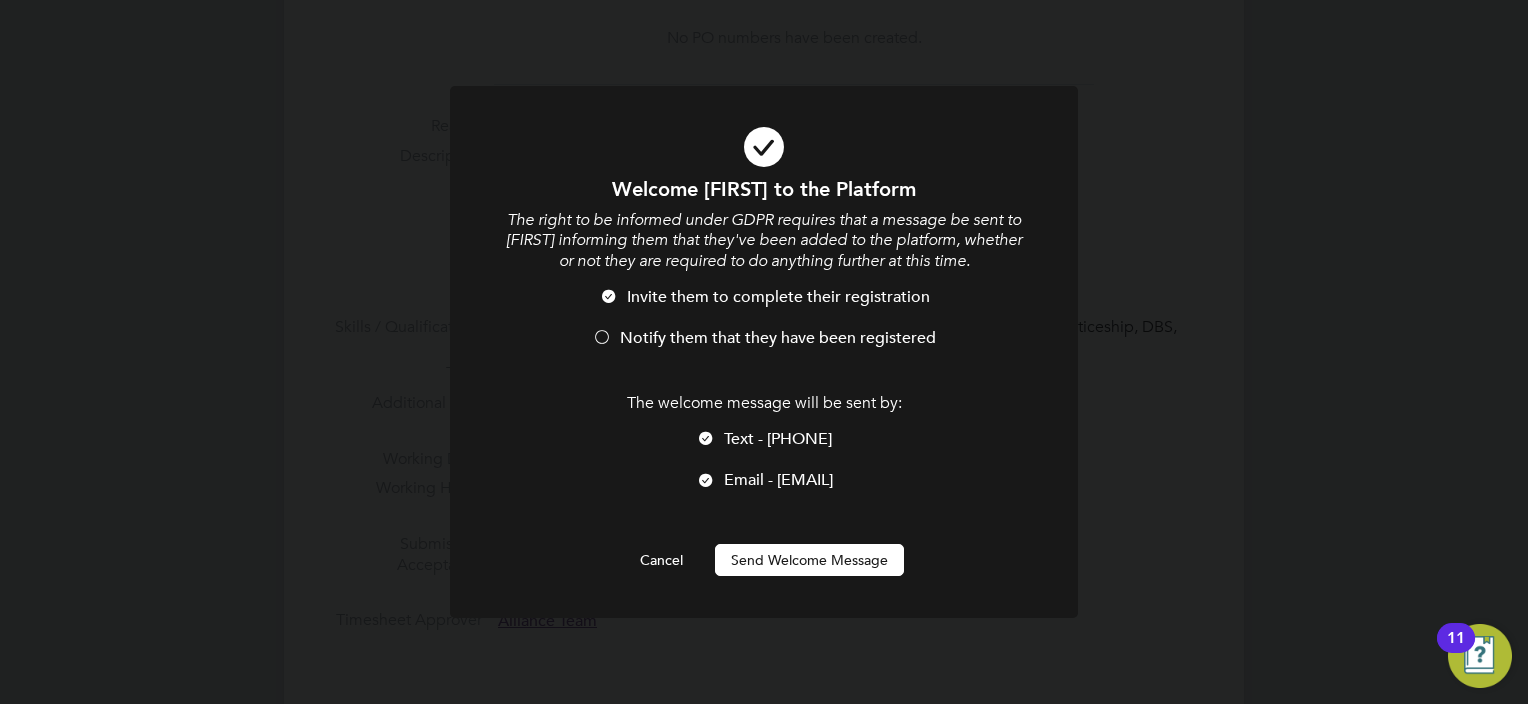 click at bounding box center [706, 440] 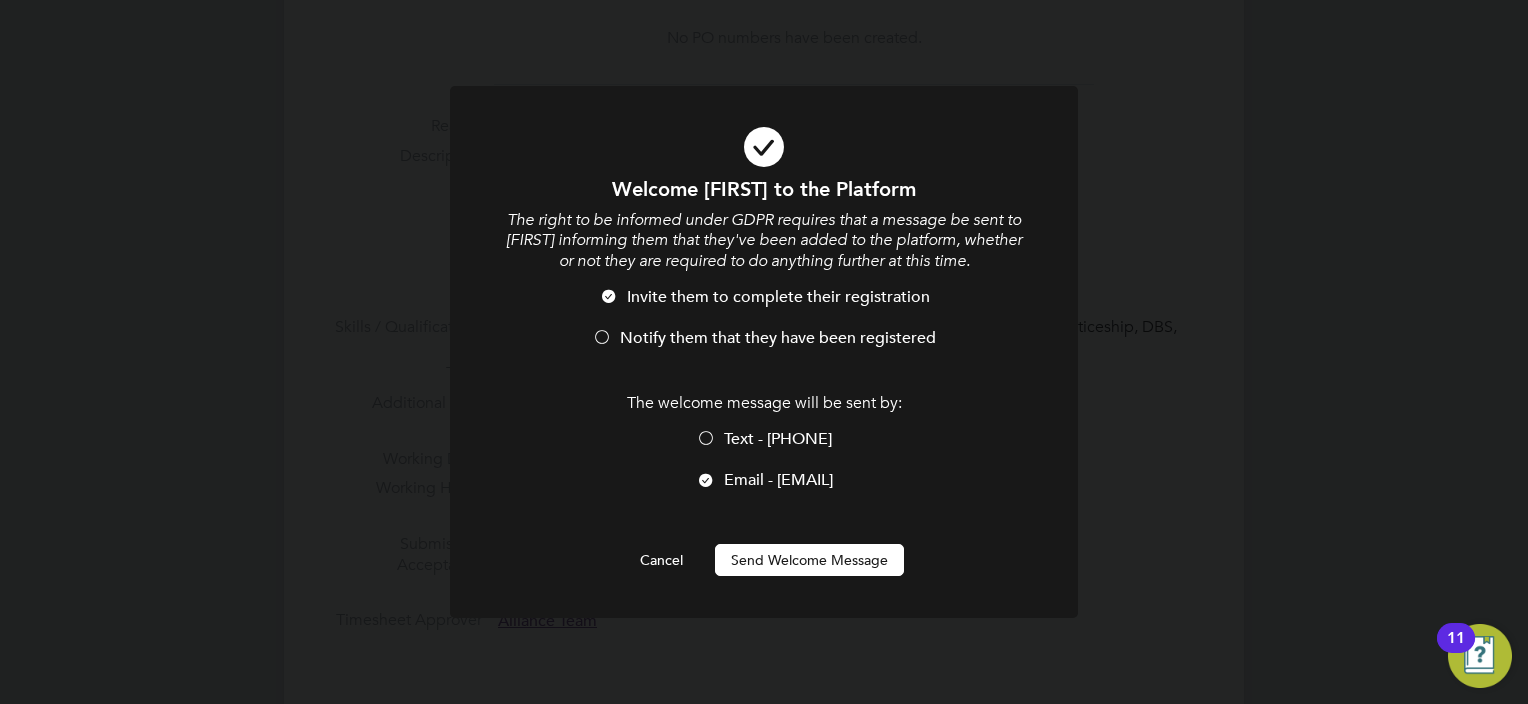 click on "Invite them to complete their registration" at bounding box center (764, 307) 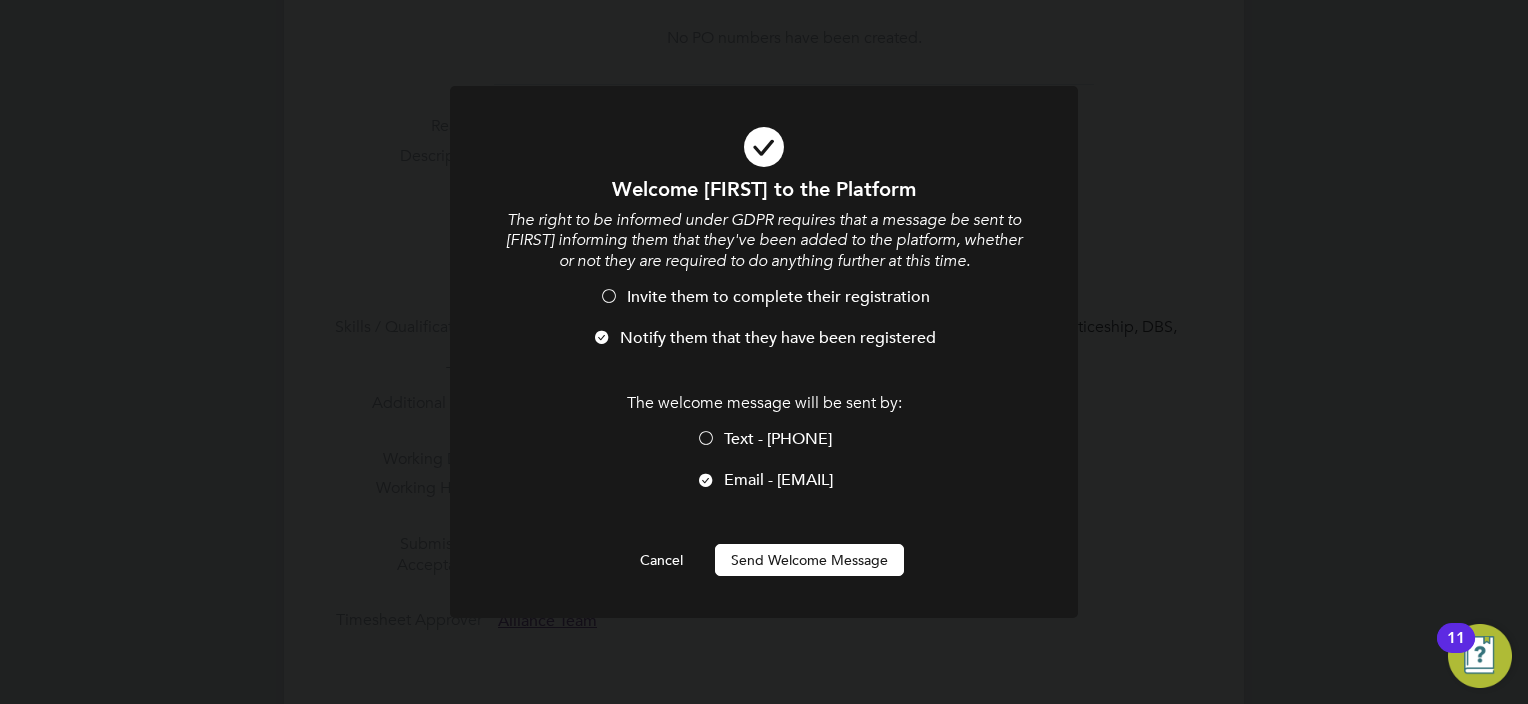 scroll, scrollTop: 2064, scrollLeft: 529, axis: both 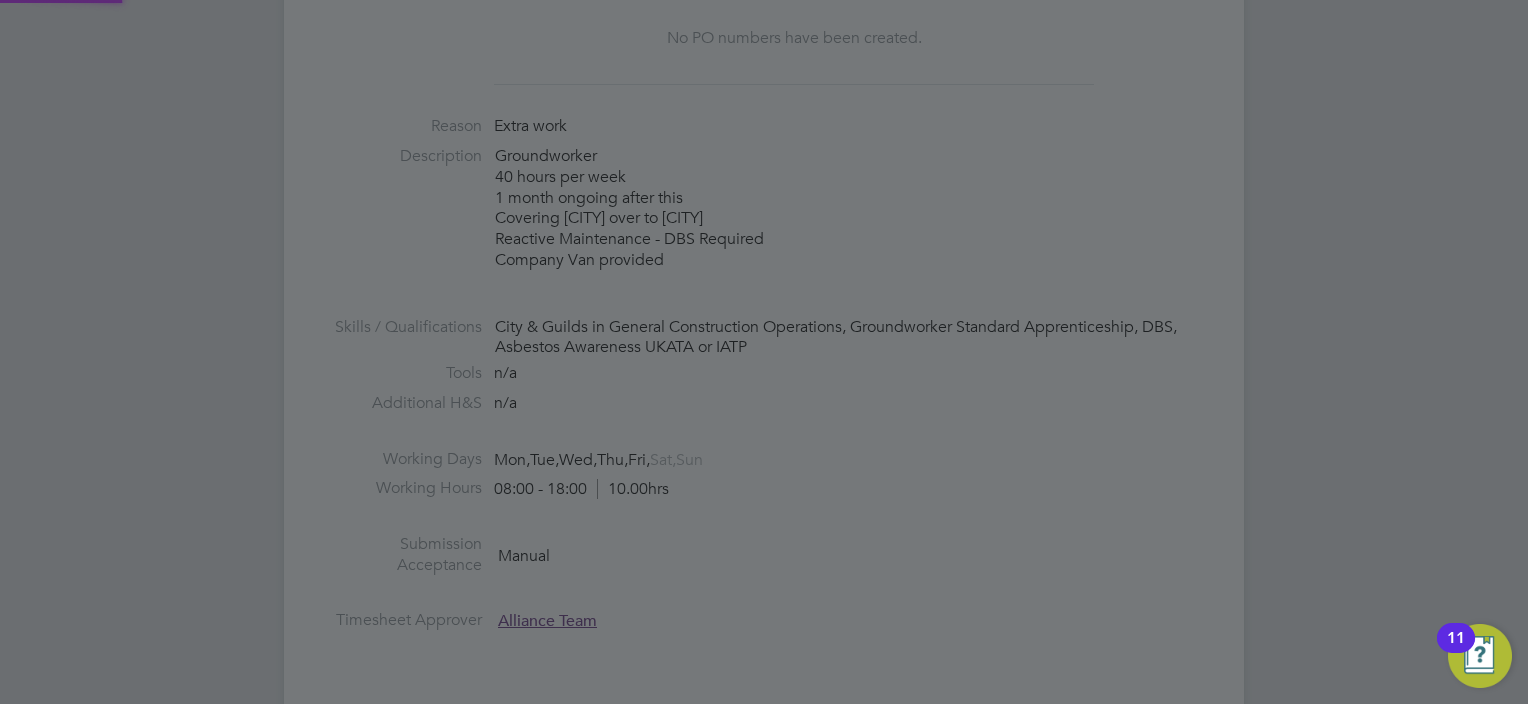 type on "Mark Draper (Mdraper)" 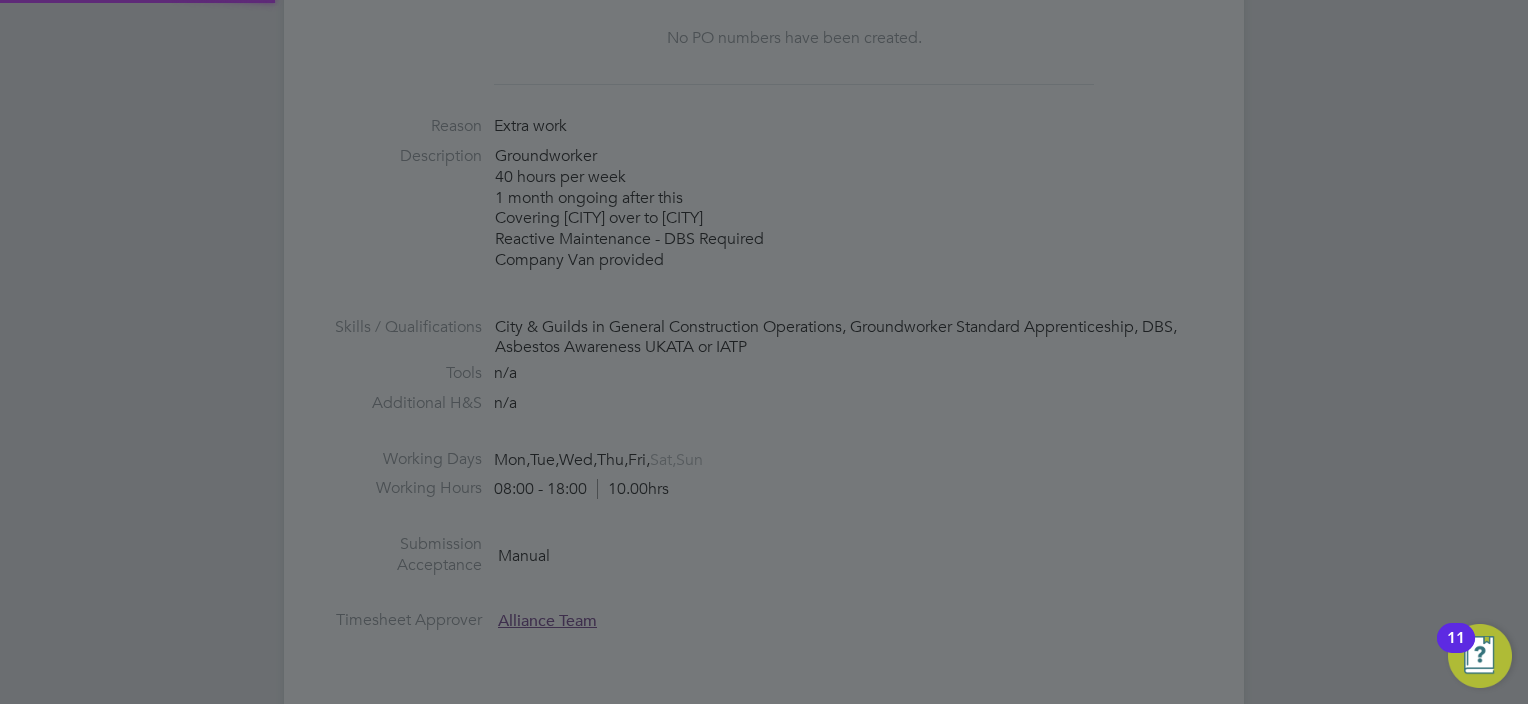scroll, scrollTop: 988, scrollLeft: 0, axis: vertical 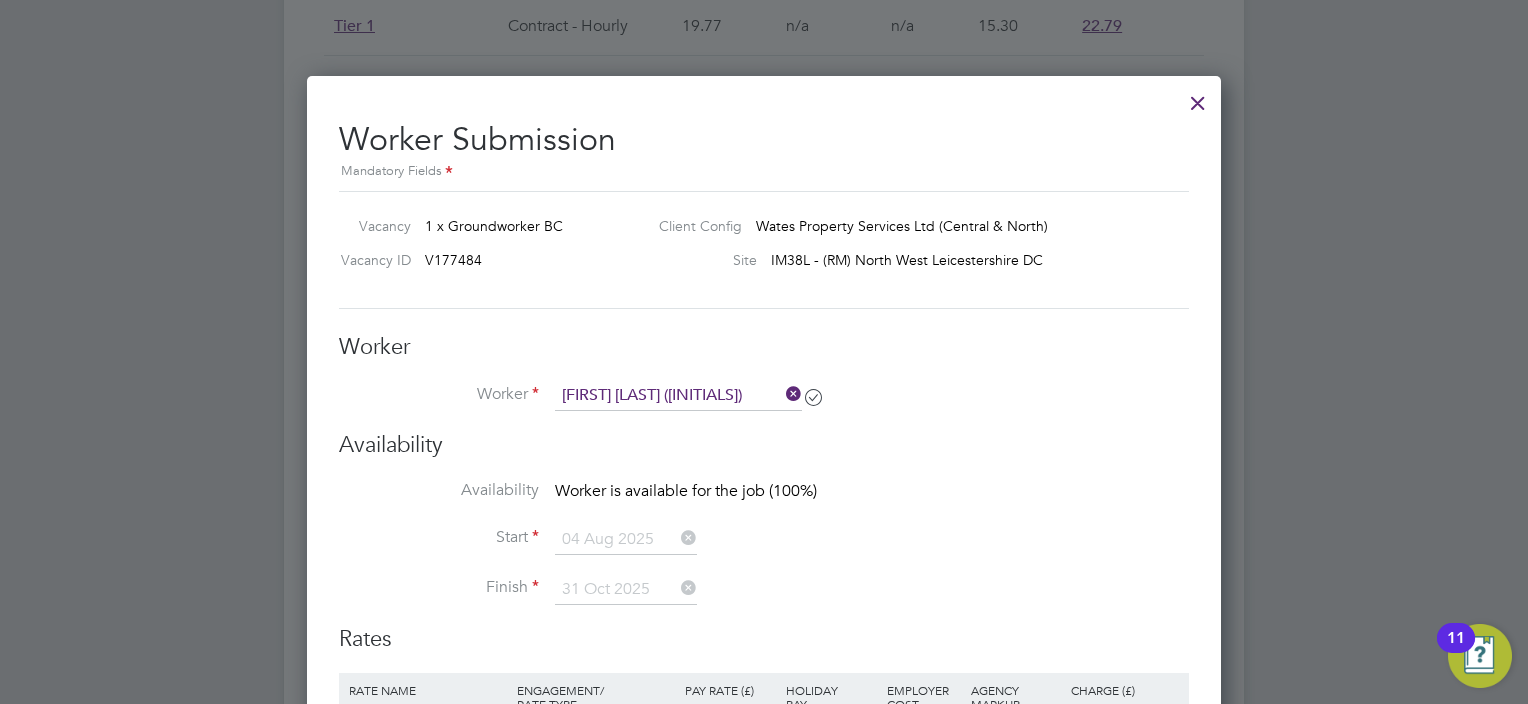 click on "Start   04 Aug 2025" at bounding box center [764, 550] 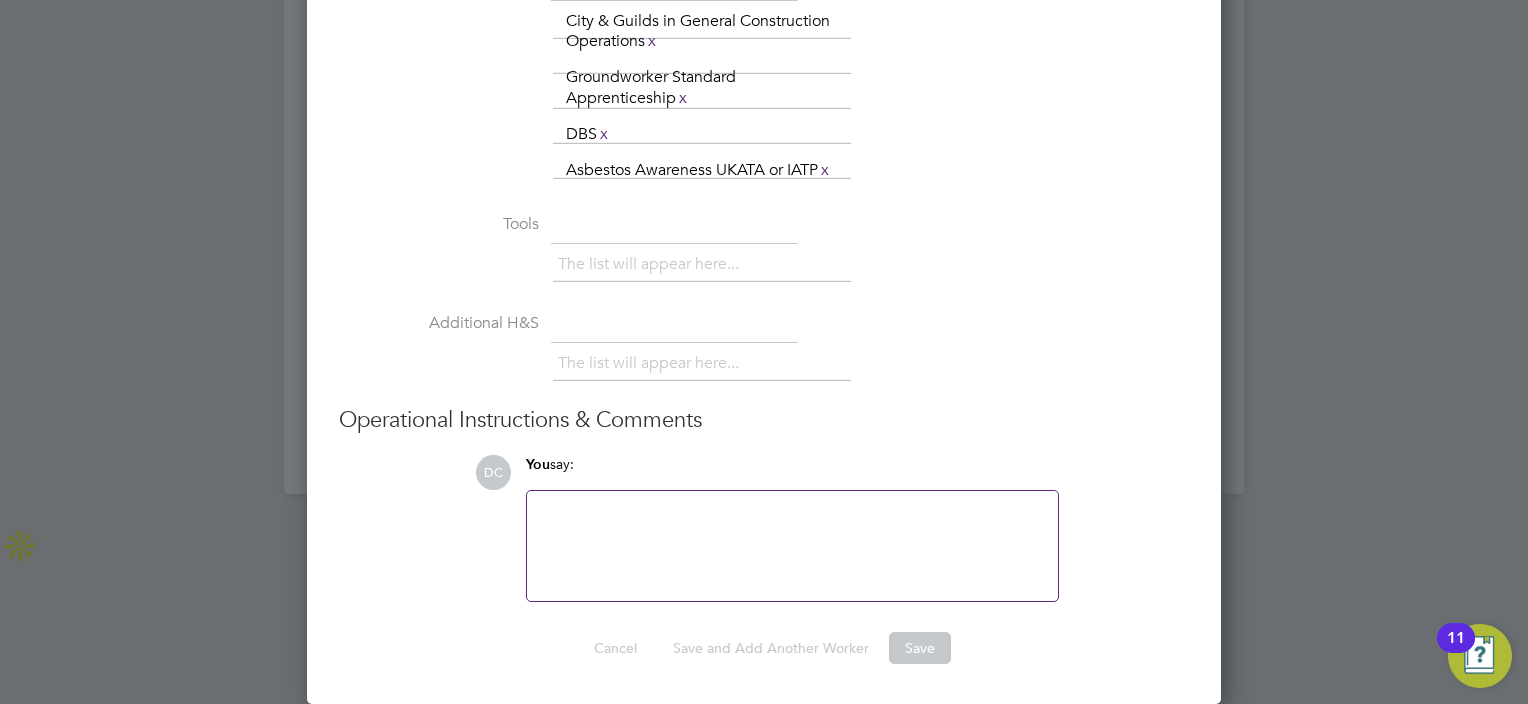 click on "Operational Instructions & Comments" at bounding box center (764, 420) 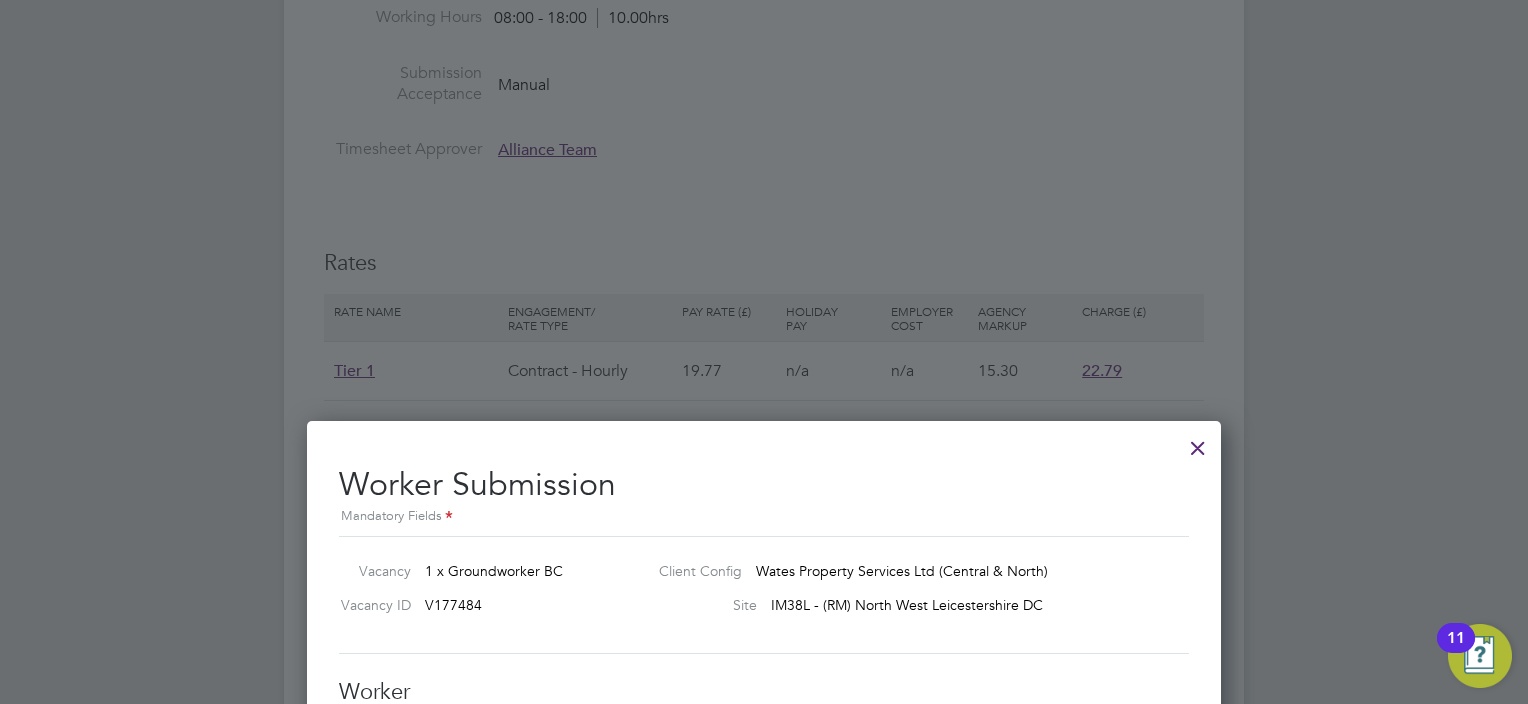 click at bounding box center [1198, 443] 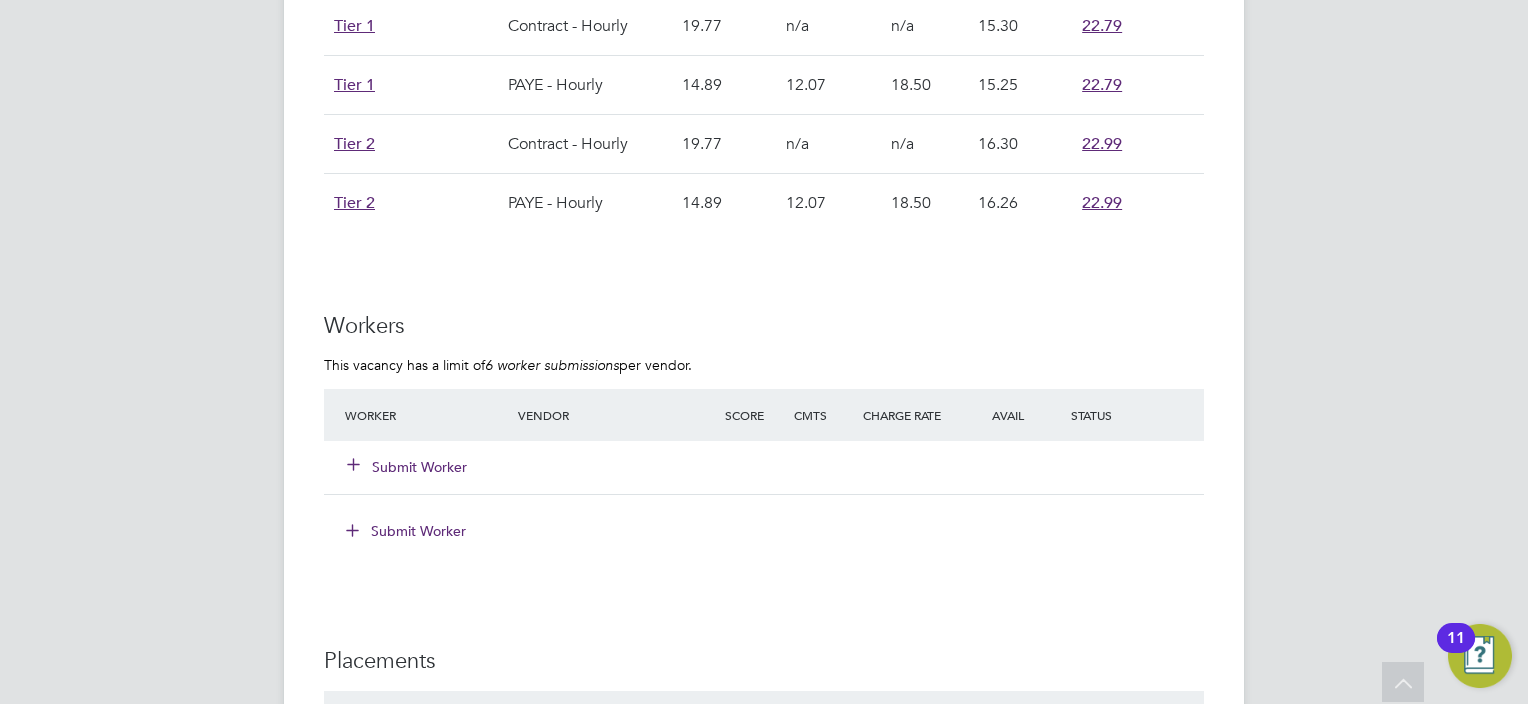 click on "Submit Worker" 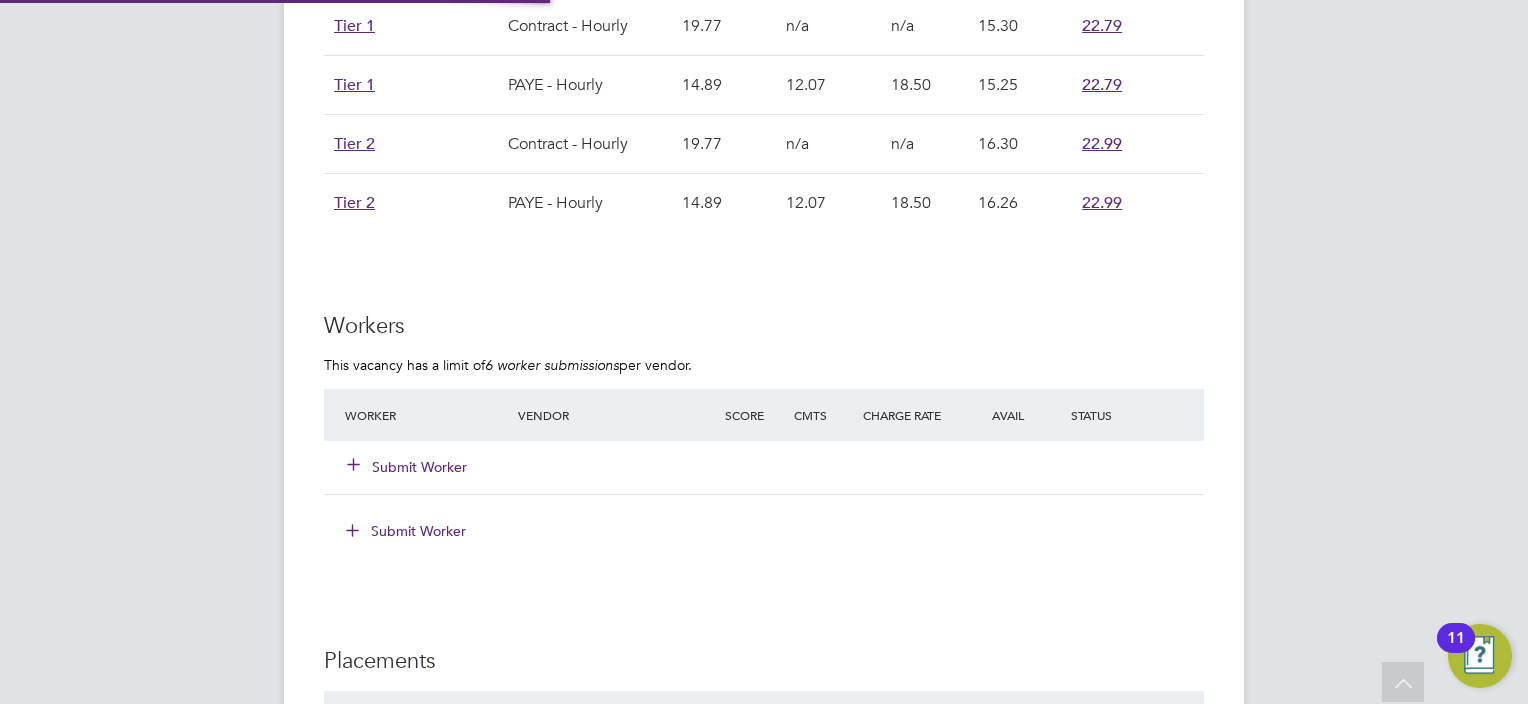 type 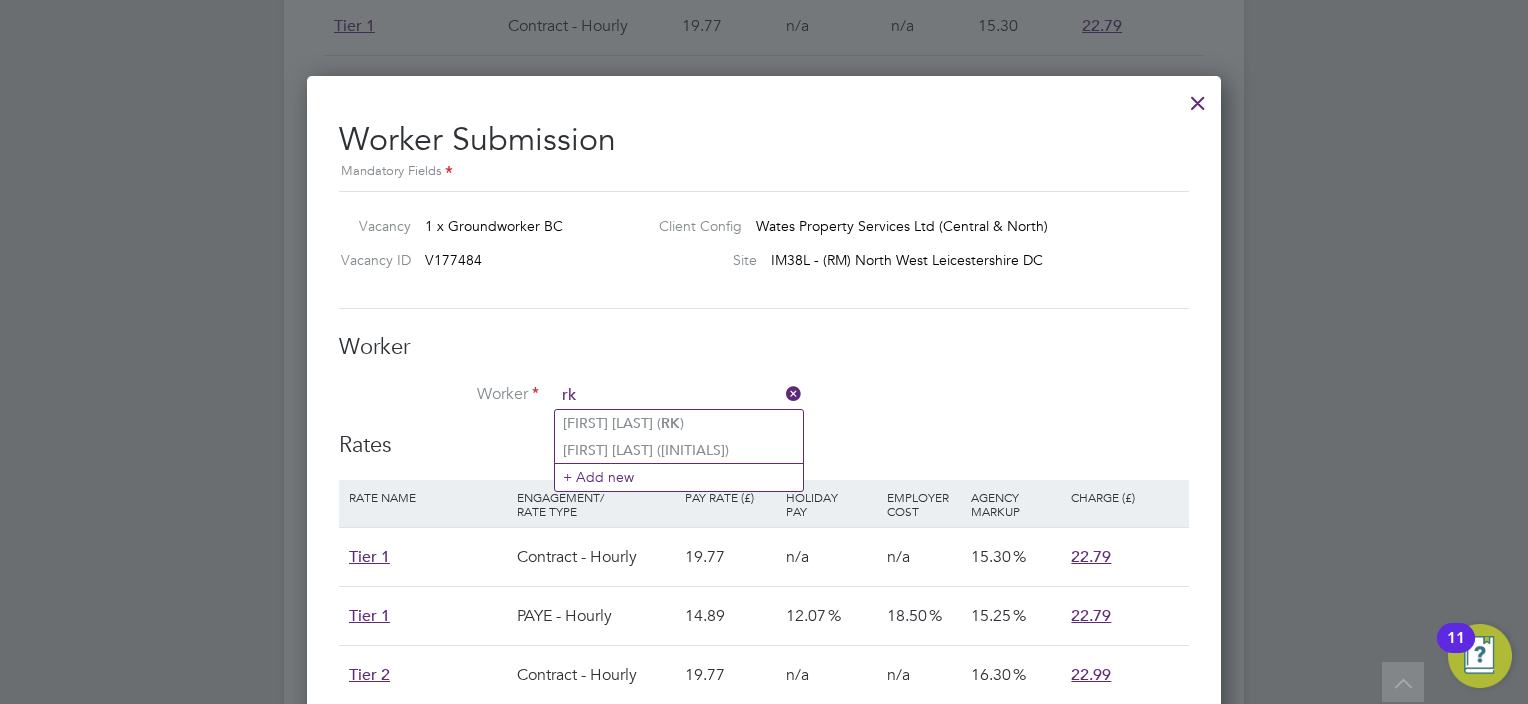 click on "rk" at bounding box center (678, 396) 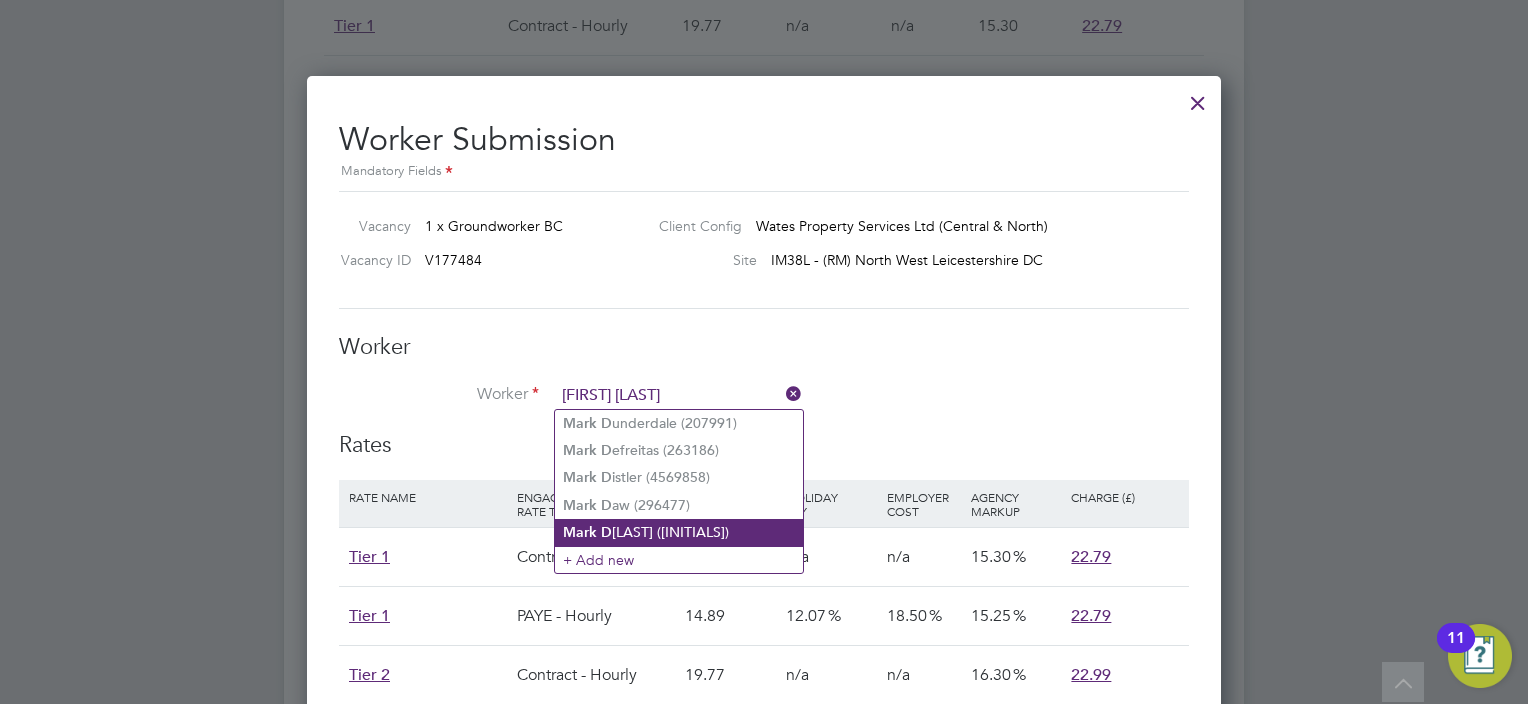 type on "mark d" 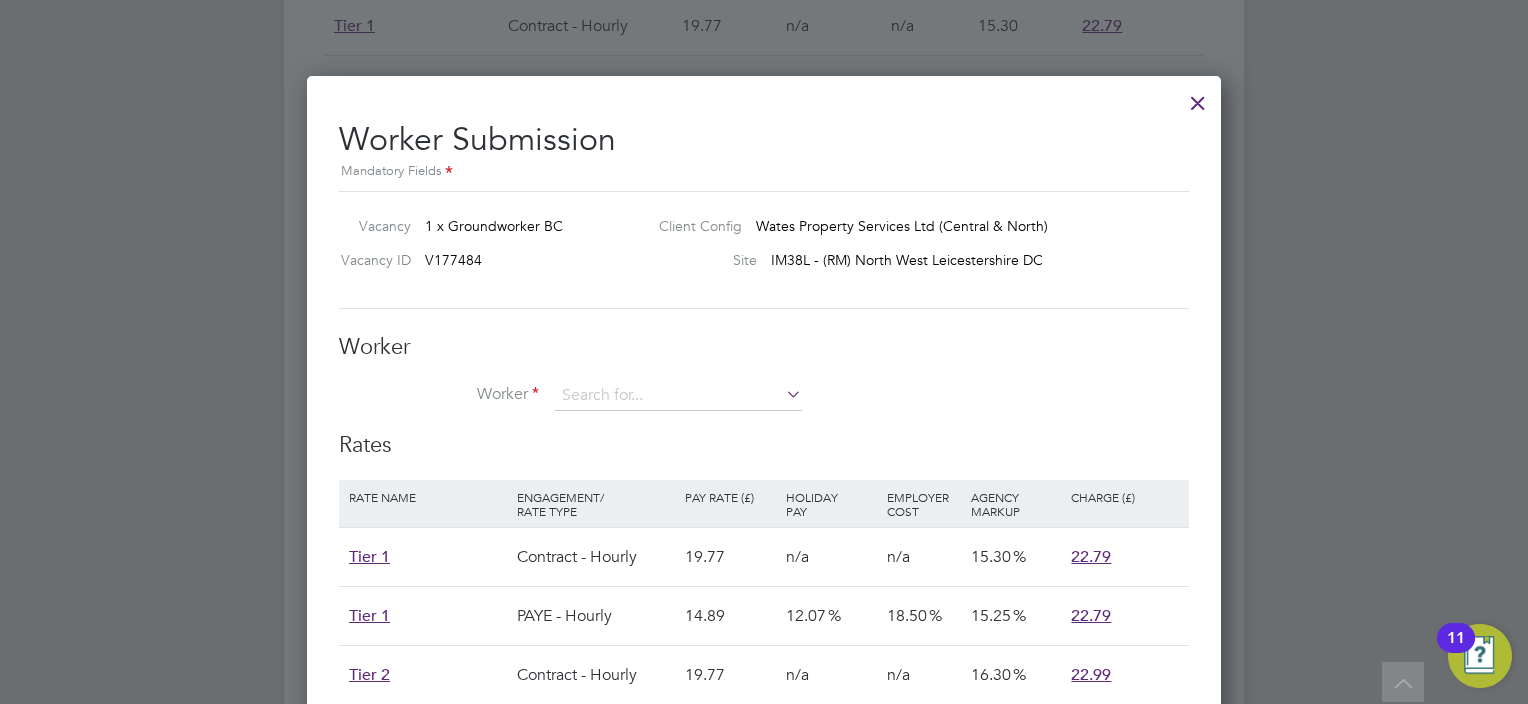 click on "All Vacancies Vacancy Details   Activity Logs   Vacancy Details Activity Logs All Vacancies Vacancy Details   Unfollow   1 x Groundworker BC - V177484 Confirmed   0 of 1 Duration   89 days Start In     Yesterday Last Updated a day ago Status   Open   End Hirer Wates Property Services Limited Client Config Wates Property Services Ltd (Central & N… Start 04 Aug 2025 Finish 31 Oct 2025 Site IM38L - (RM) North West Leicestershir… Hiring Manager Alliance Team PO Manager  n/a Deployment Manager n/a IR35 Determination IR35 Status Disabled for this client. This feature can be enabled under this client's configuration. Details PO No PO Number Valid From Valid To Expiry No PO numbers have been created. Reason   Extra work Description Groundworker
40 hours per week
1 month ongoing after this
Covering Coalville over to Castle Donnington
Reactive Maintenance - DBS Required
Company Van provided Skills / Qualifications Tools n/a Additional H&S n/a Working Days   Mon,  Tue,  Wed,  Thu,  Fri,  Sat,  Sun Working Hours" 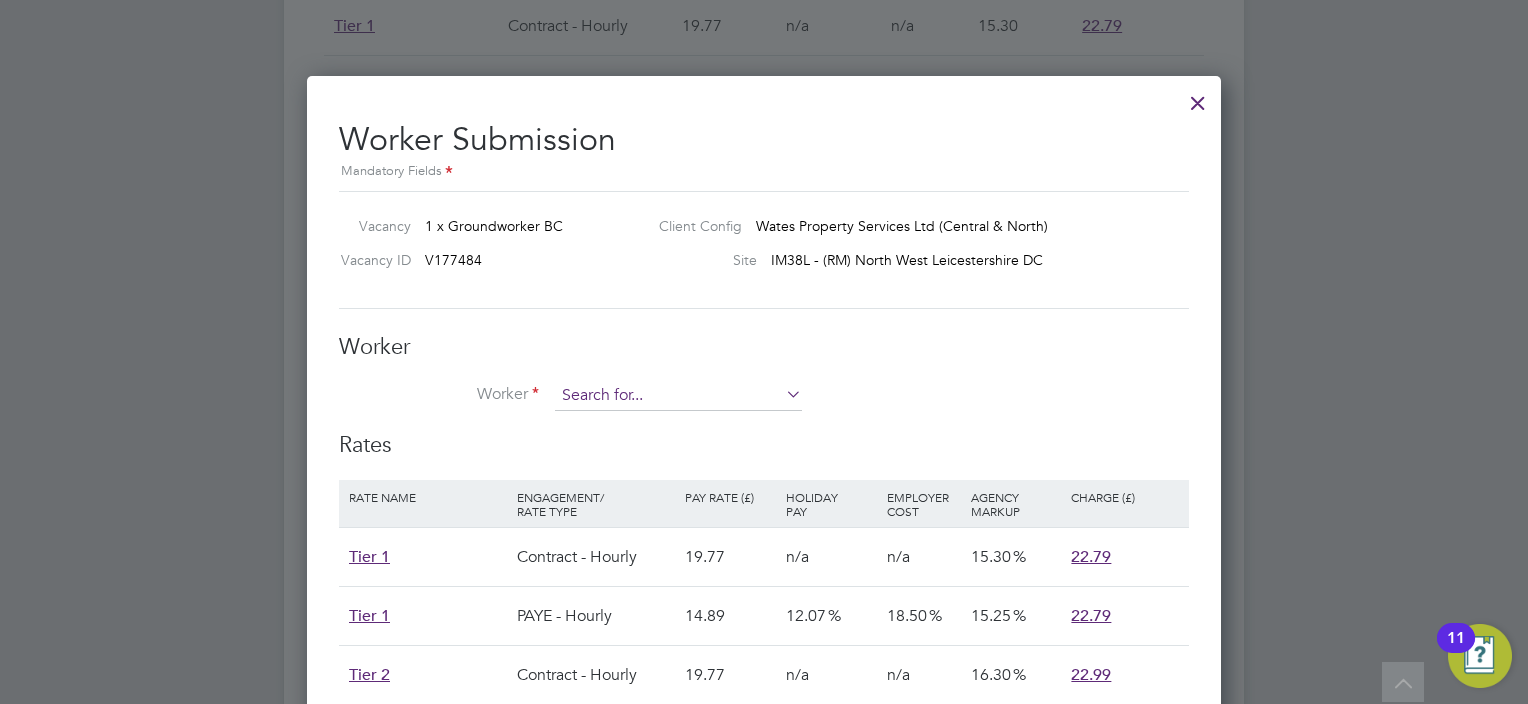 click at bounding box center (678, 396) 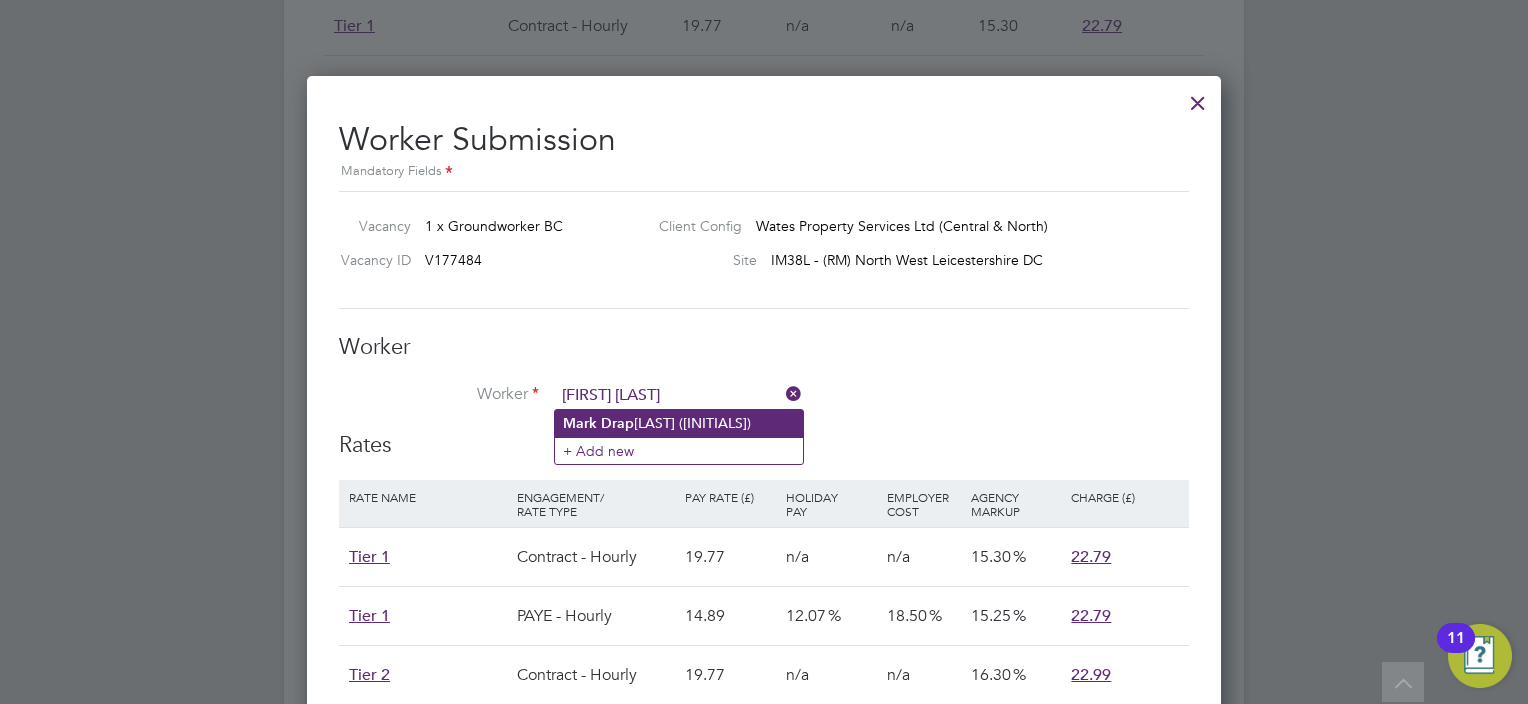 click on "Drap" 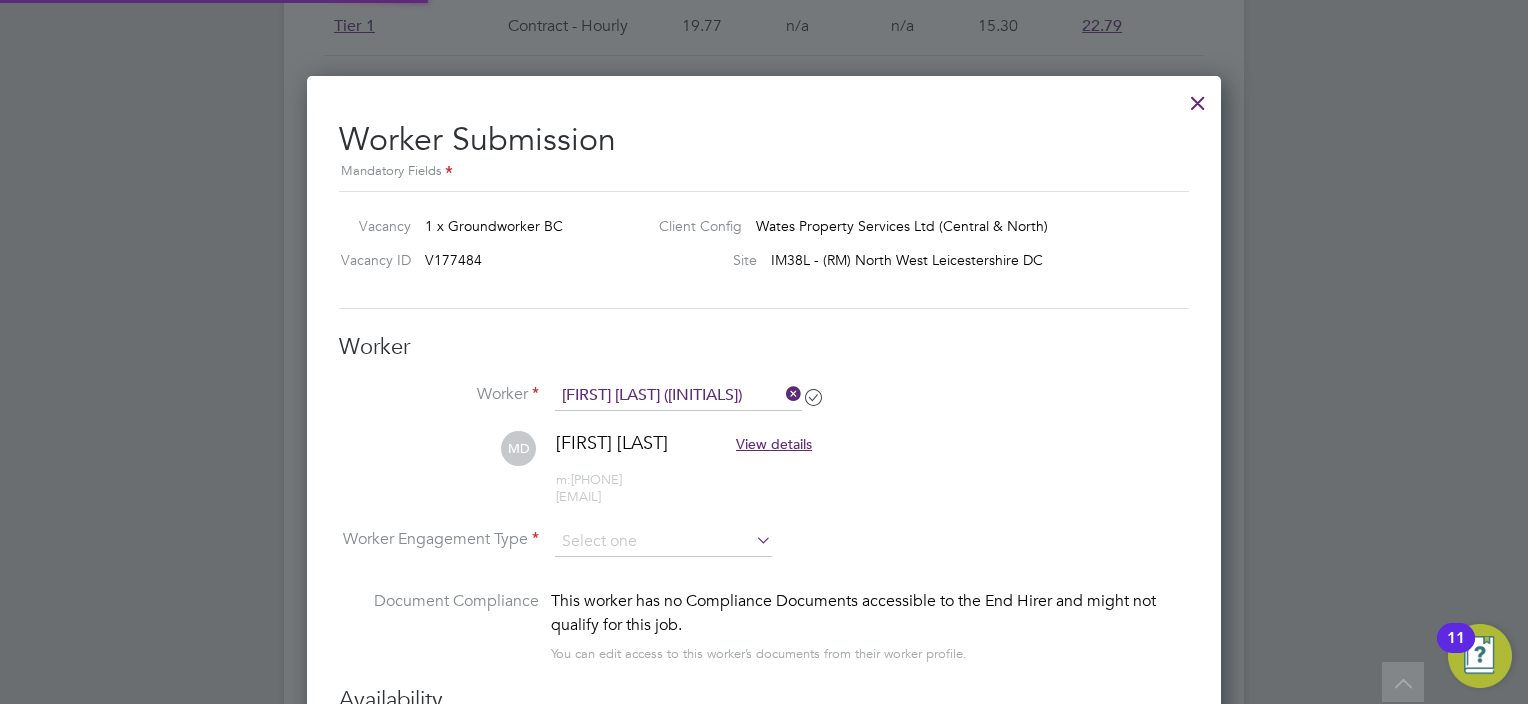 click on "MD Mark Draper   View details m:  +44 7758 786463   markdraper86@hotmail.co.uk" at bounding box center [764, 478] 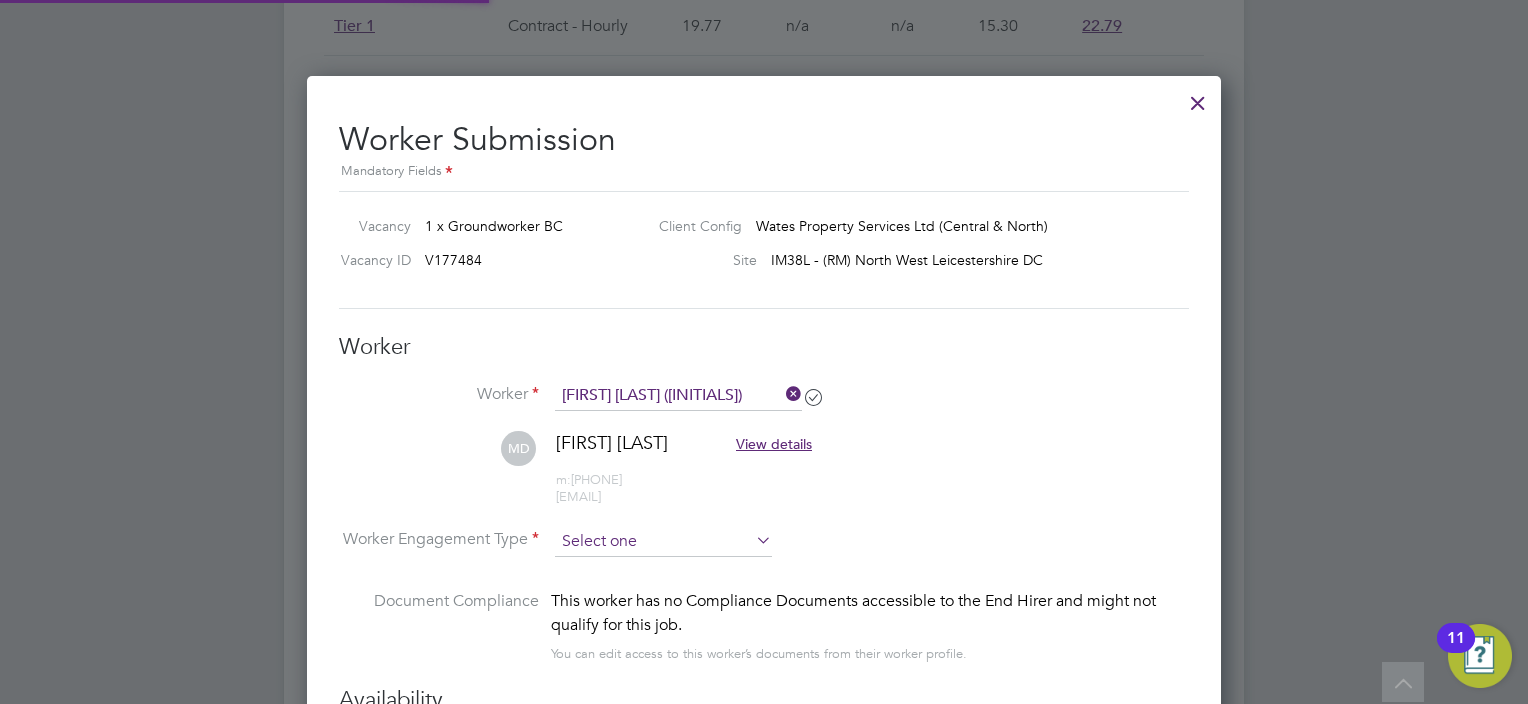 click at bounding box center [663, 542] 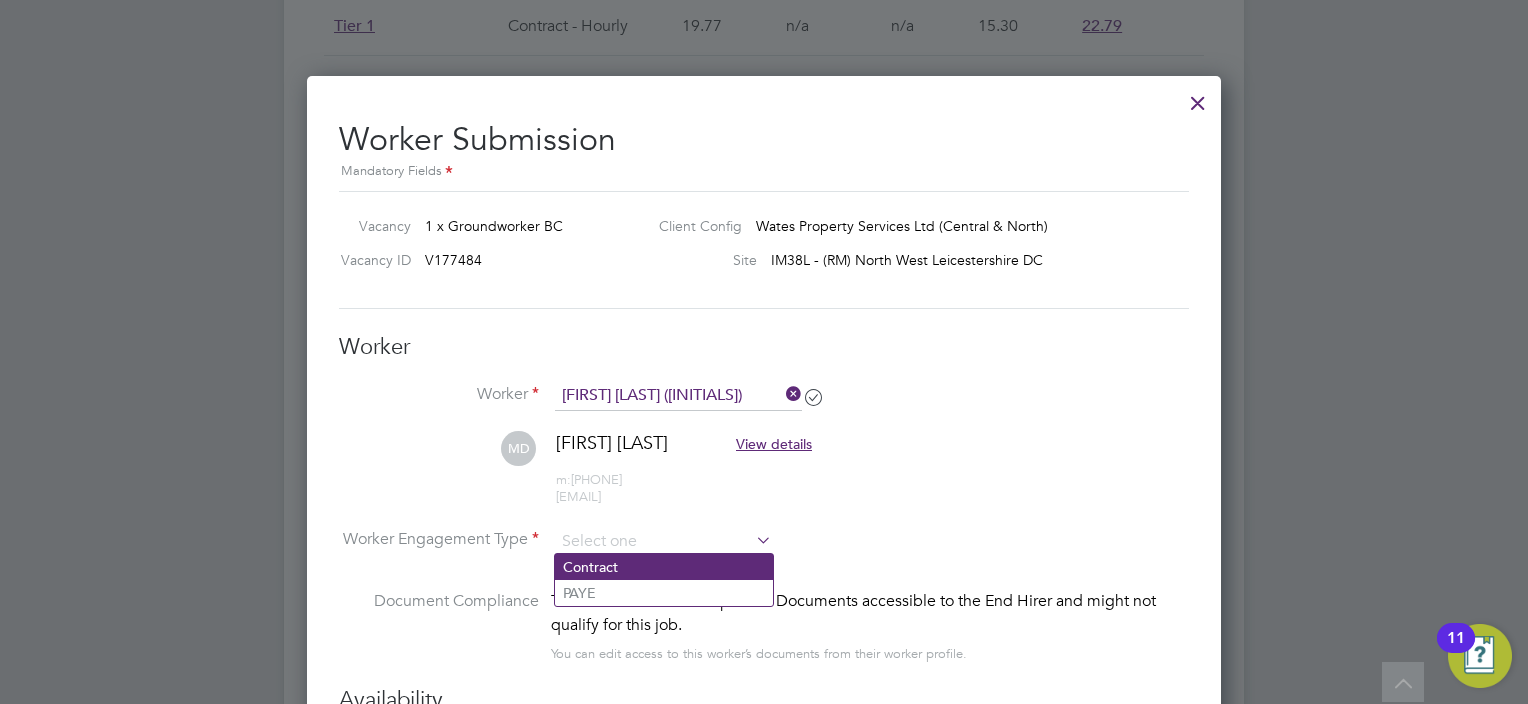 click on "Contract" 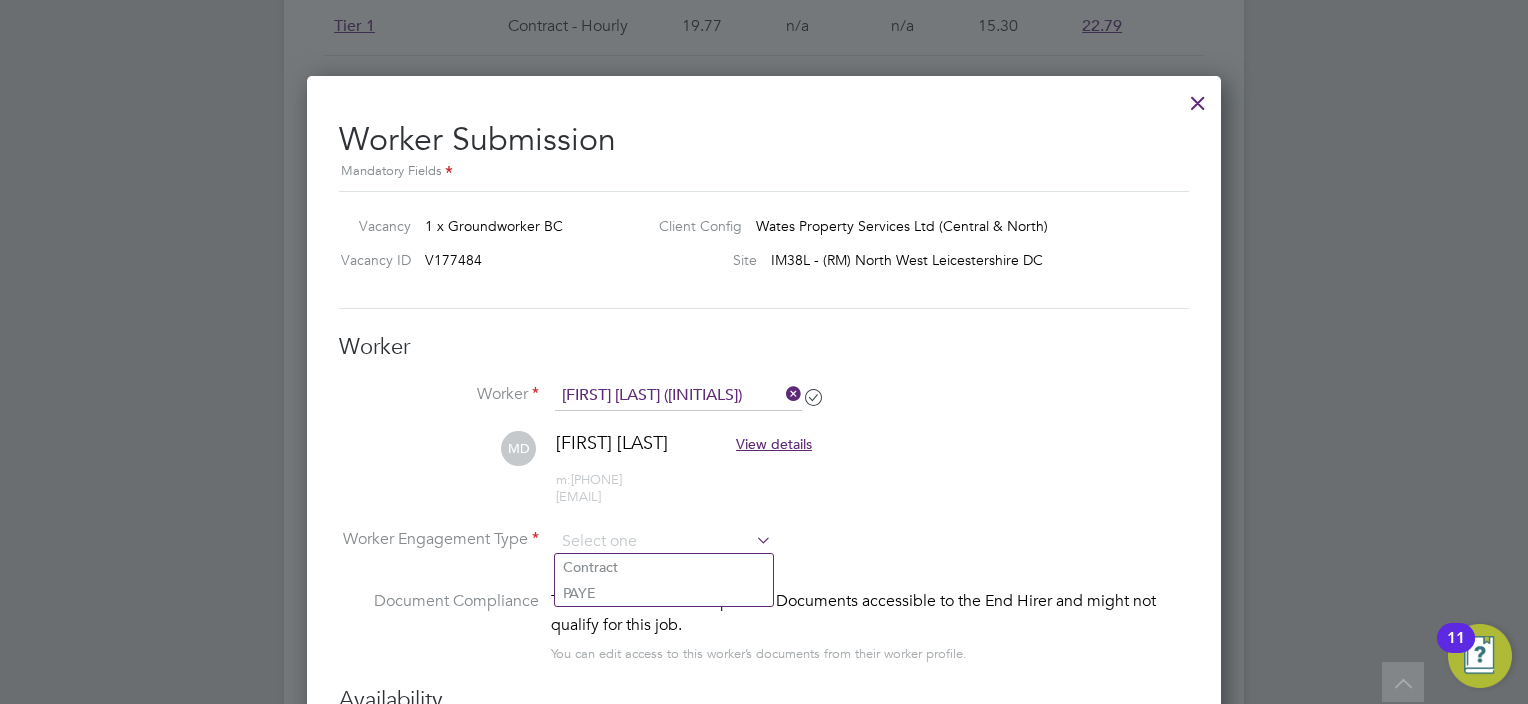 type on "Contract" 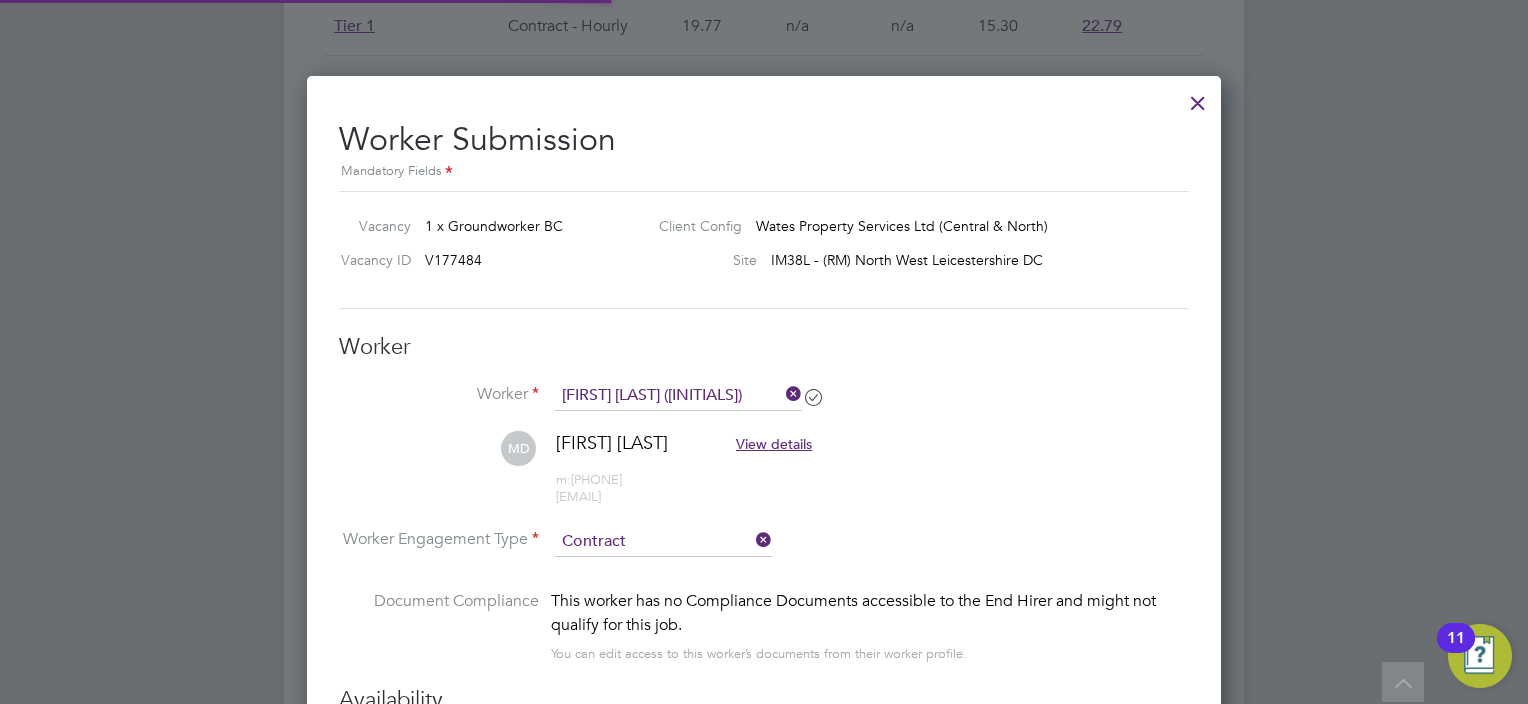 click on "MD Mark Draper   View details m:  +44 7758 786463   markdraper86@hotmail.co.uk" at bounding box center [764, 478] 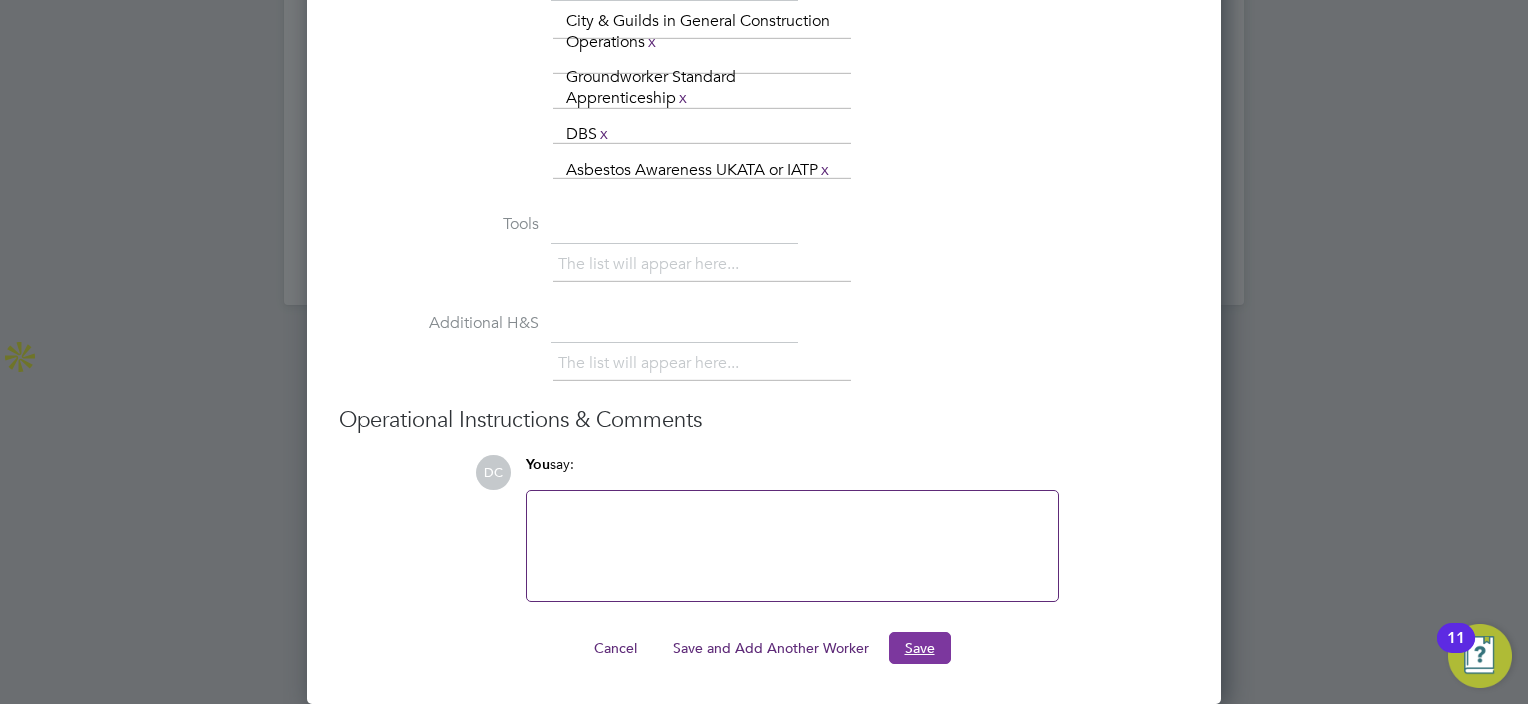 click on "Save" at bounding box center (920, 648) 